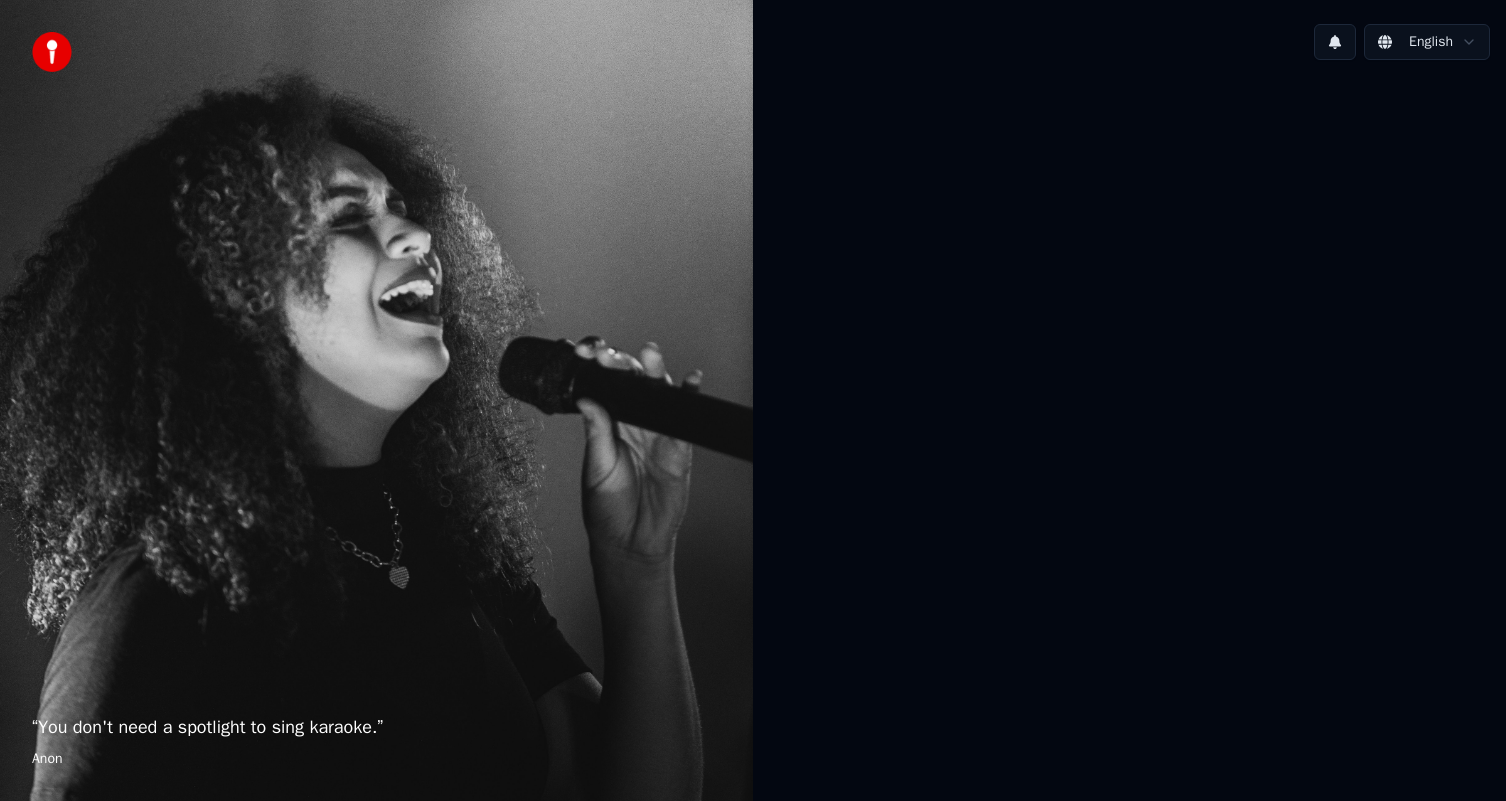 scroll, scrollTop: 0, scrollLeft: 0, axis: both 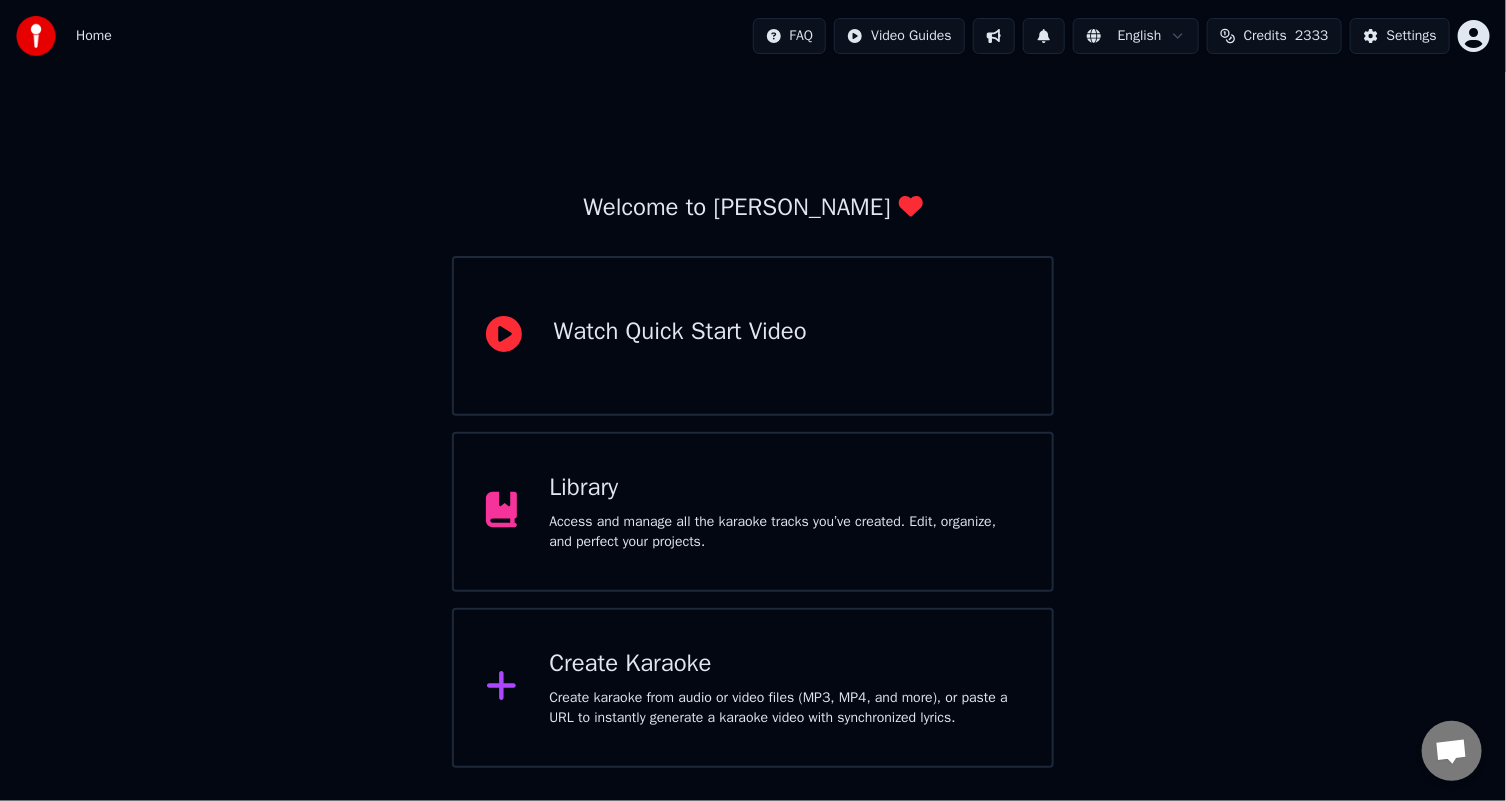 click on "Create karaoke from audio or video files (MP3, MP4, and more), or paste a URL to instantly generate a karaoke video with synchronized lyrics." at bounding box center [784, 708] 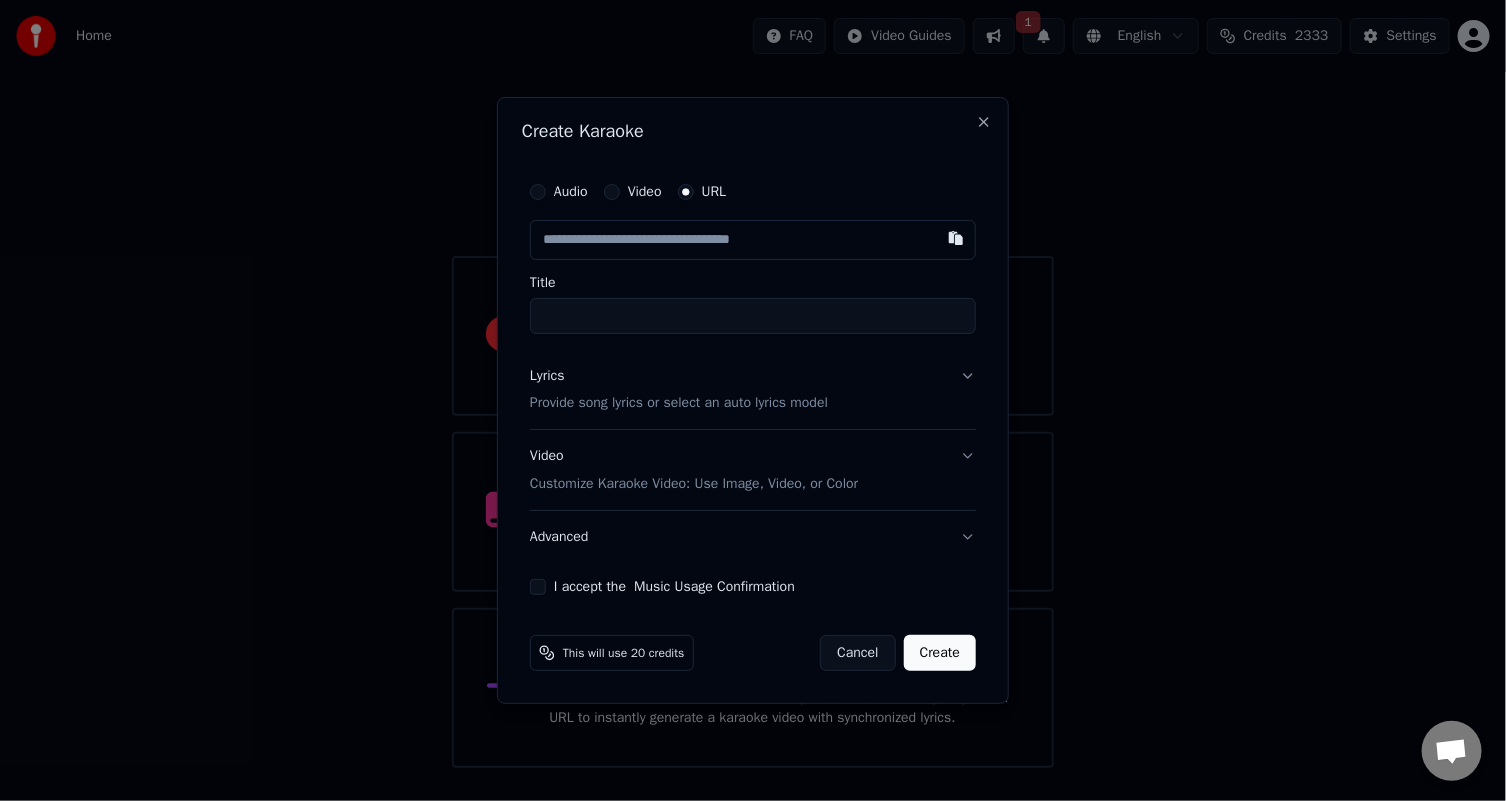 click on "Audio" at bounding box center [538, 192] 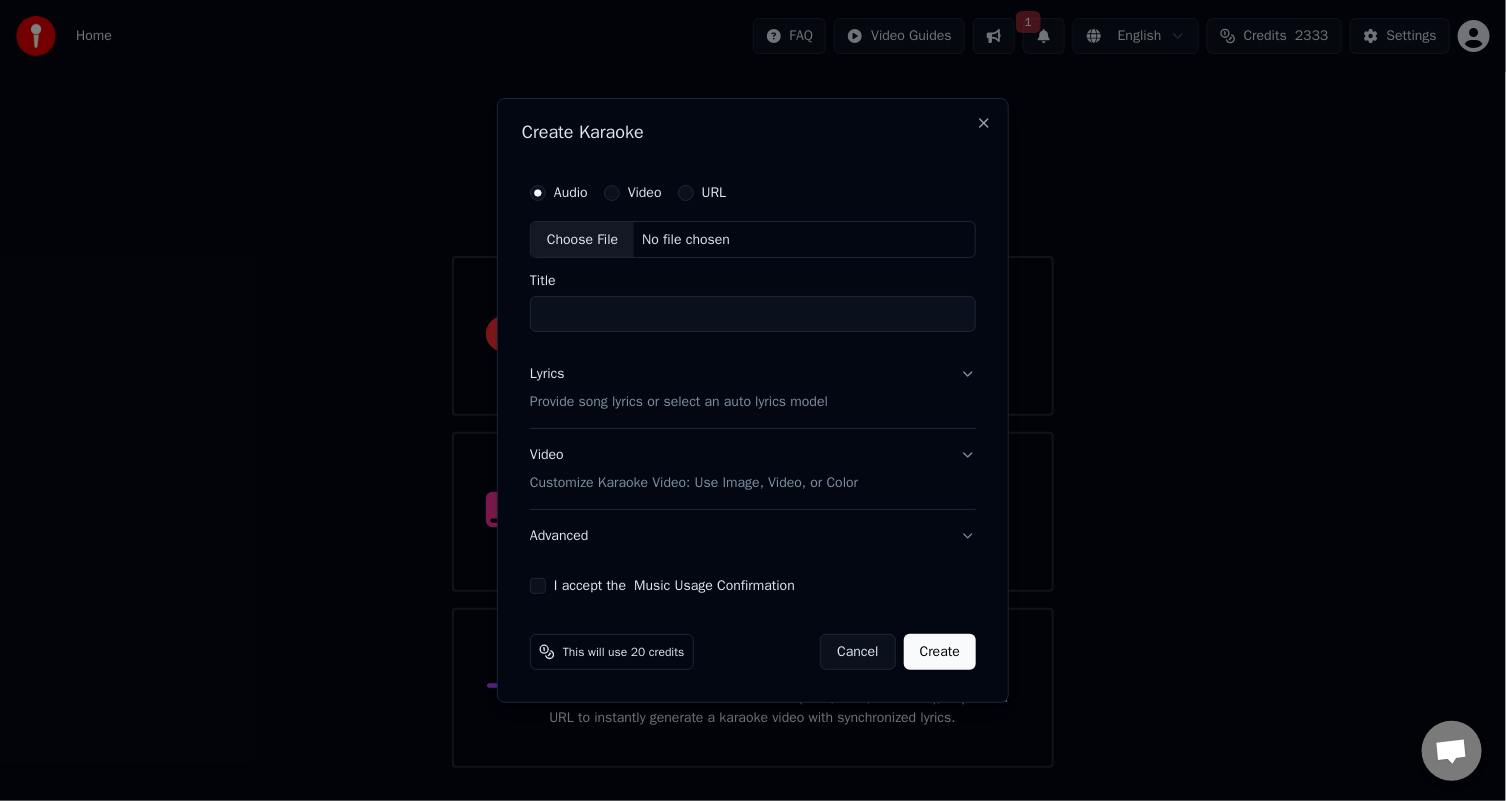 click on "Choose File" at bounding box center (582, 240) 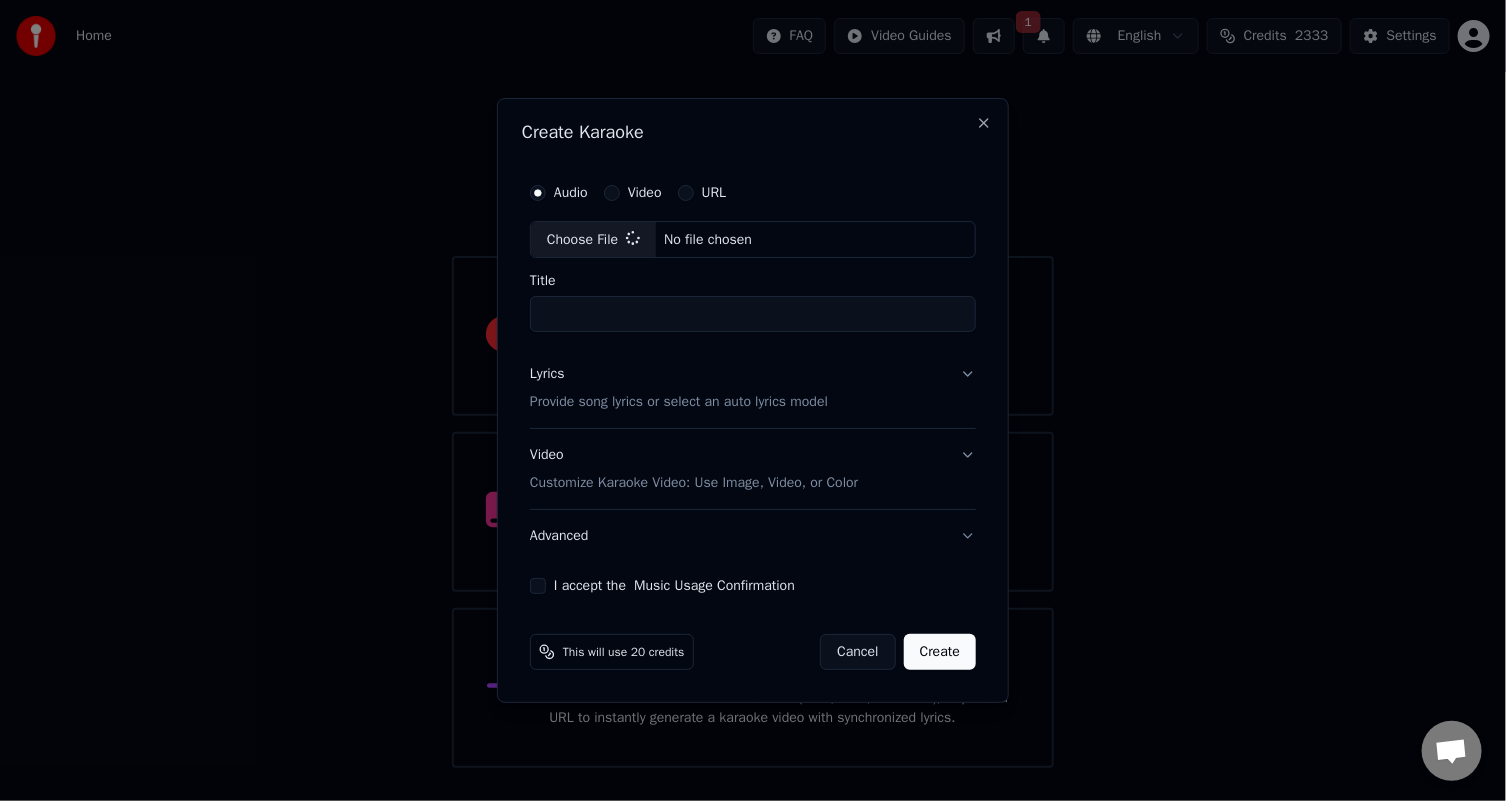 type on "**********" 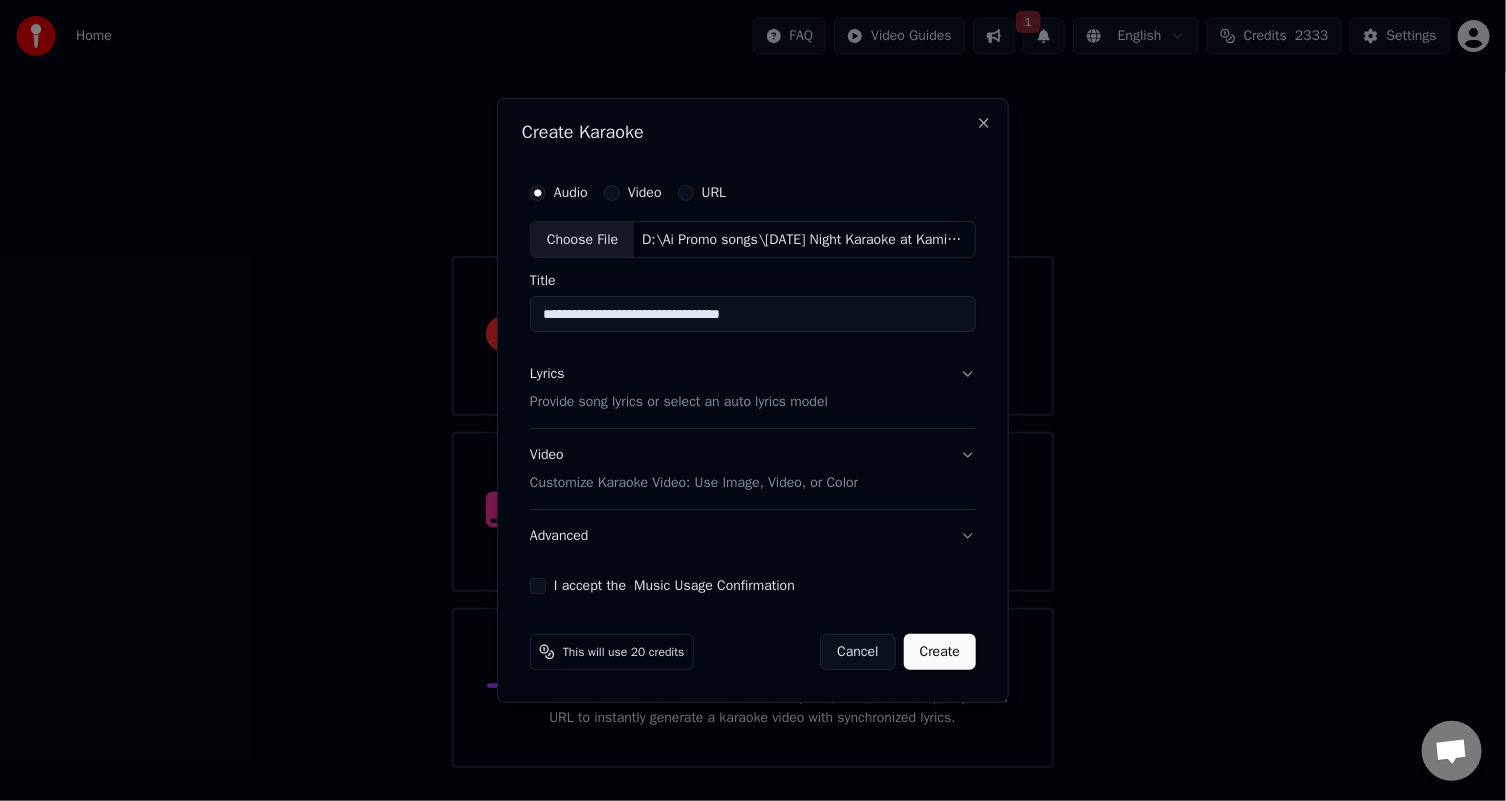 click on "Lyrics" at bounding box center (547, 375) 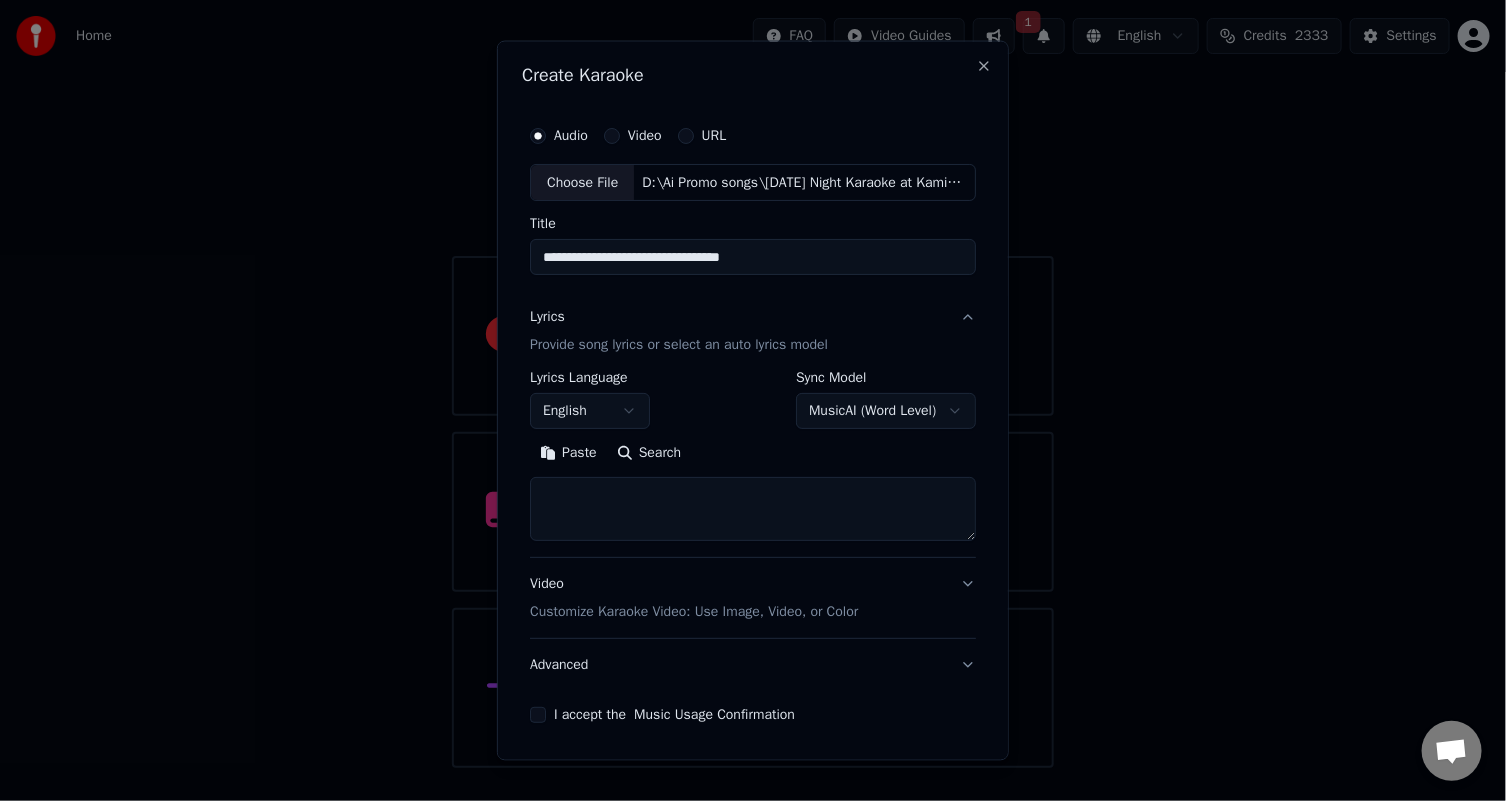click on "Paste" at bounding box center (568, 453) 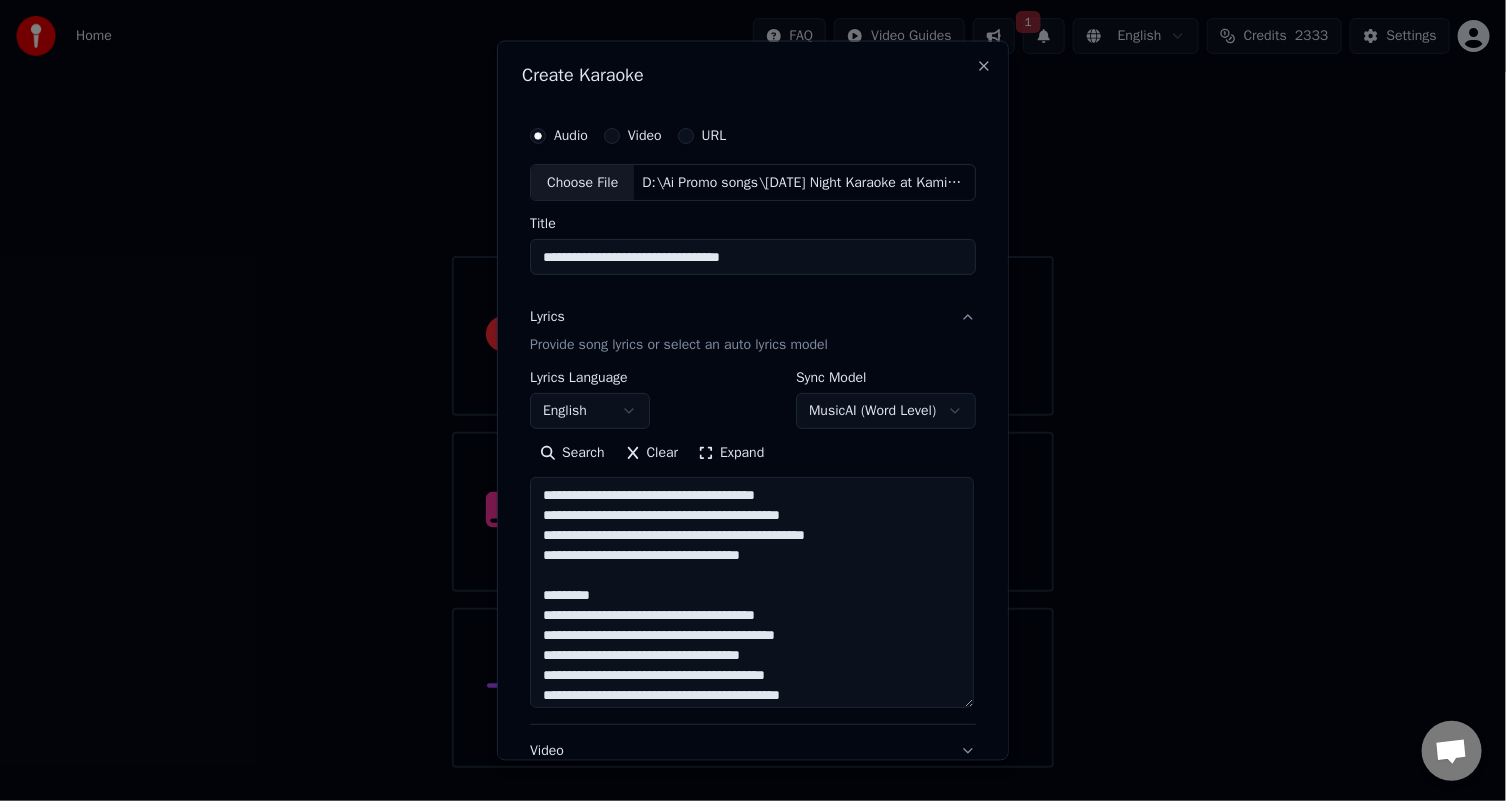 drag, startPoint x: 950, startPoint y: 536, endPoint x: 939, endPoint y: 703, distance: 167.36188 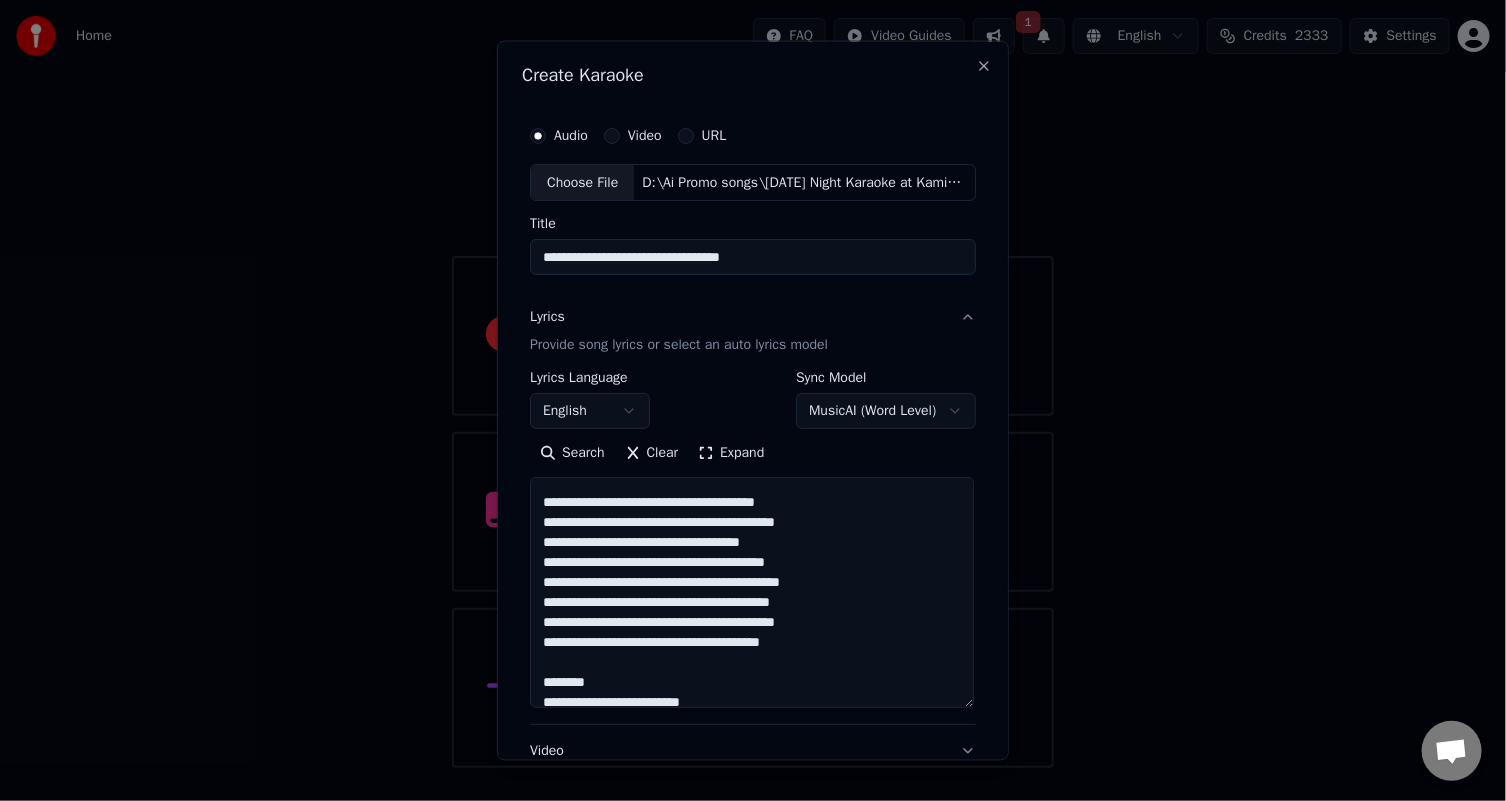 scroll, scrollTop: 100, scrollLeft: 0, axis: vertical 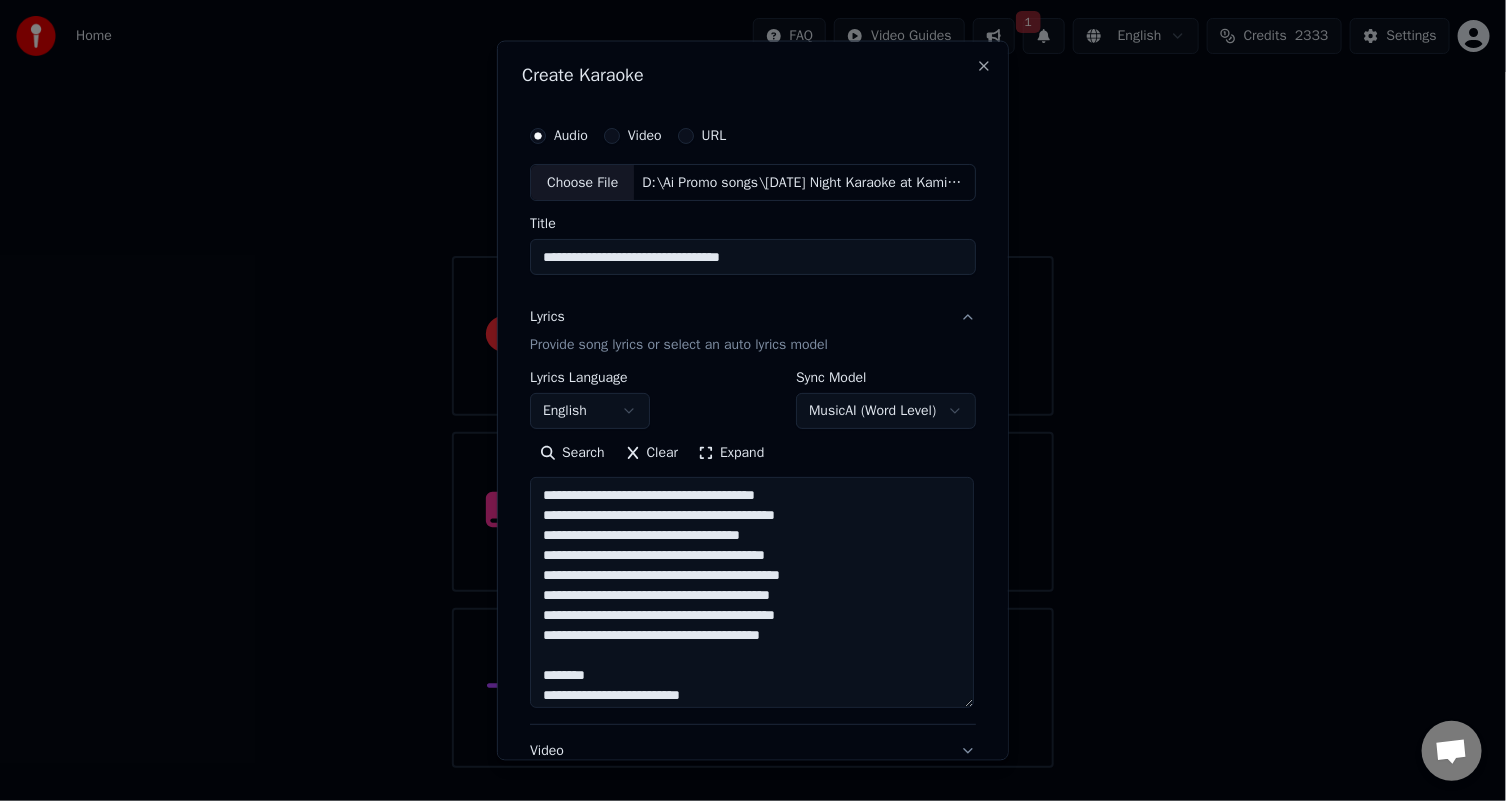 click at bounding box center [752, 592] 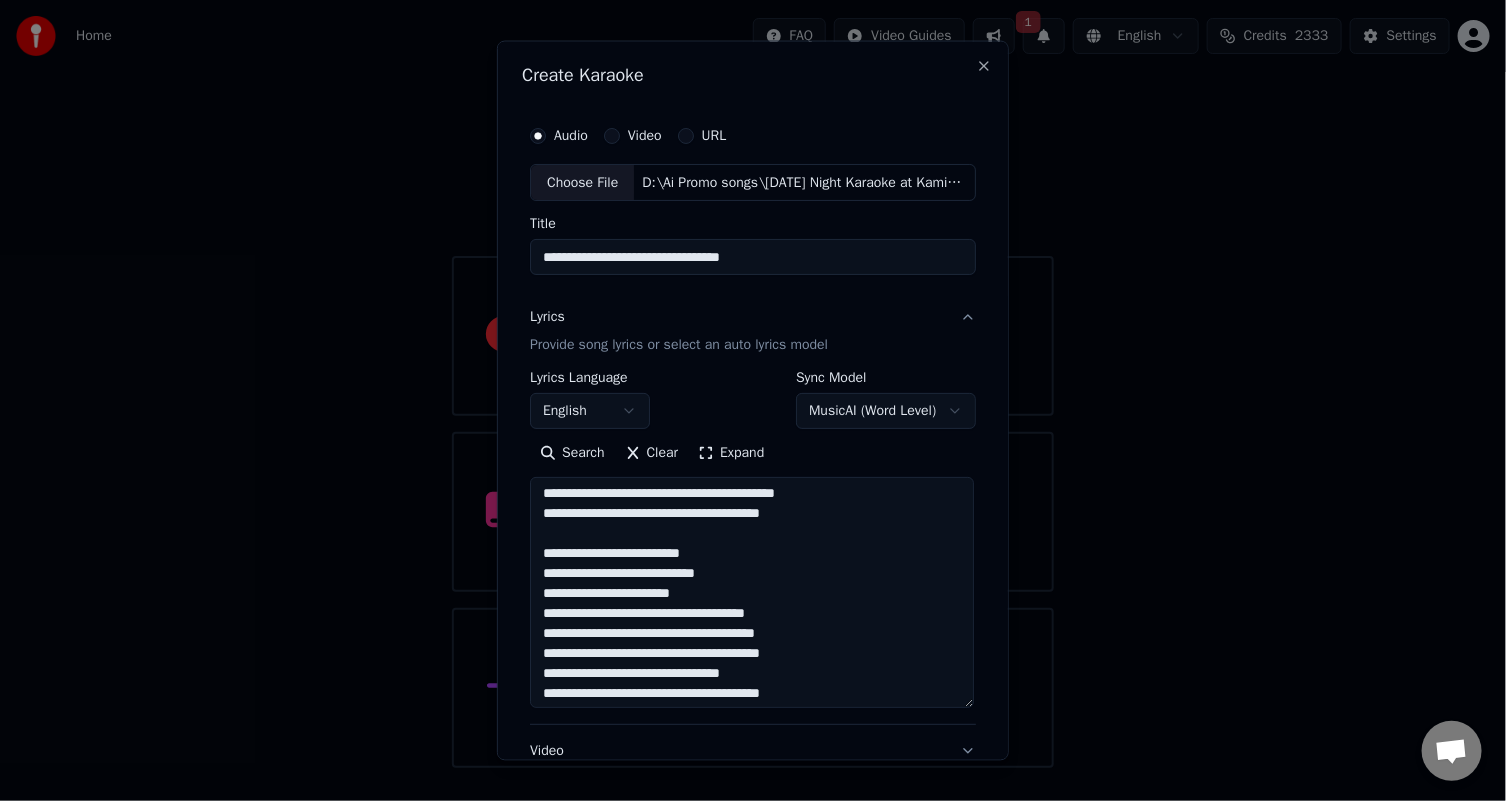 scroll, scrollTop: 300, scrollLeft: 0, axis: vertical 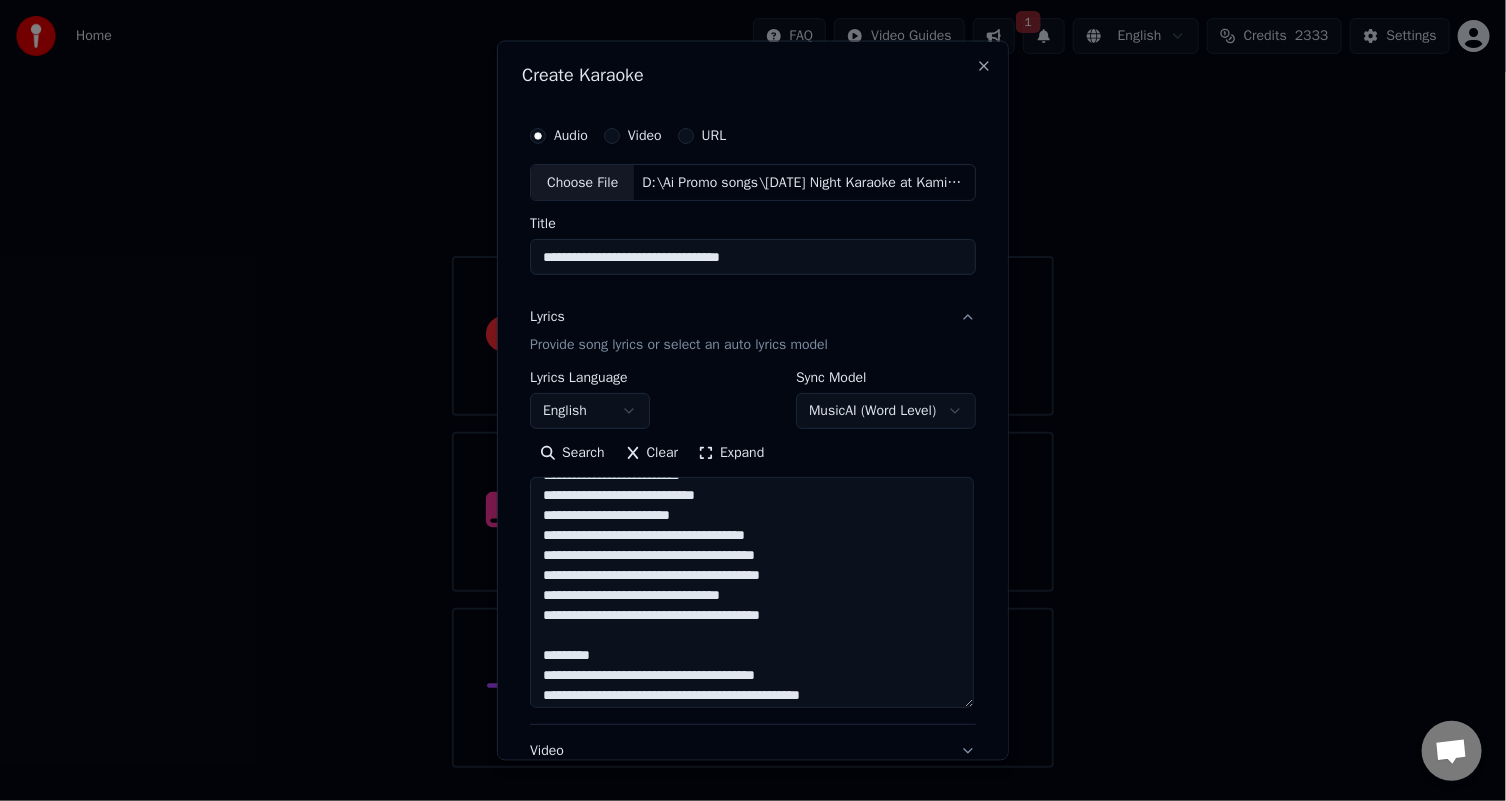 click at bounding box center [752, 592] 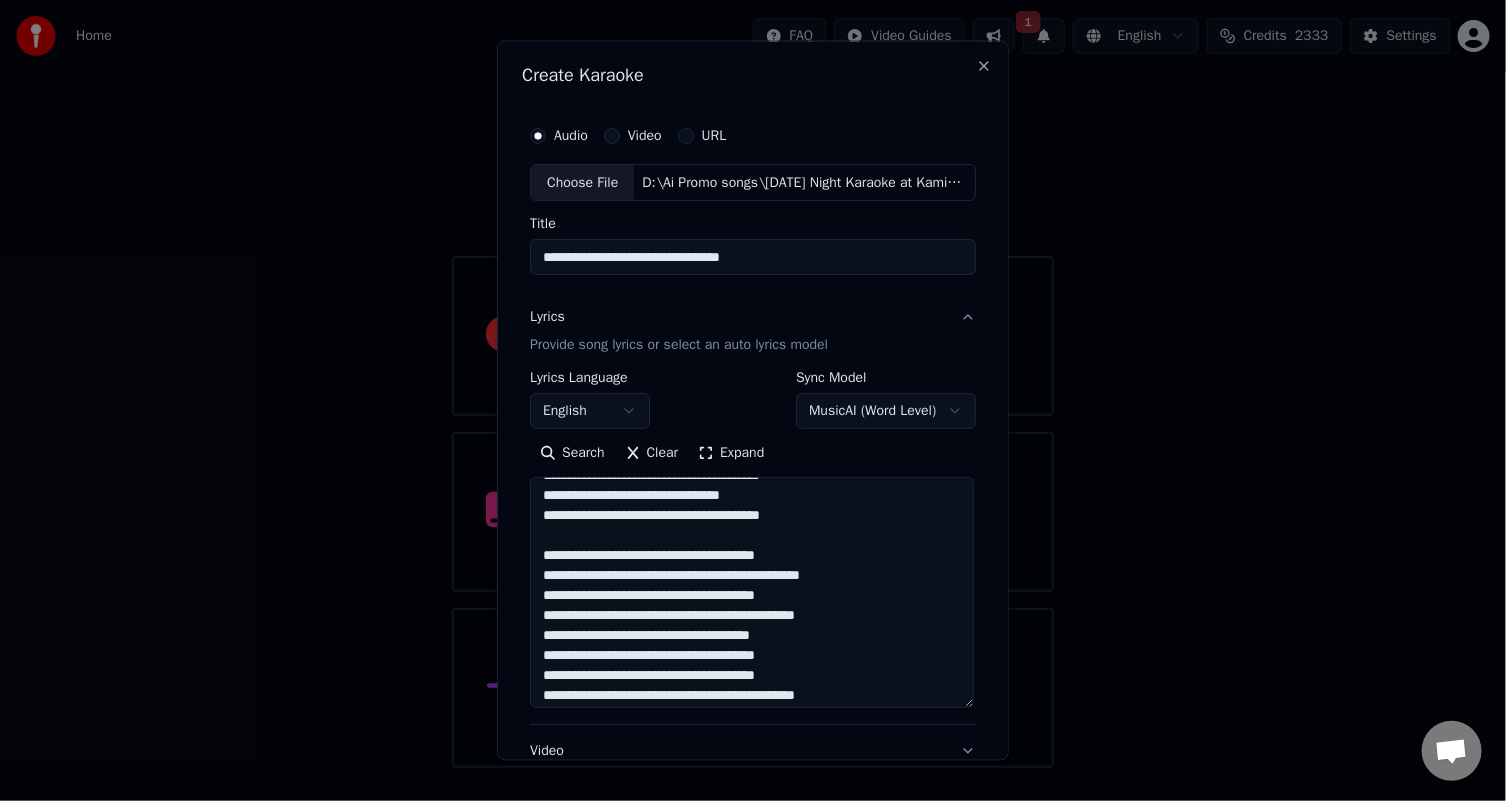 scroll, scrollTop: 500, scrollLeft: 0, axis: vertical 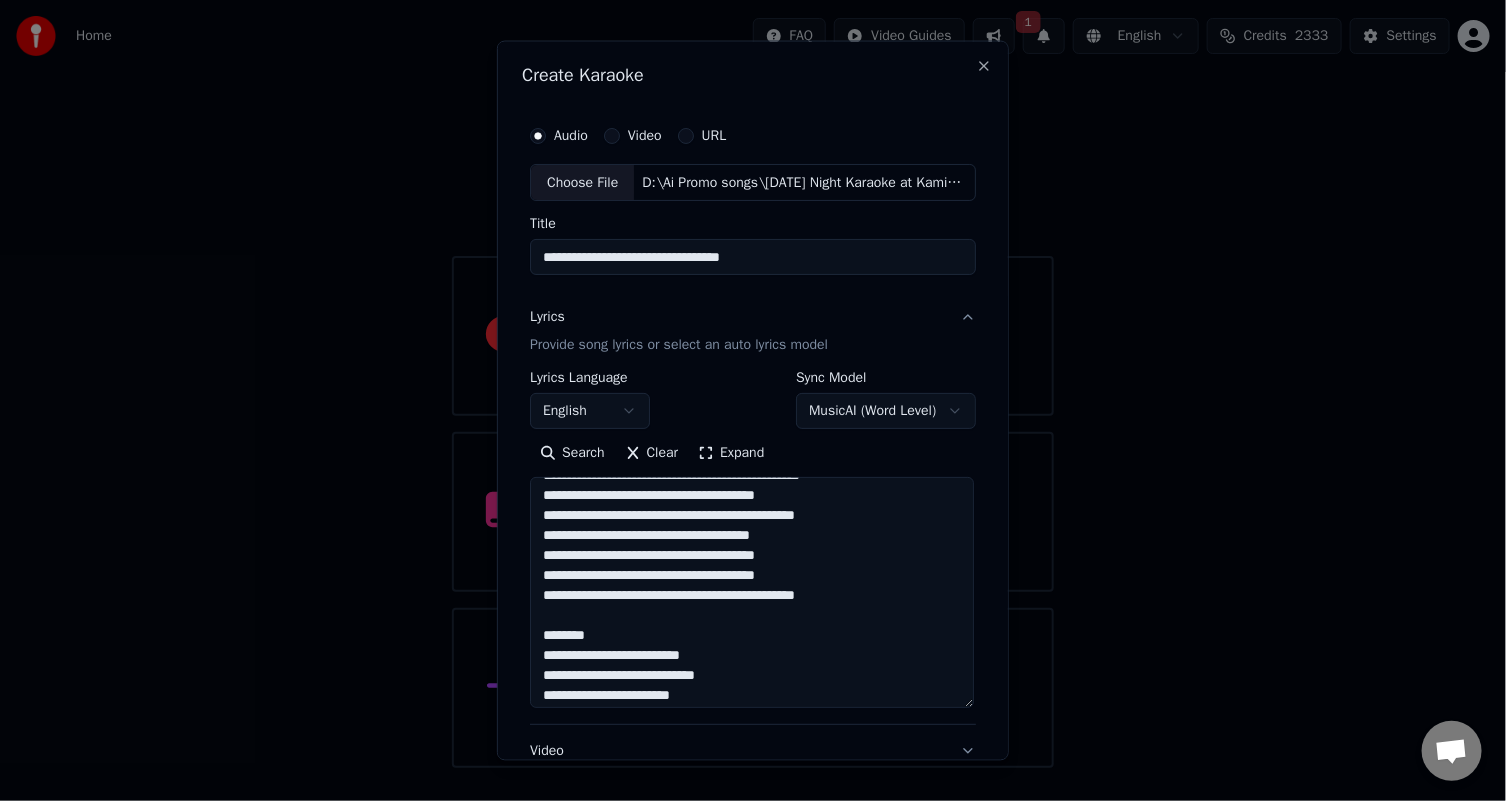 click at bounding box center (752, 592) 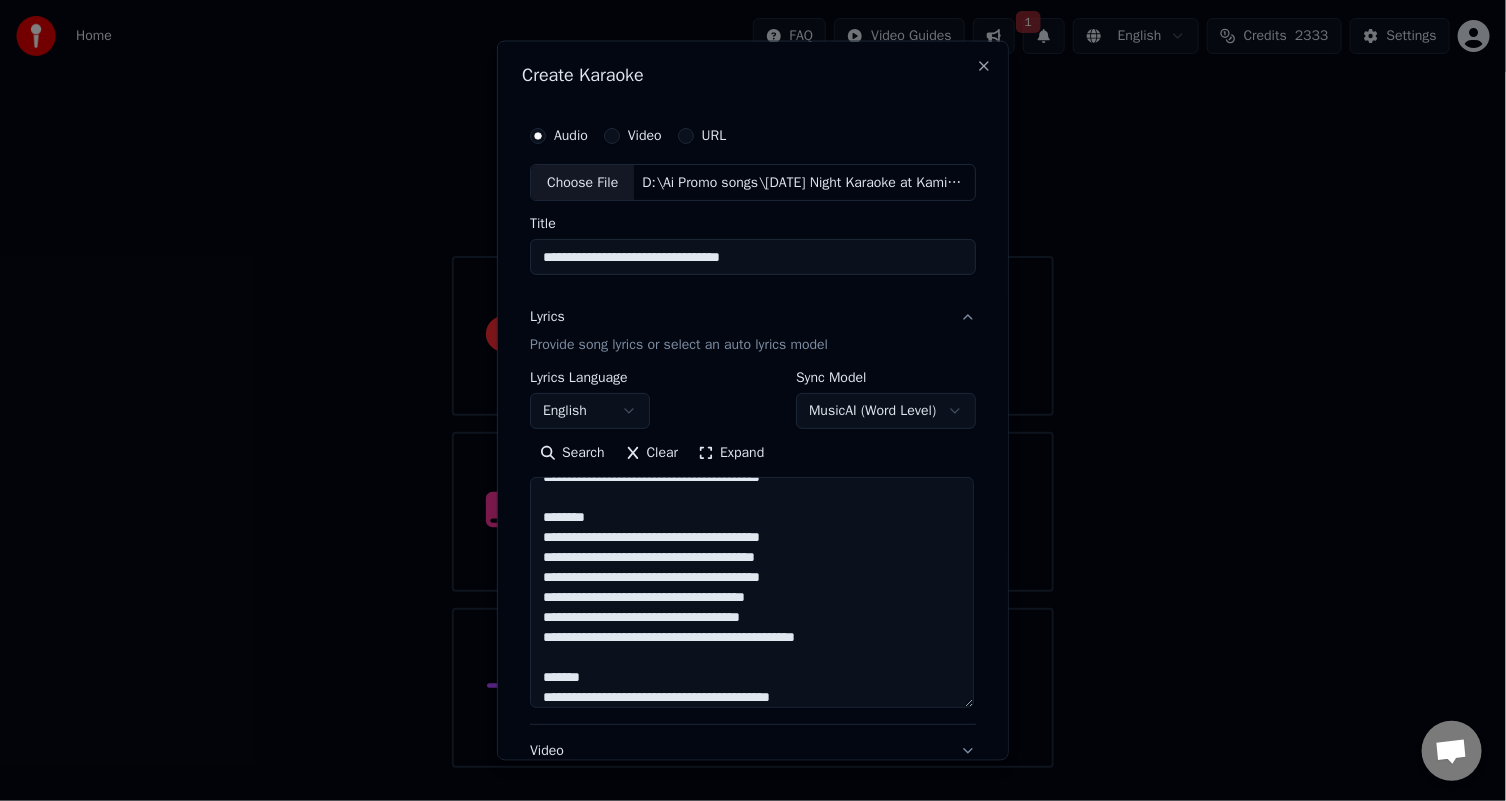 scroll, scrollTop: 800, scrollLeft: 0, axis: vertical 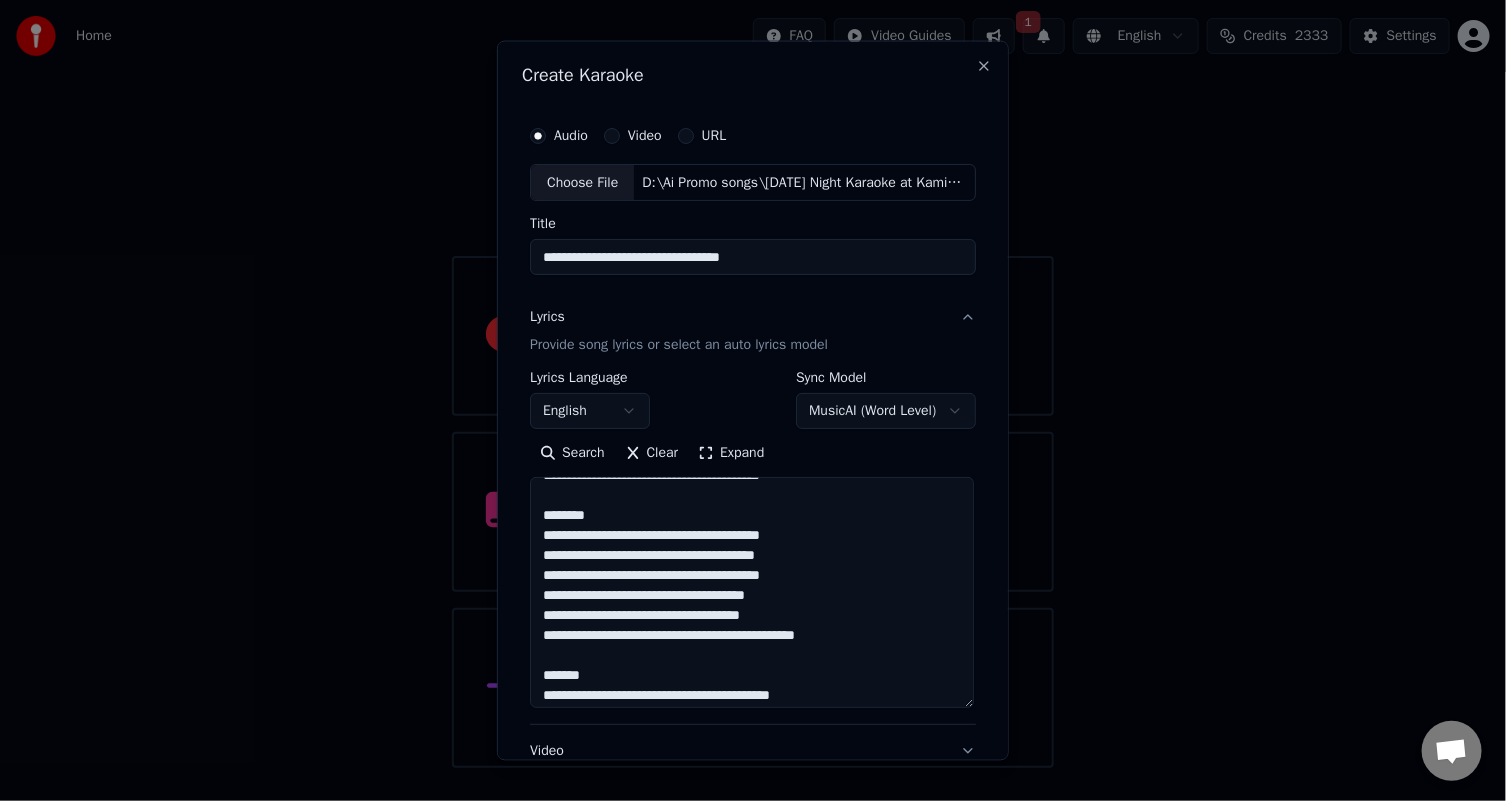 click at bounding box center (752, 592) 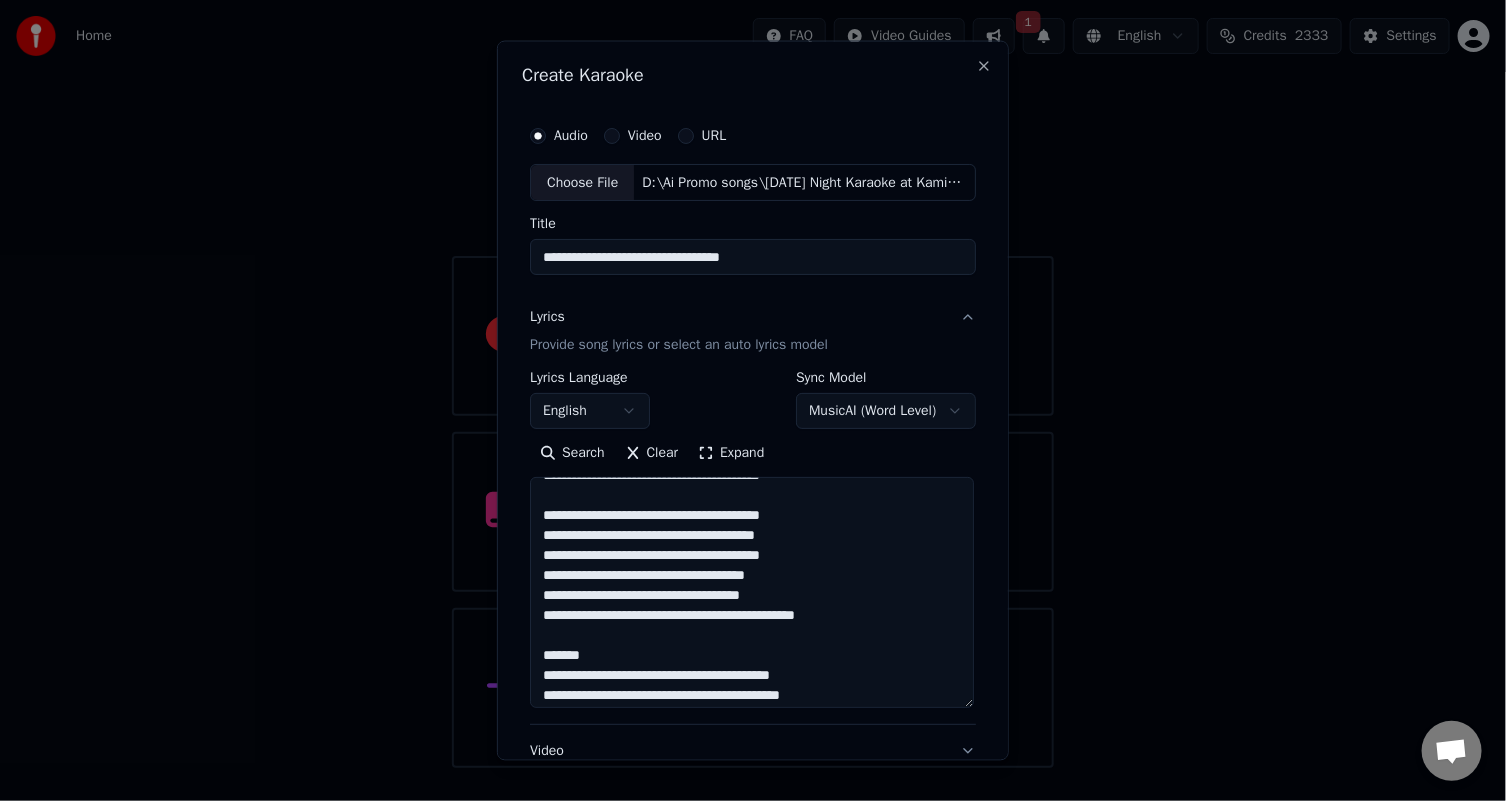 click at bounding box center (752, 592) 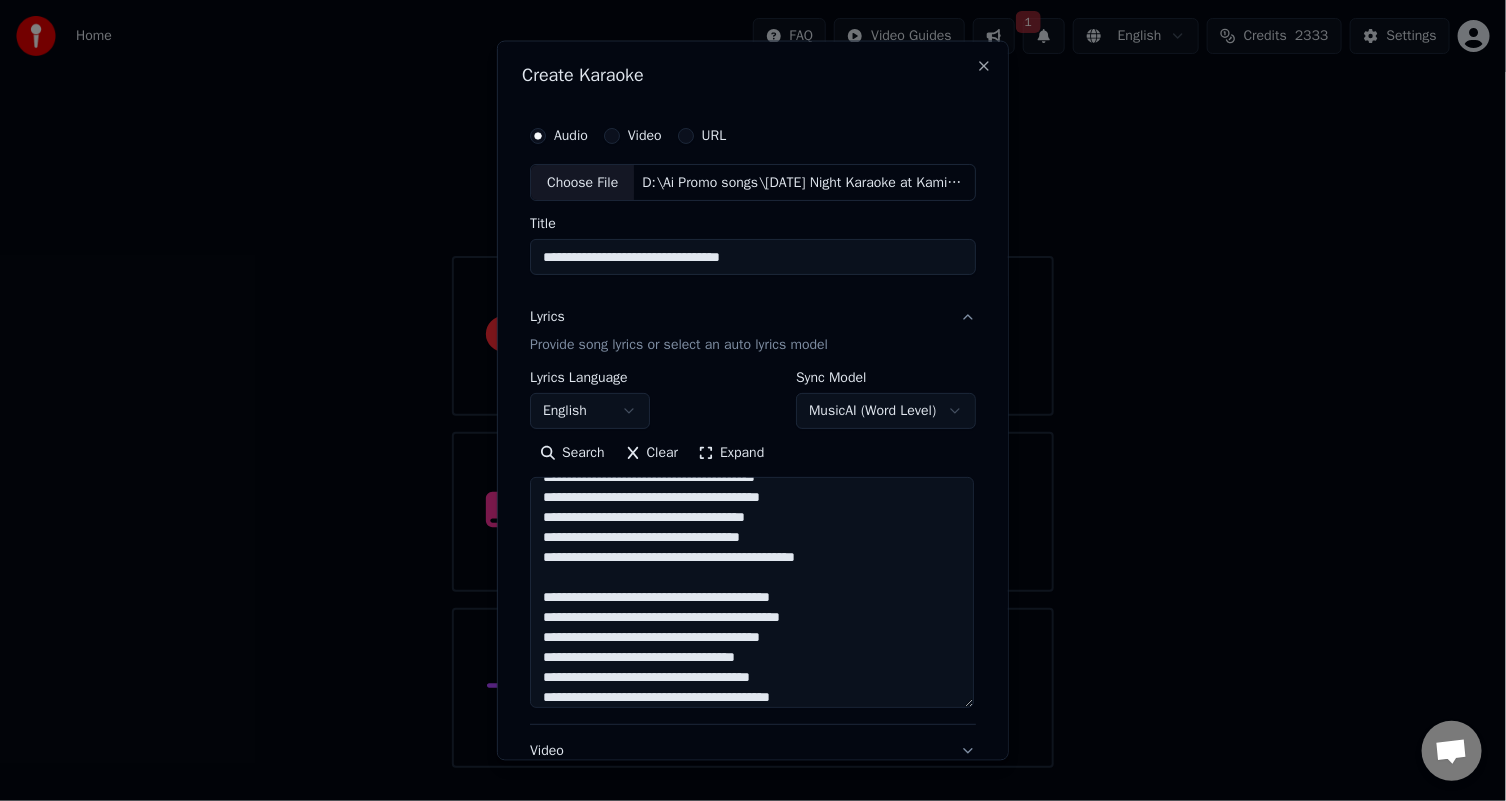 scroll, scrollTop: 865, scrollLeft: 0, axis: vertical 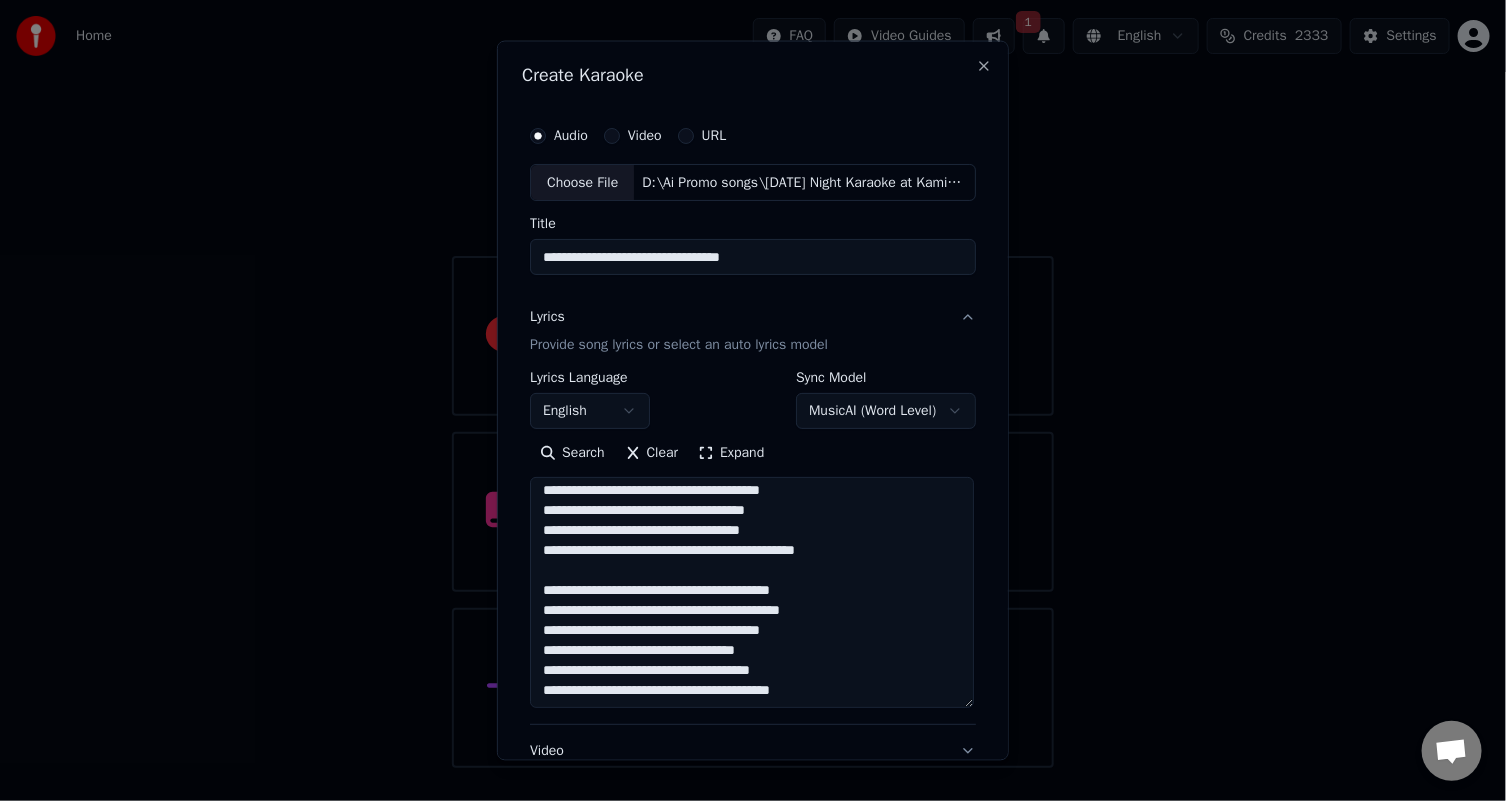 type on "**********" 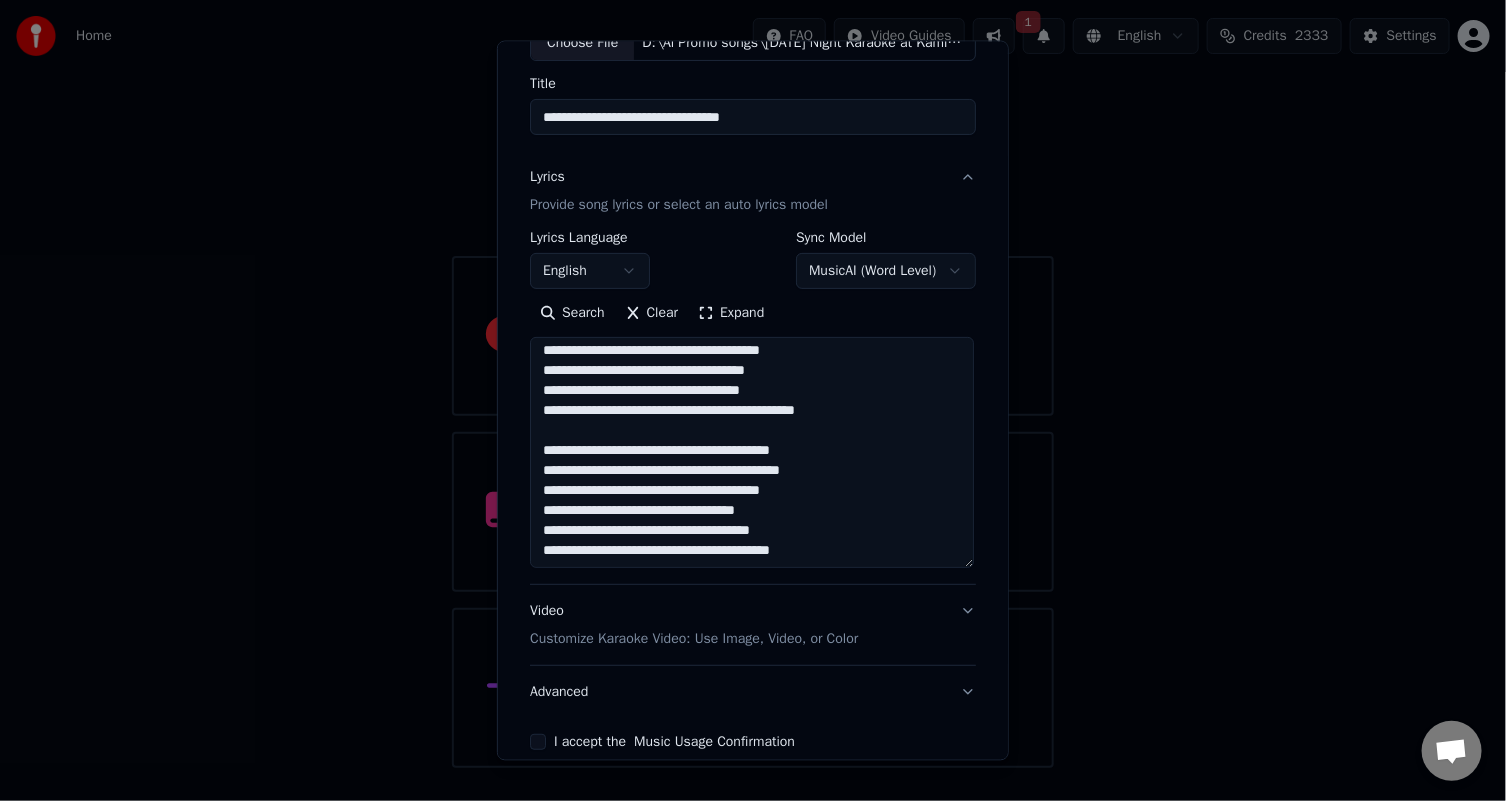 scroll, scrollTop: 235, scrollLeft: 0, axis: vertical 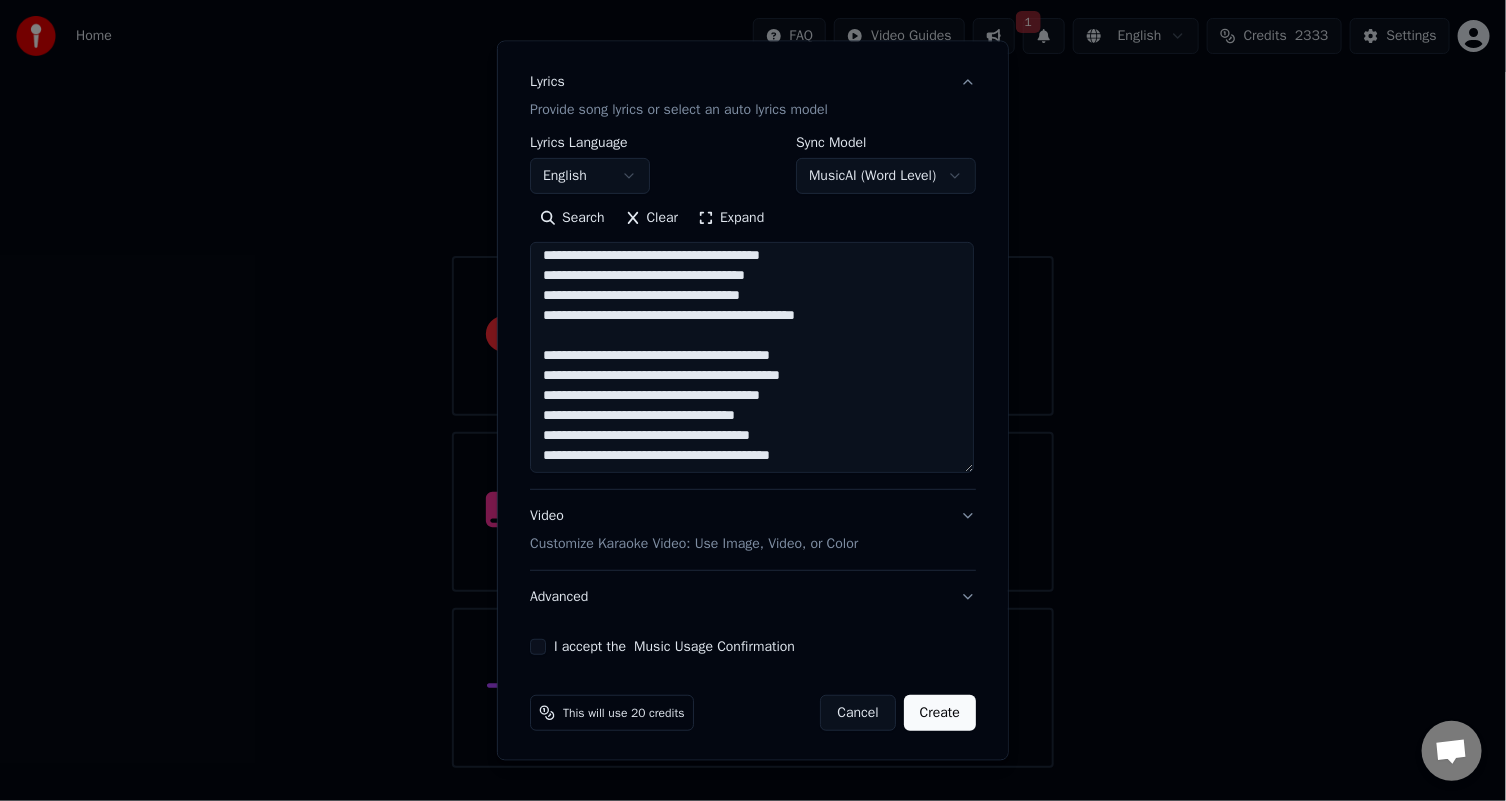 click on "Customize Karaoke Video: Use Image, Video, or Color" at bounding box center (694, 544) 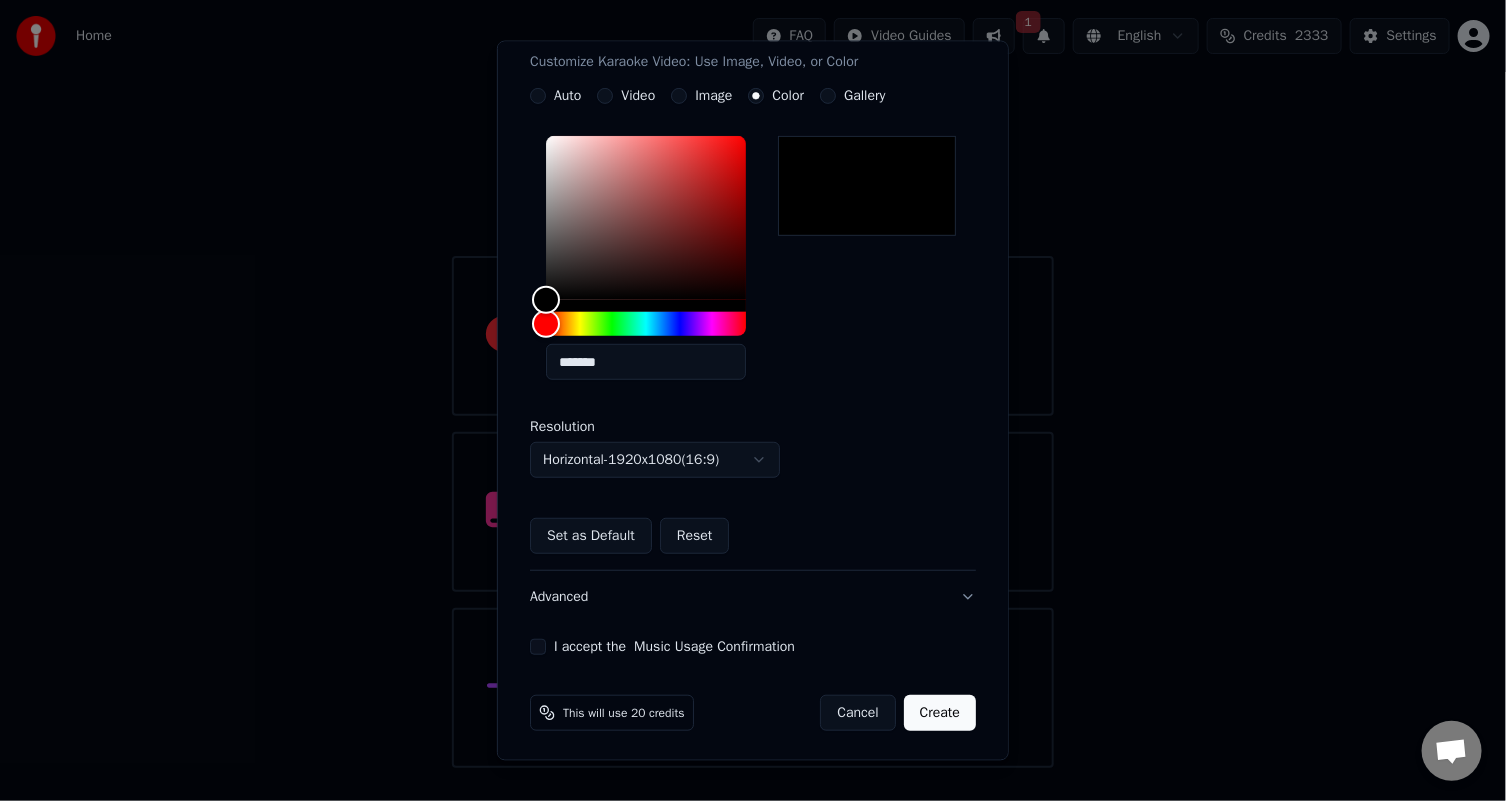 click on "Advanced" at bounding box center [753, 597] 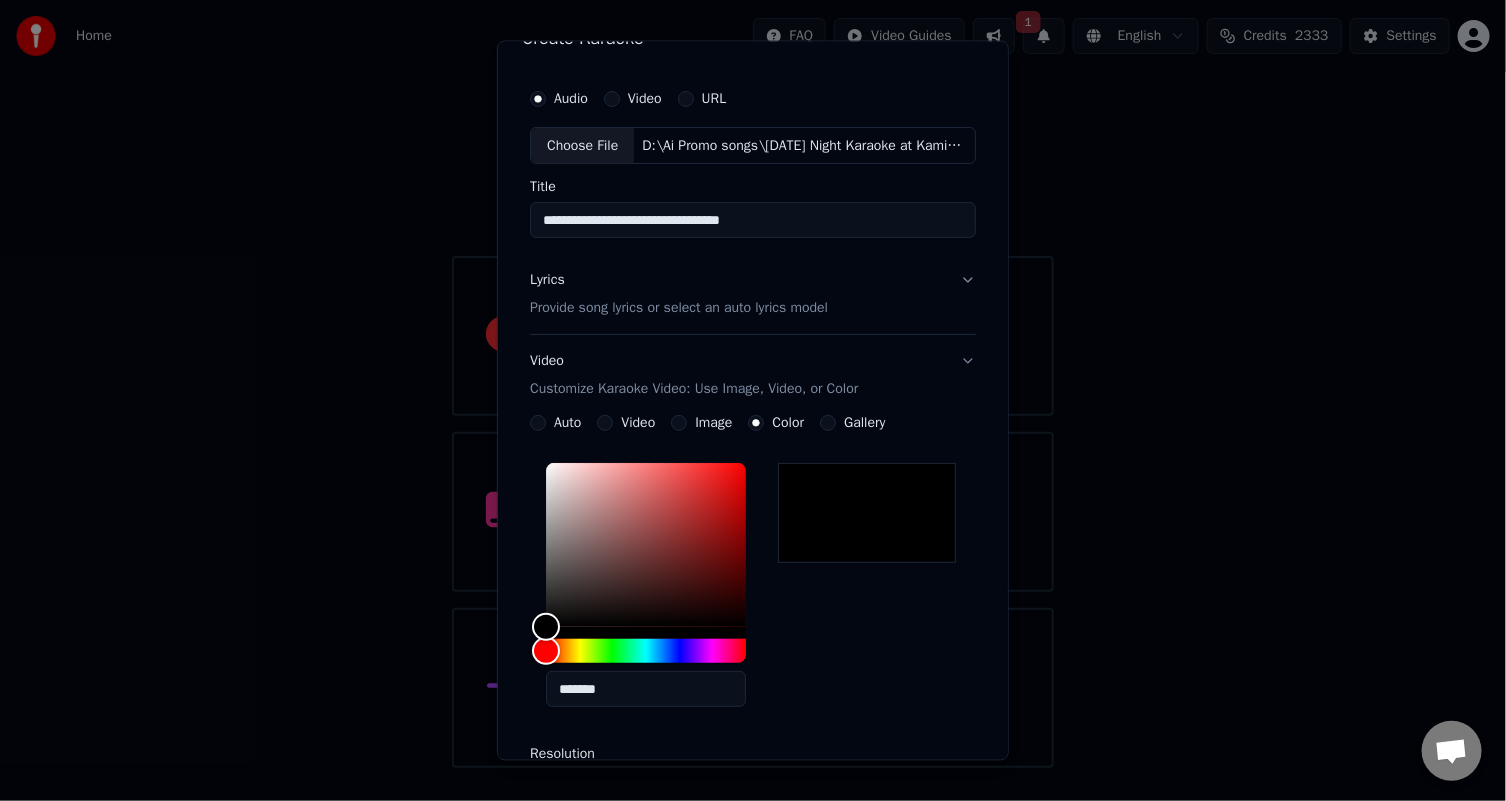 scroll, scrollTop: 0, scrollLeft: 0, axis: both 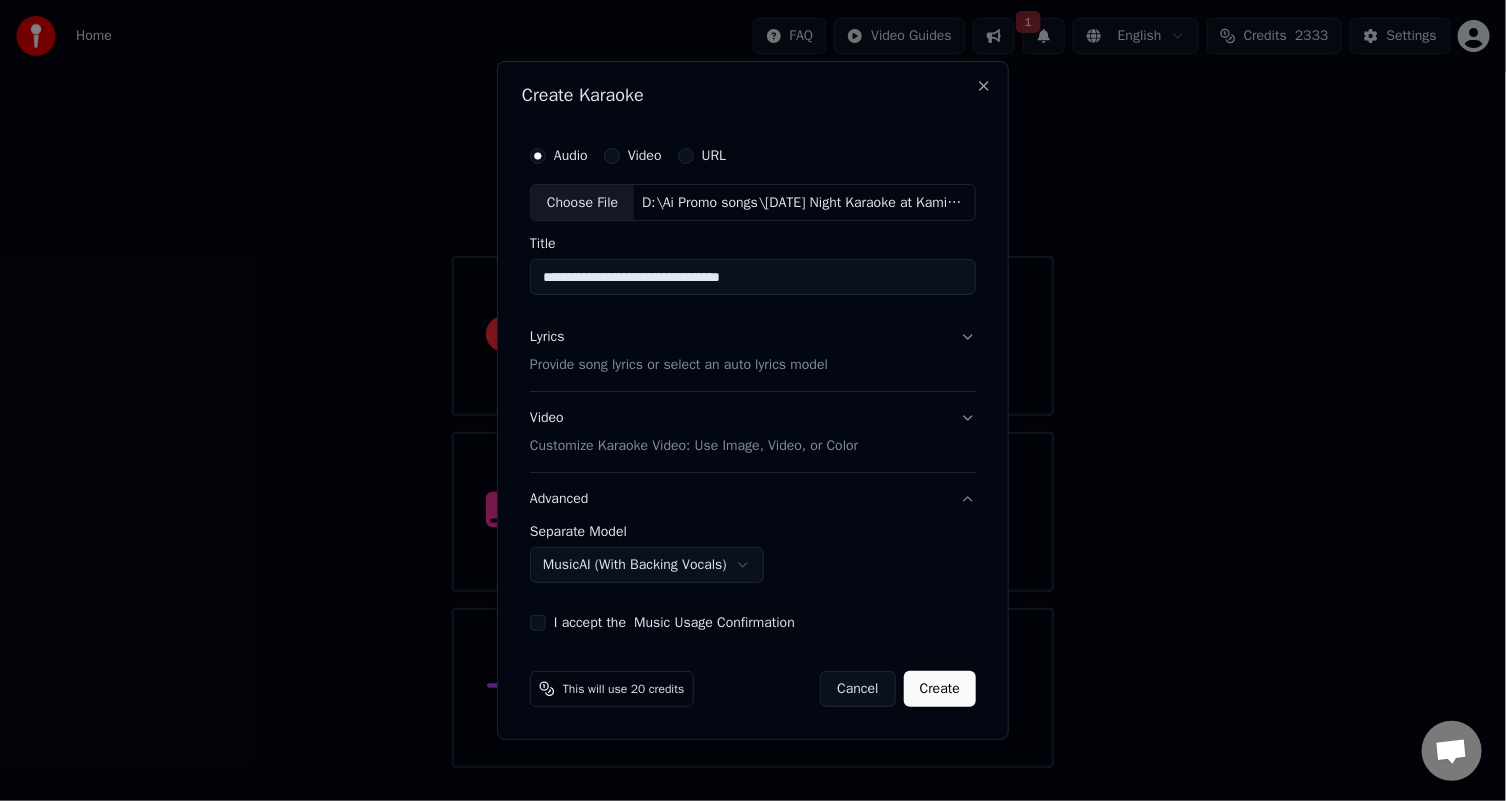click on "I accept the   Music Usage Confirmation" at bounding box center (538, 623) 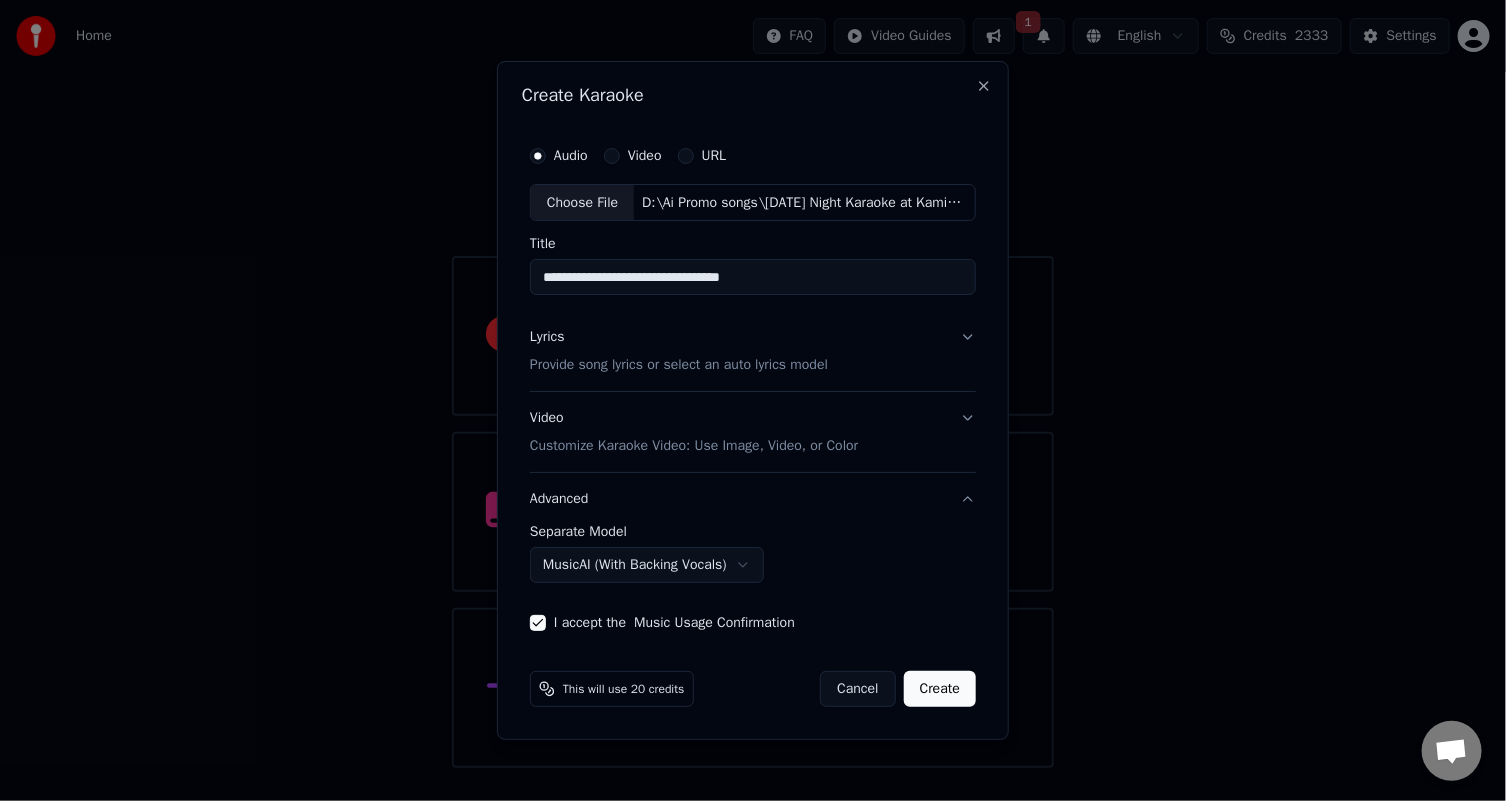 click on "Lyrics Provide song lyrics or select an auto lyrics model" at bounding box center [679, 352] 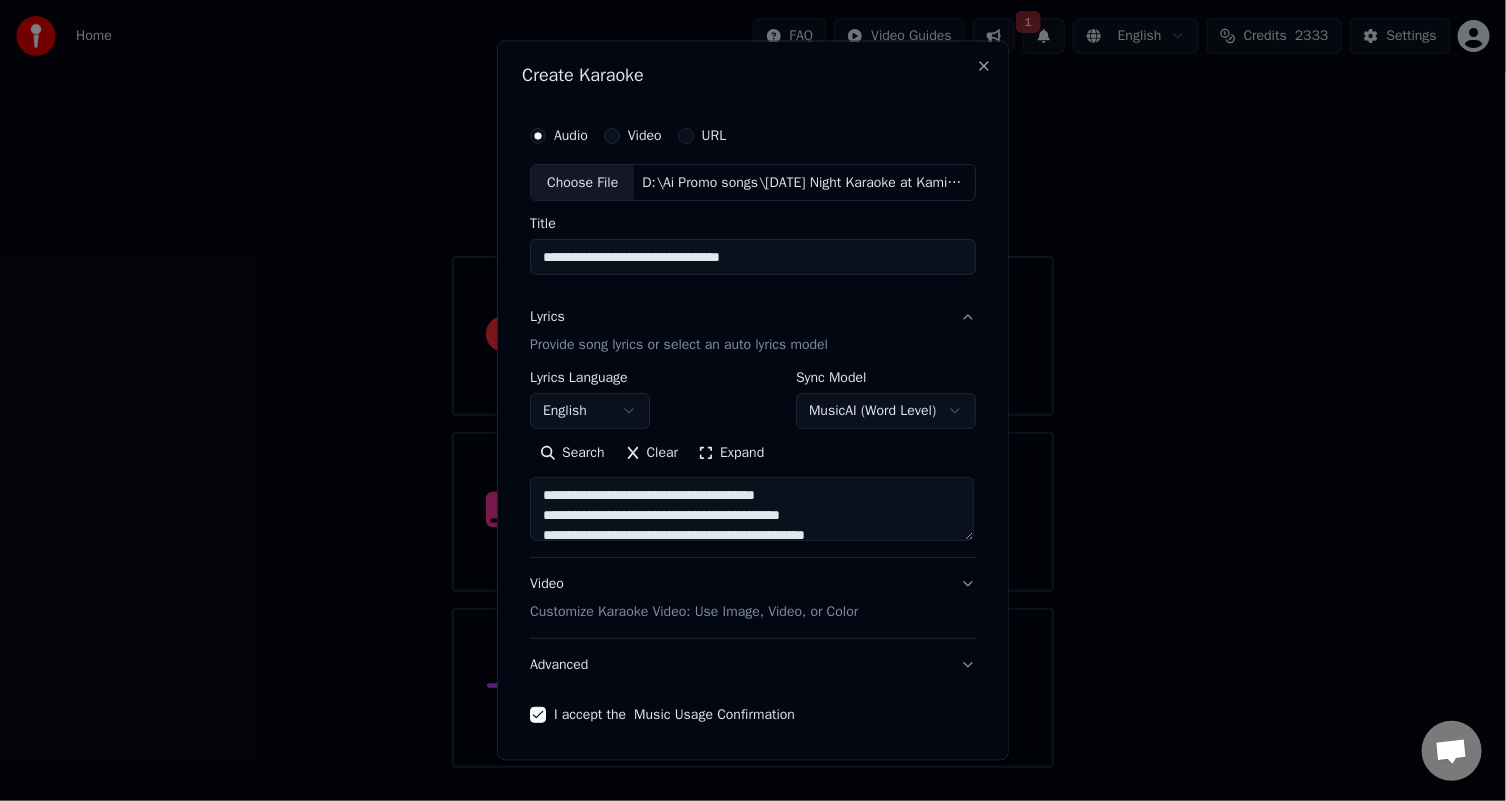 click on "**********" at bounding box center [753, 384] 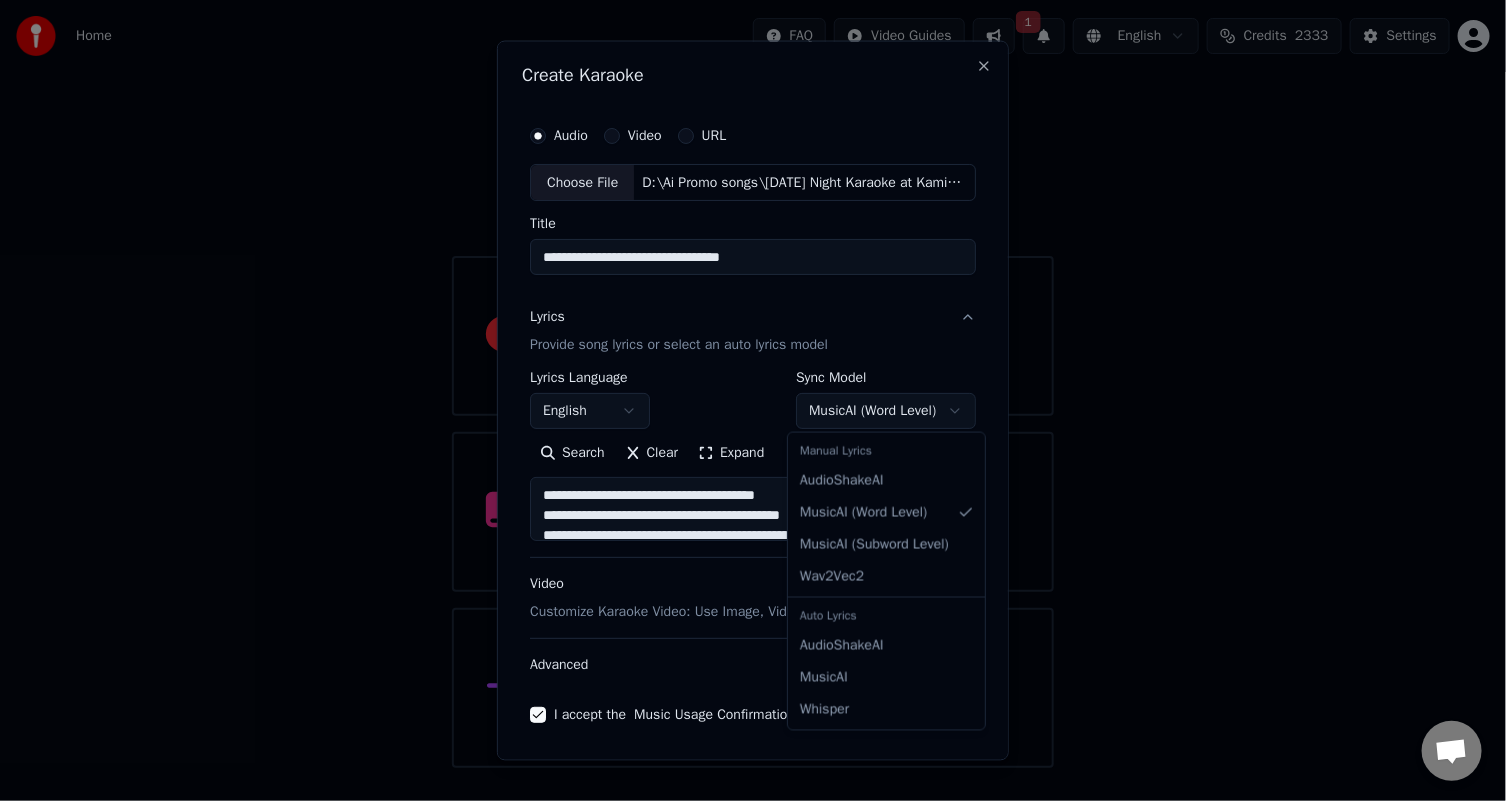 select on "**********" 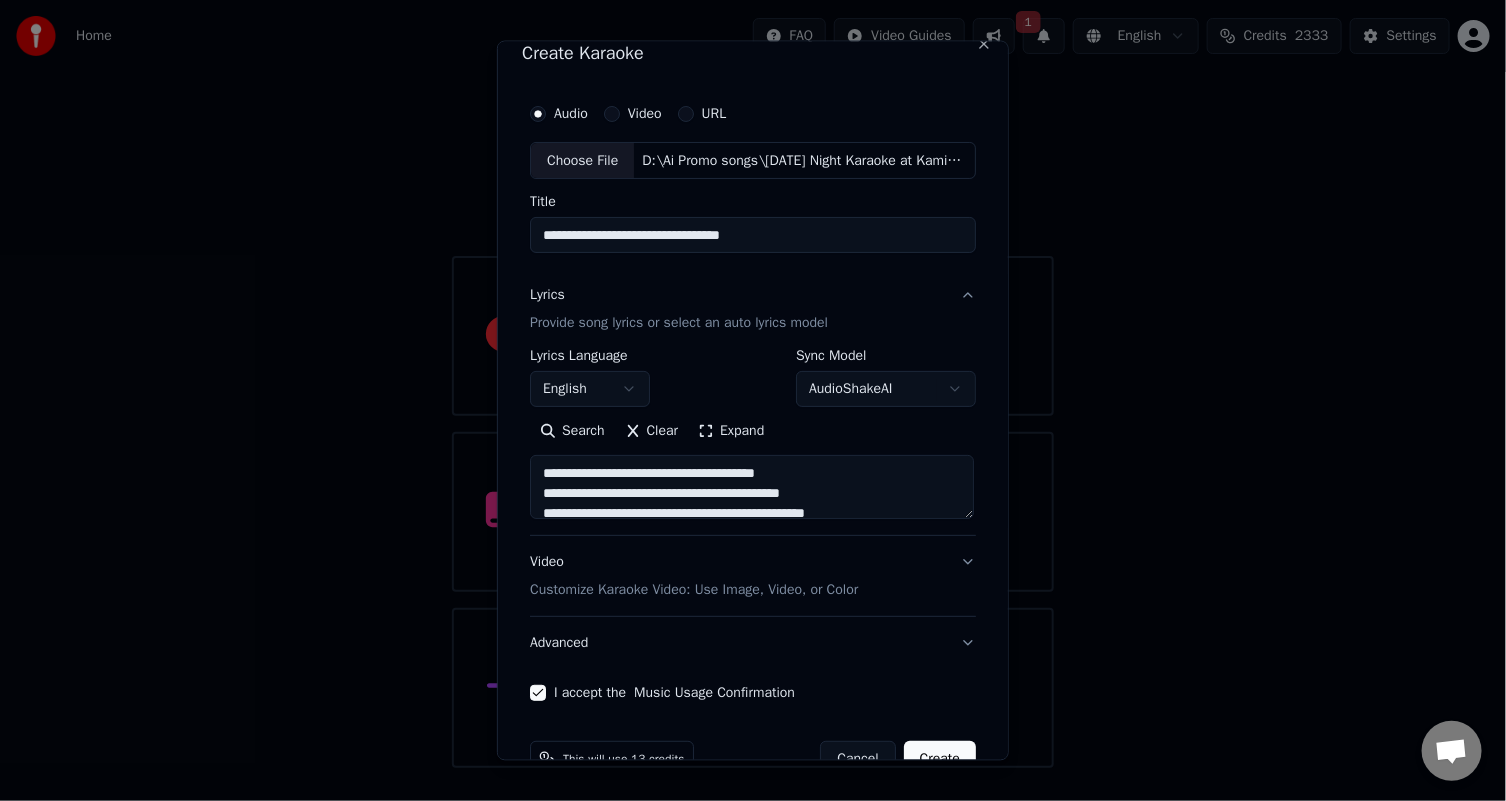 scroll, scrollTop: 68, scrollLeft: 0, axis: vertical 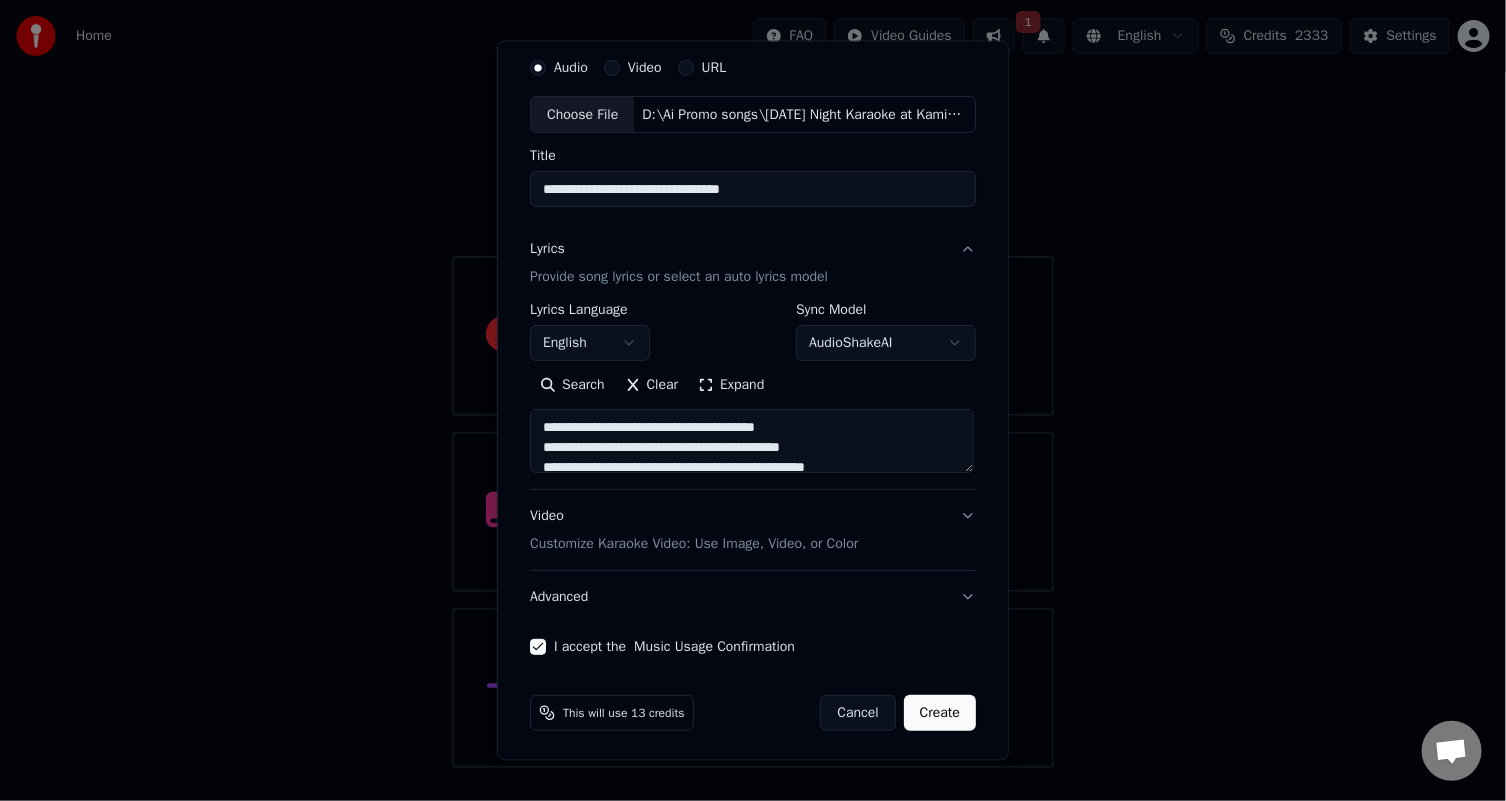 click on "Create" at bounding box center [940, 713] 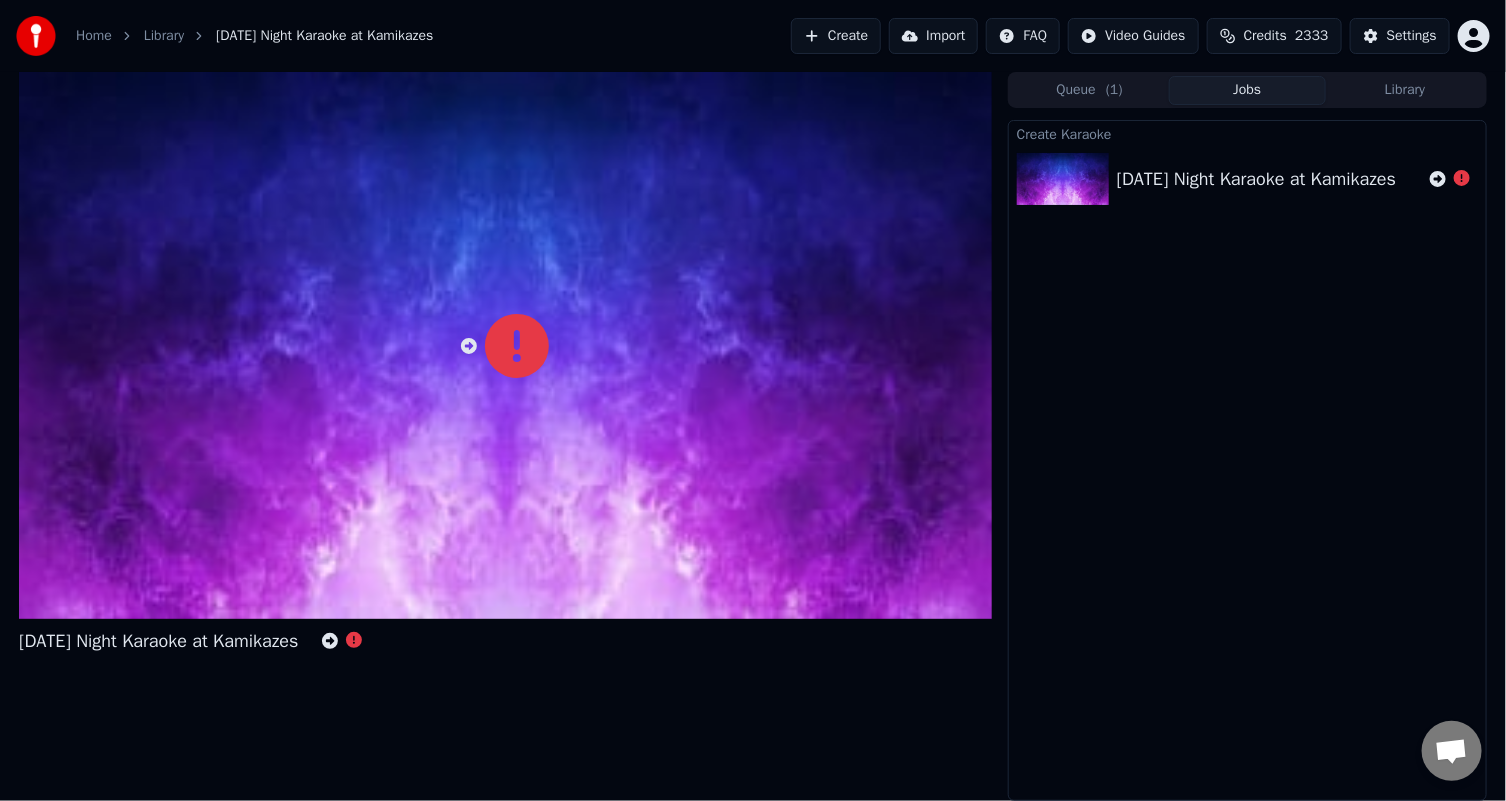 click on "[DATE] Night Karaoke at Kamikazes" at bounding box center (1256, 179) 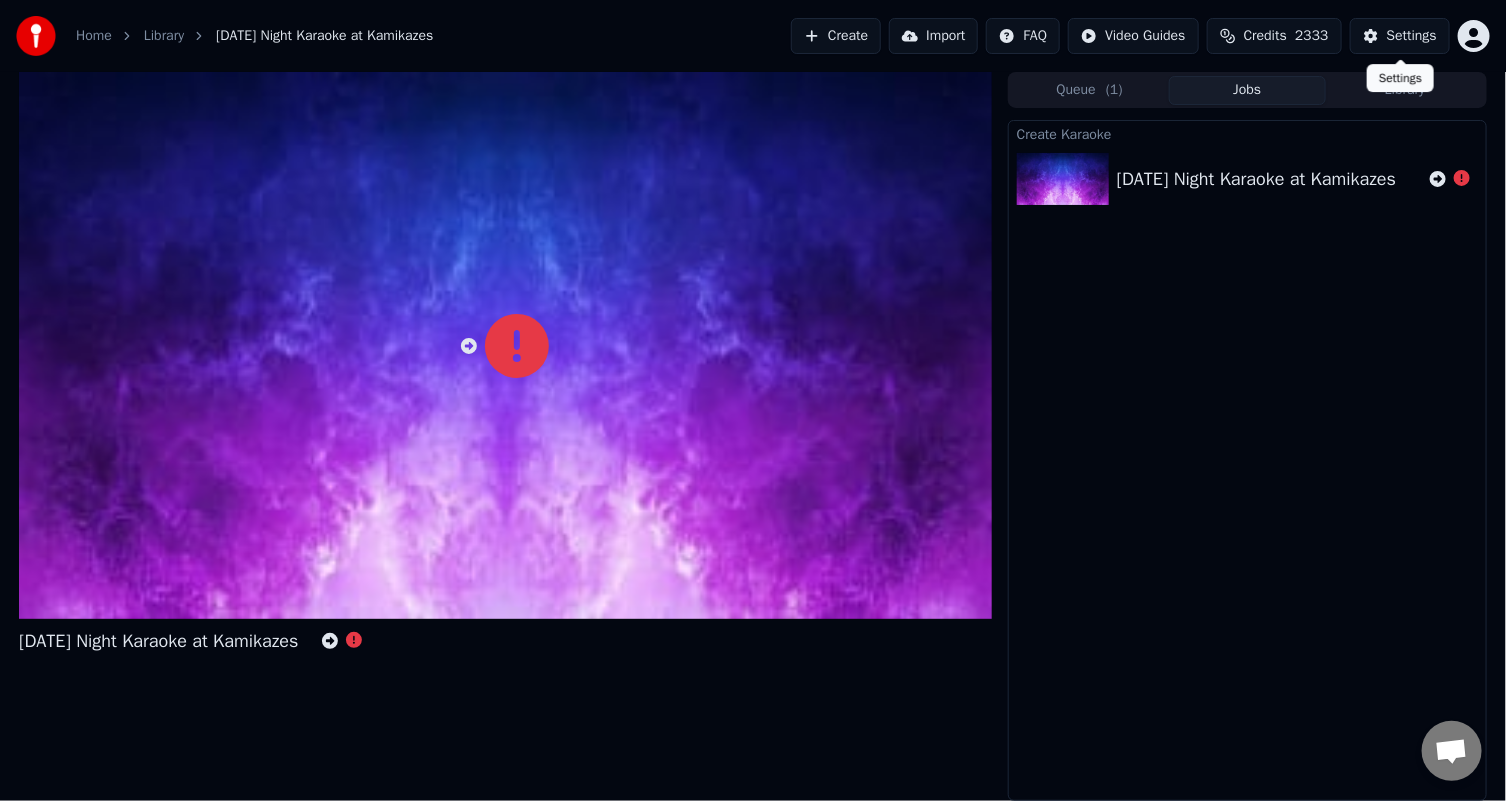 click on "Settings" at bounding box center [1412, 36] 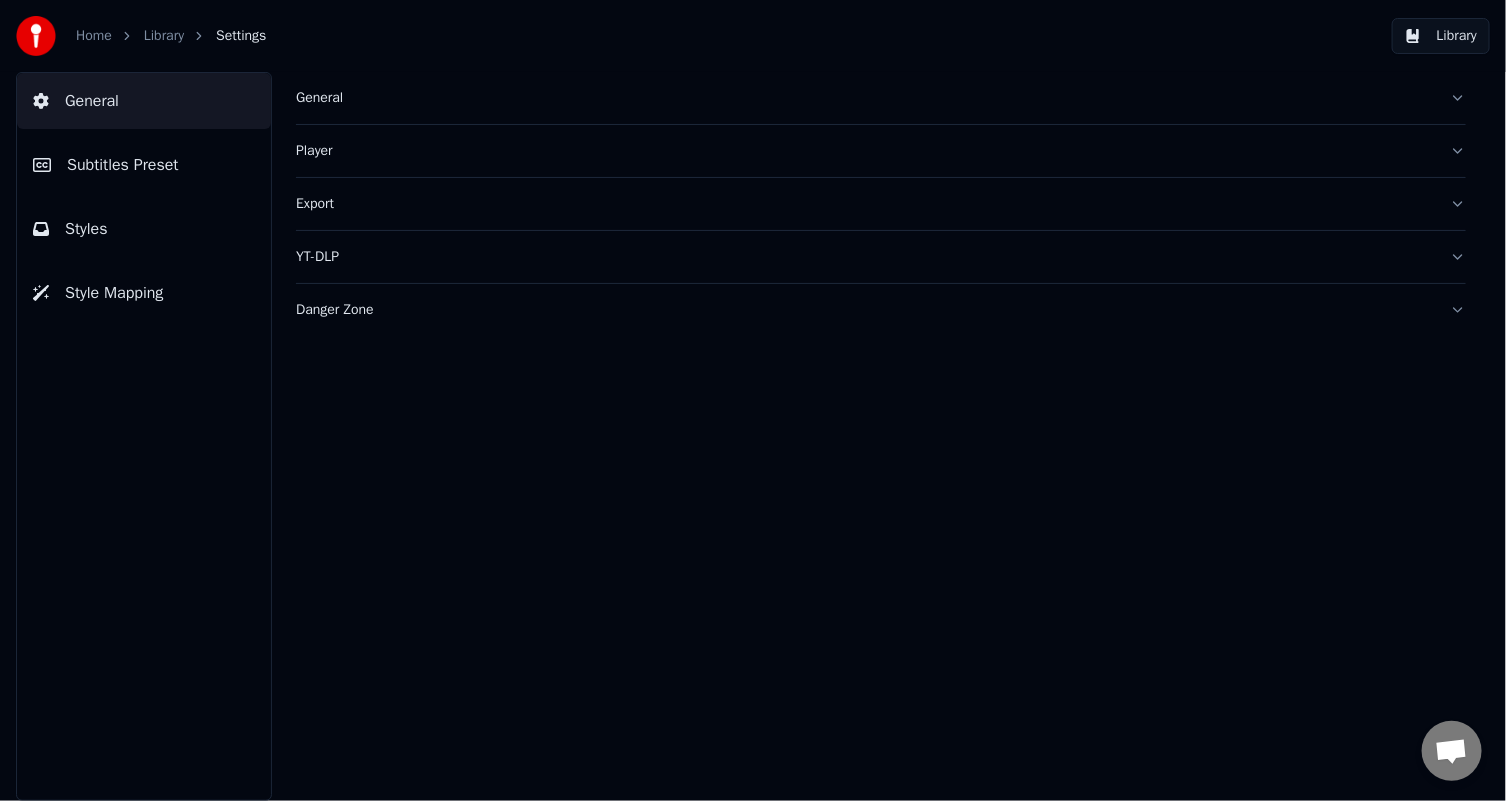 click on "Library" at bounding box center (164, 36) 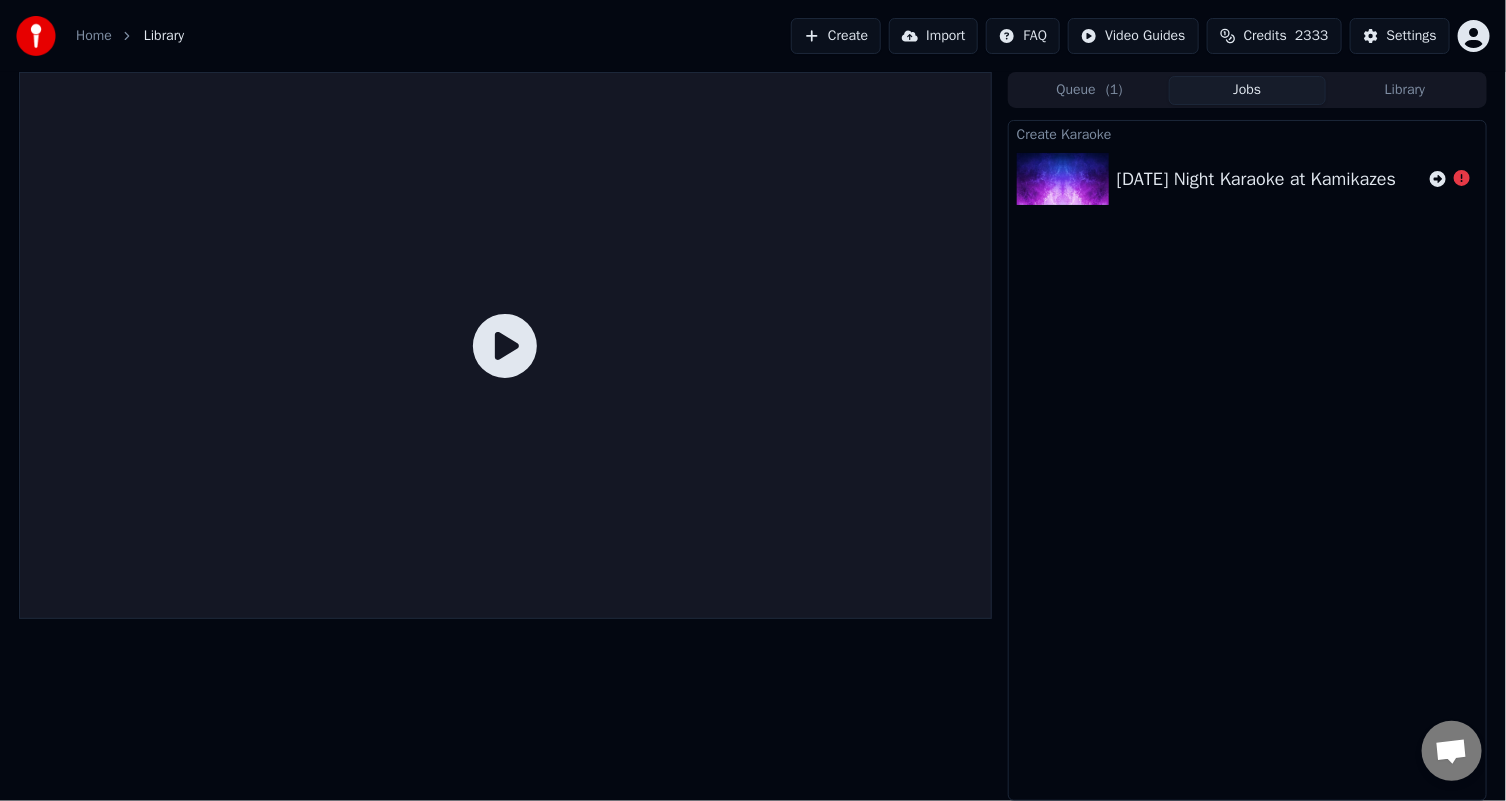 click on "Create" at bounding box center [836, 36] 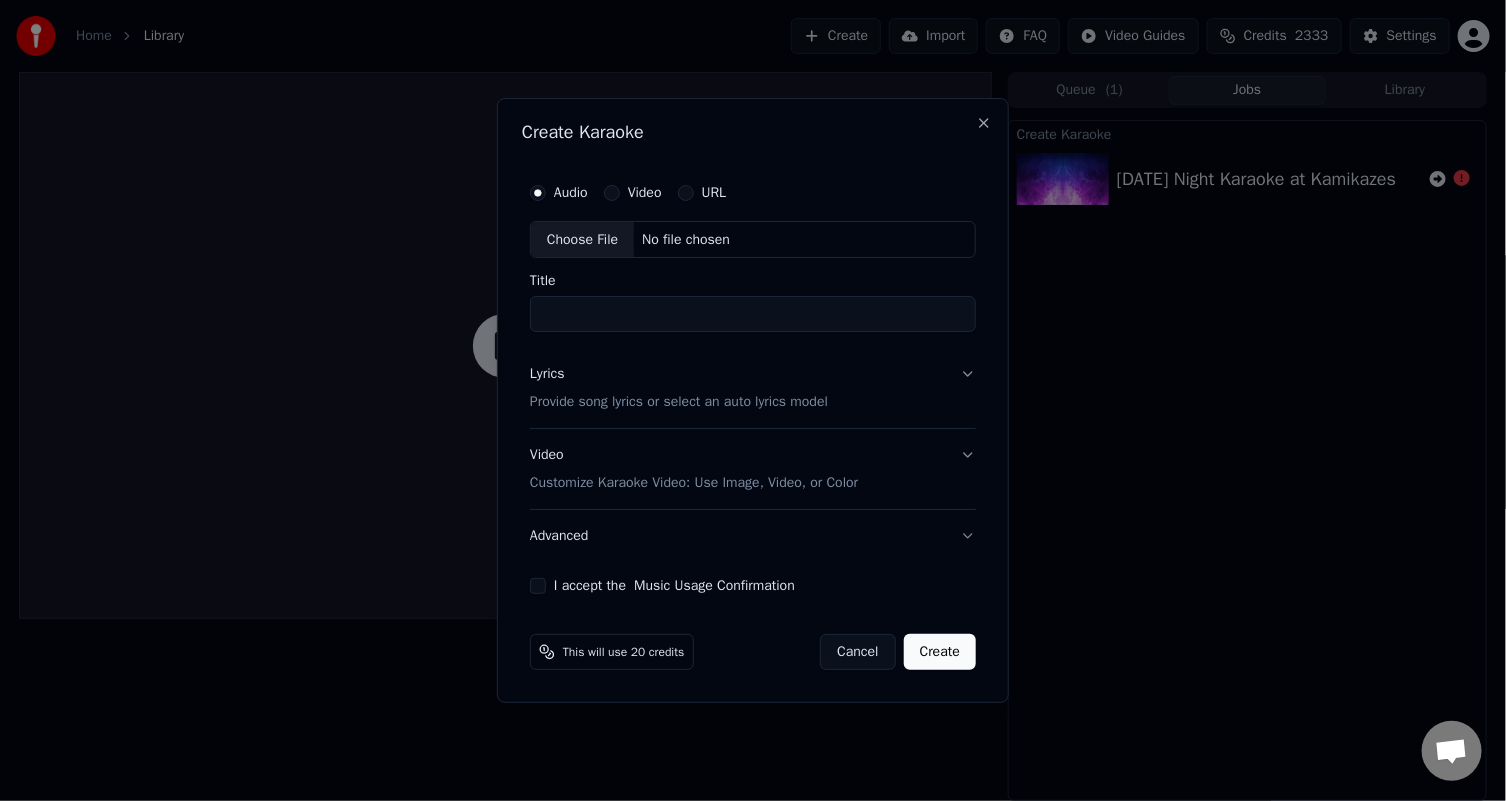 click on "Choose File" at bounding box center (582, 240) 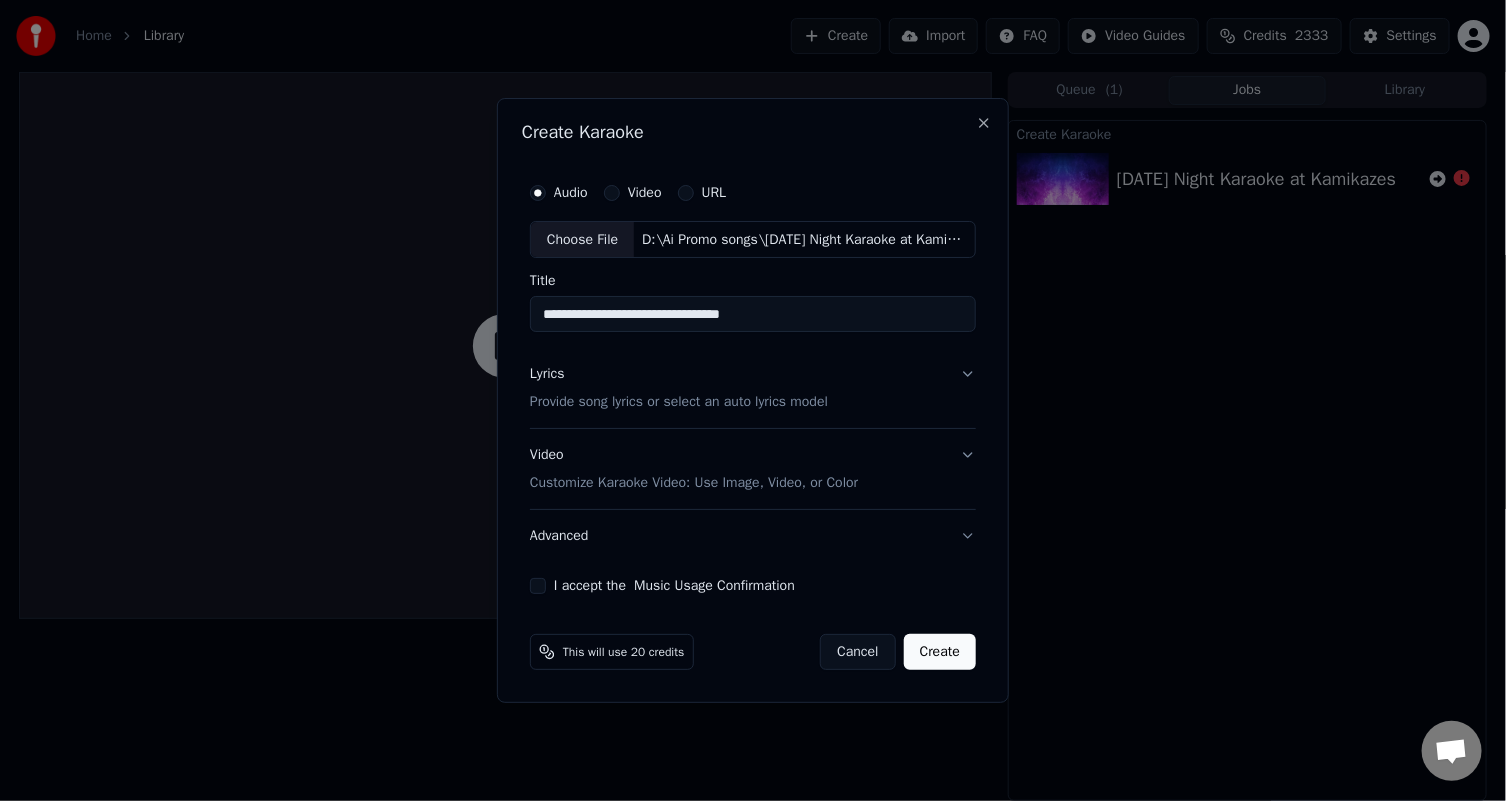 click on "Lyrics" at bounding box center [547, 375] 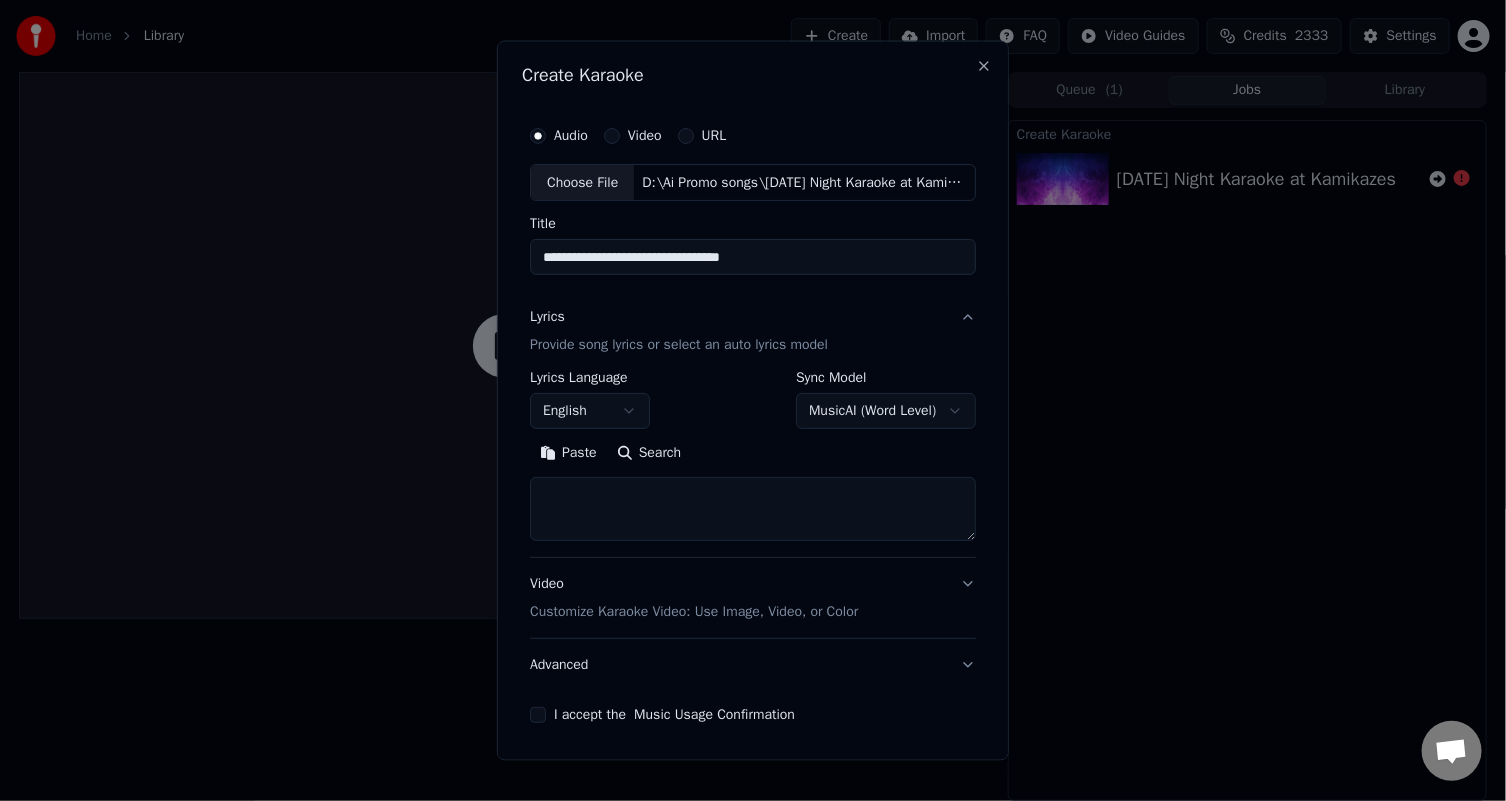 click on "Paste" at bounding box center [568, 453] 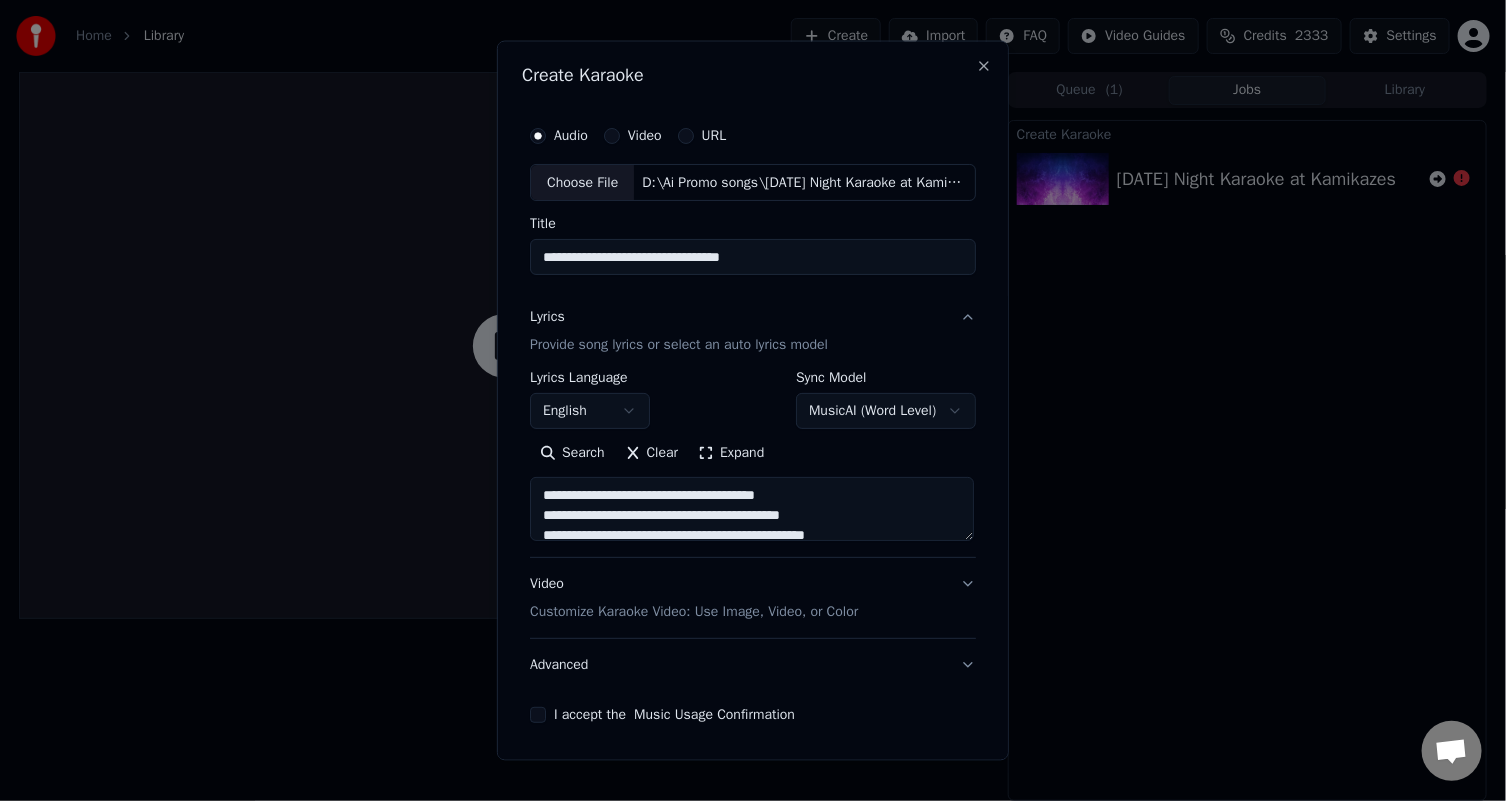 type on "**********" 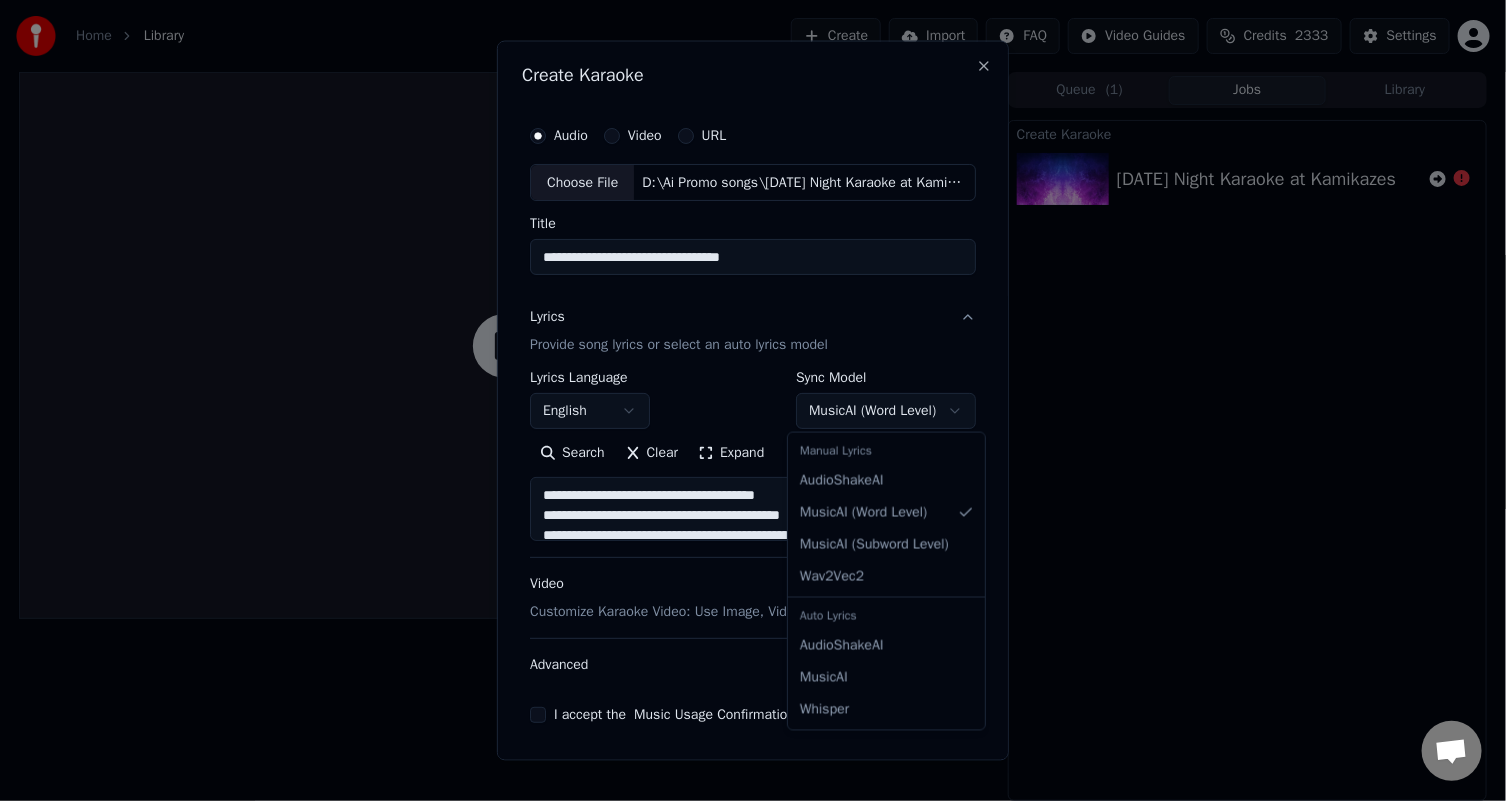 click on "**********" at bounding box center (753, 400) 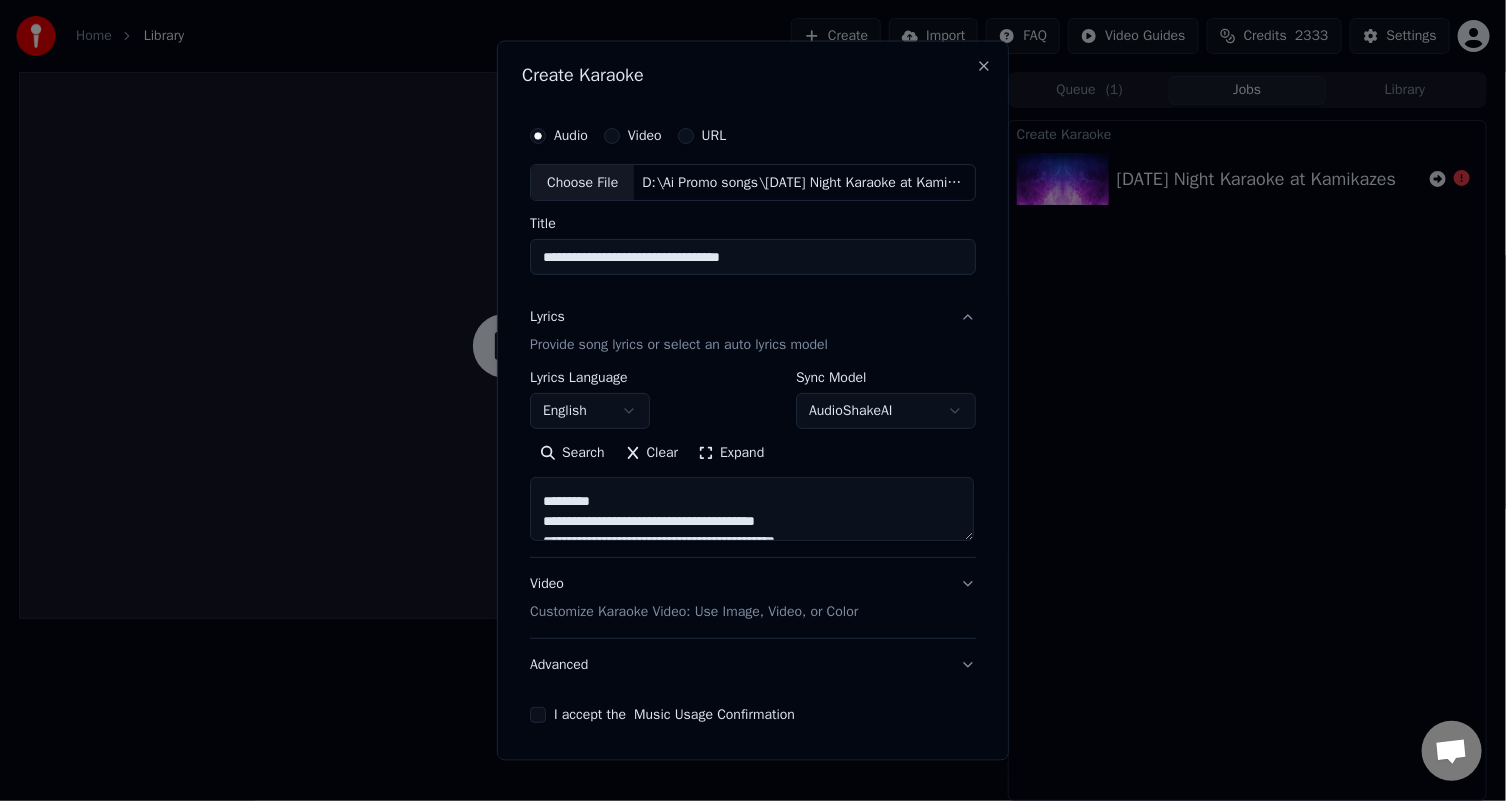 scroll, scrollTop: 100, scrollLeft: 0, axis: vertical 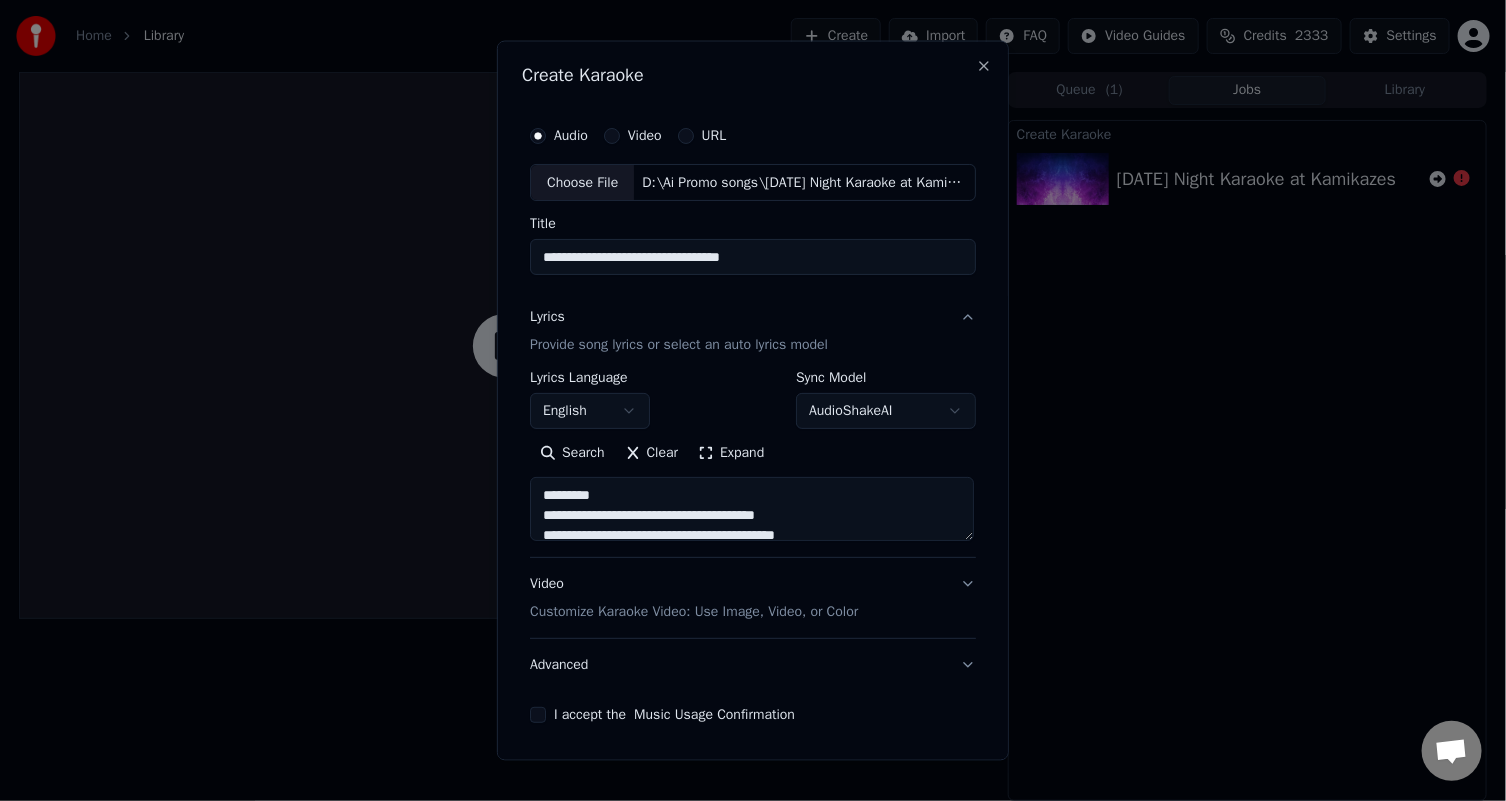 click at bounding box center [752, 509] 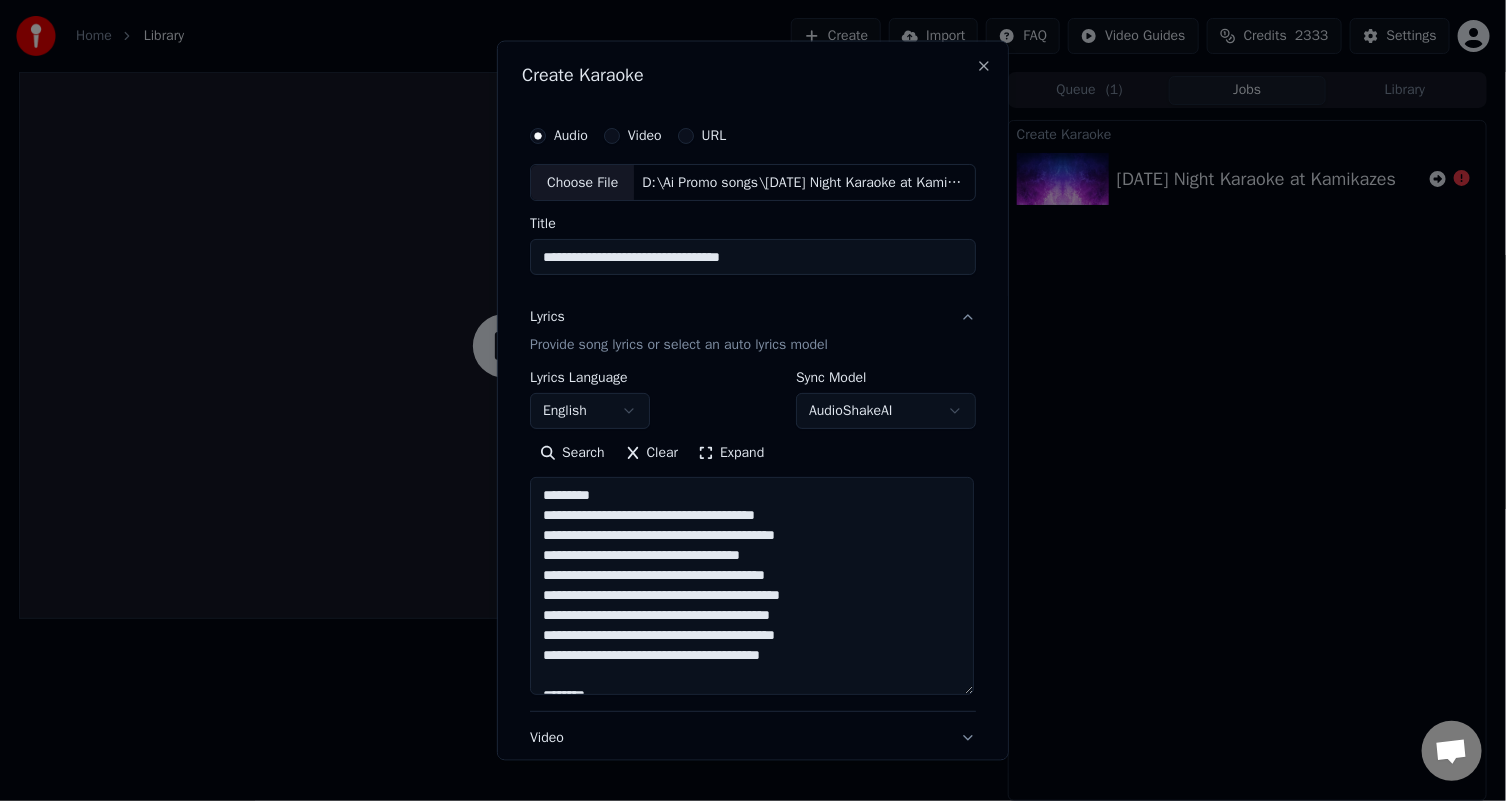 drag, startPoint x: 962, startPoint y: 531, endPoint x: 946, endPoint y: 684, distance: 153.83432 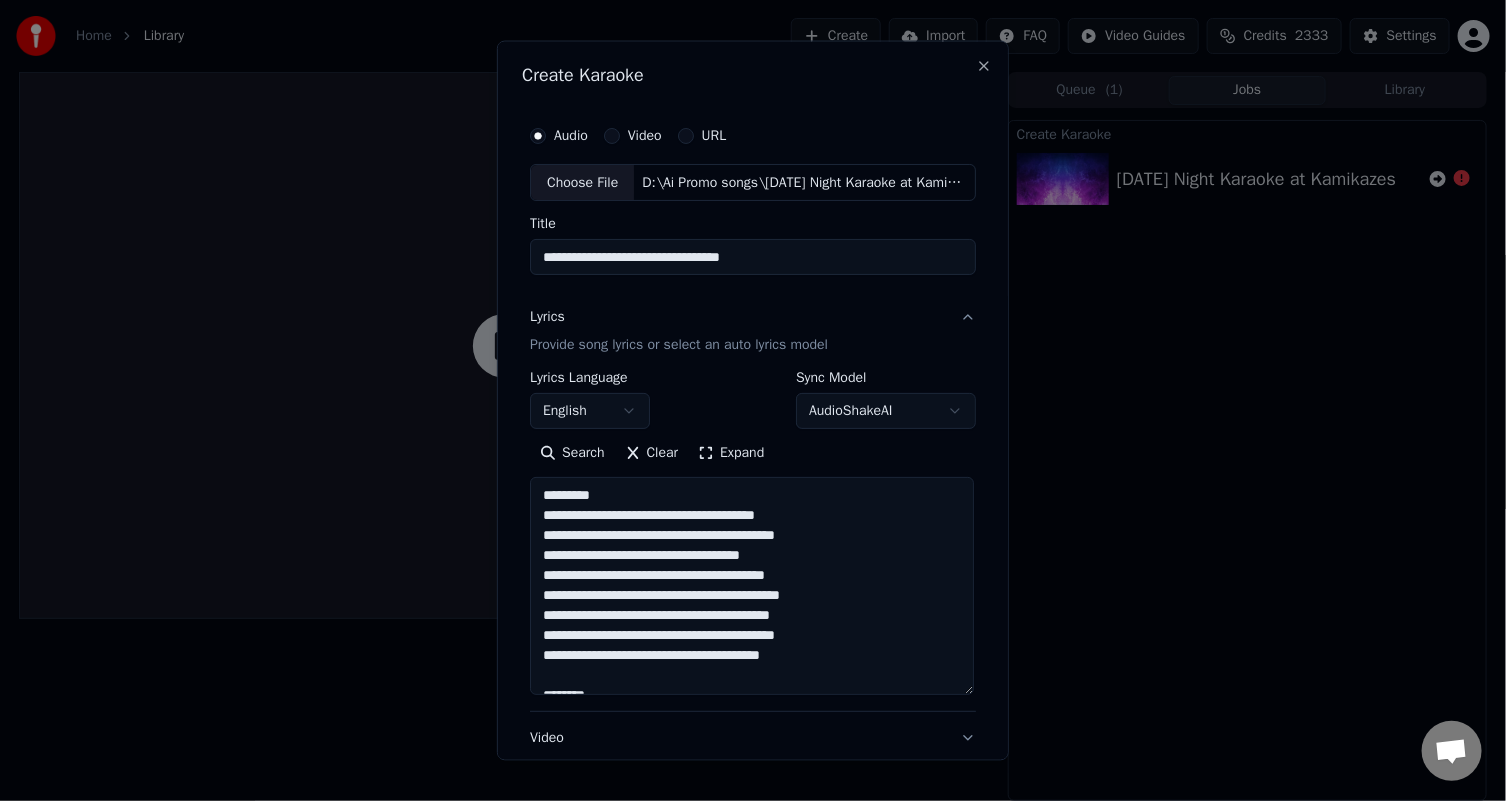 click at bounding box center [752, 586] 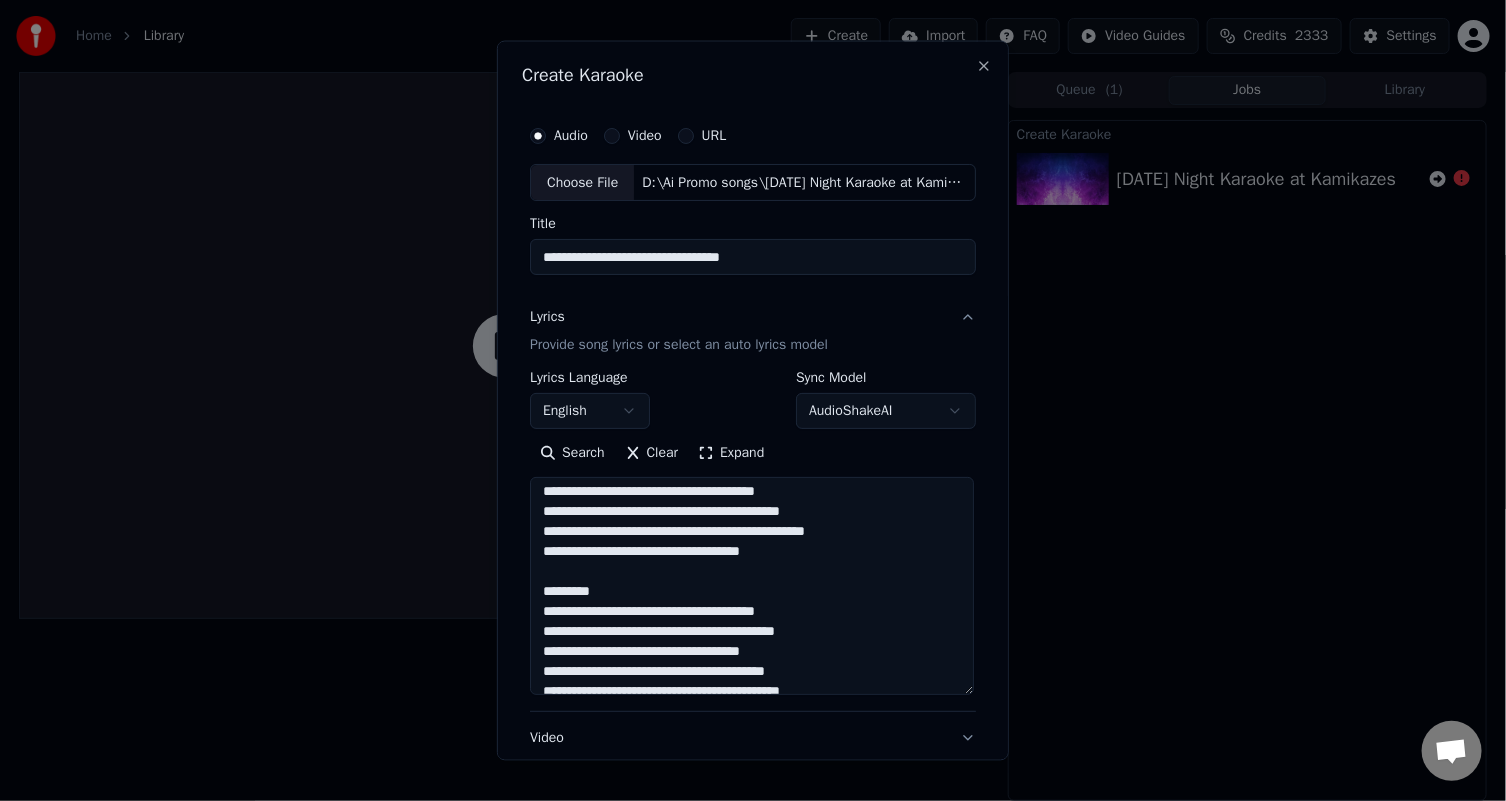 scroll, scrollTop: 0, scrollLeft: 0, axis: both 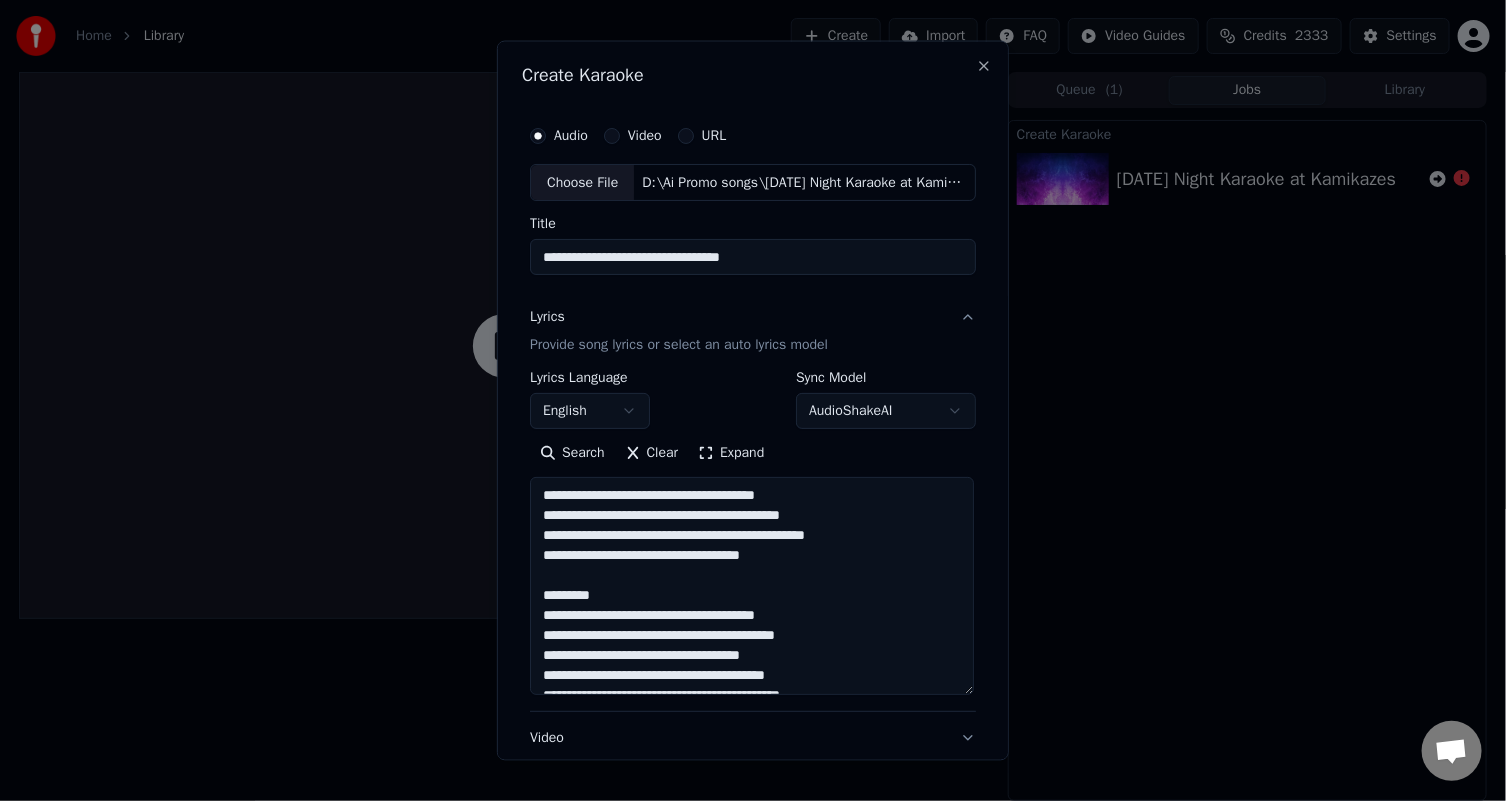 click at bounding box center [752, 586] 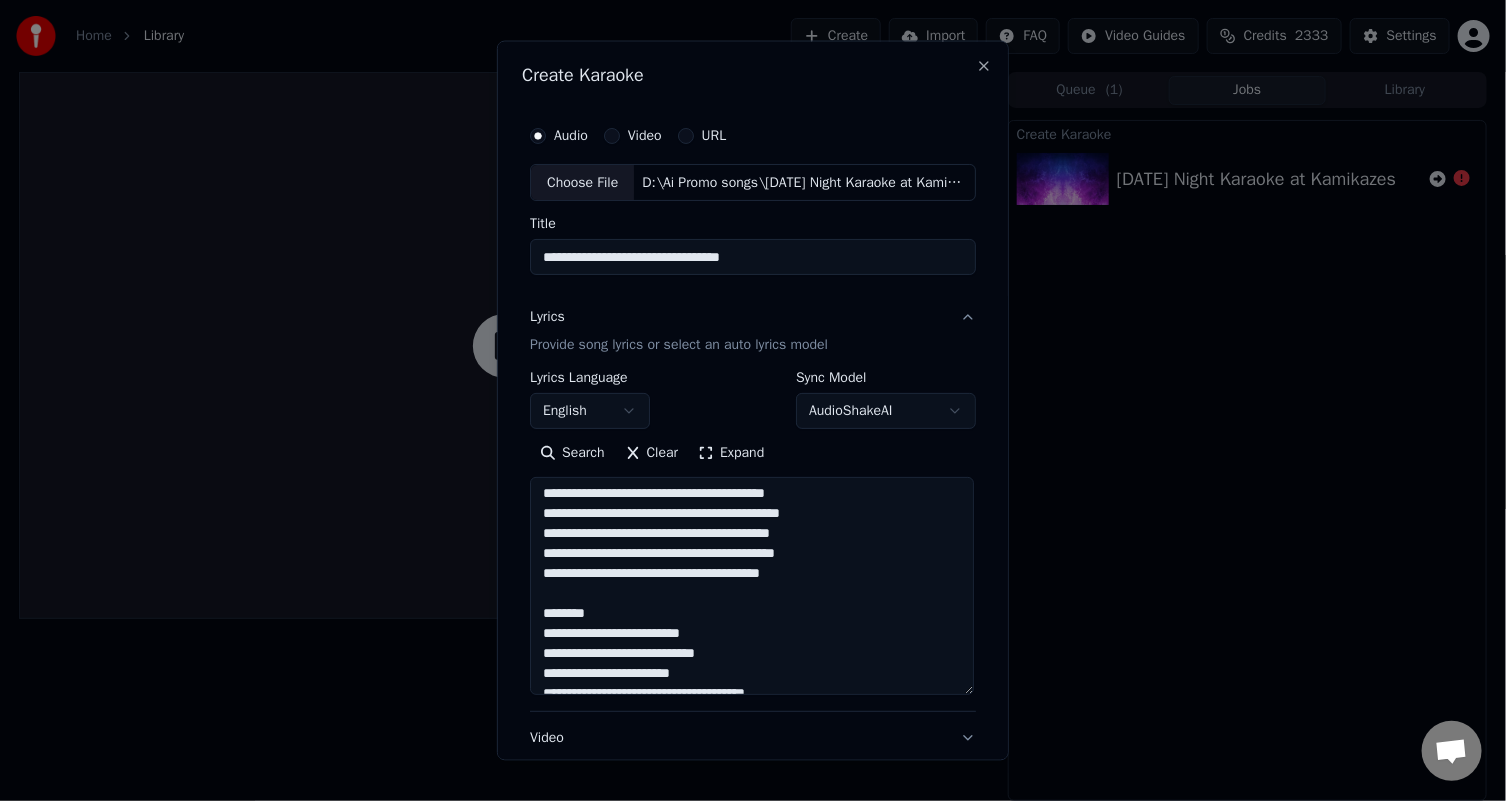 scroll, scrollTop: 200, scrollLeft: 0, axis: vertical 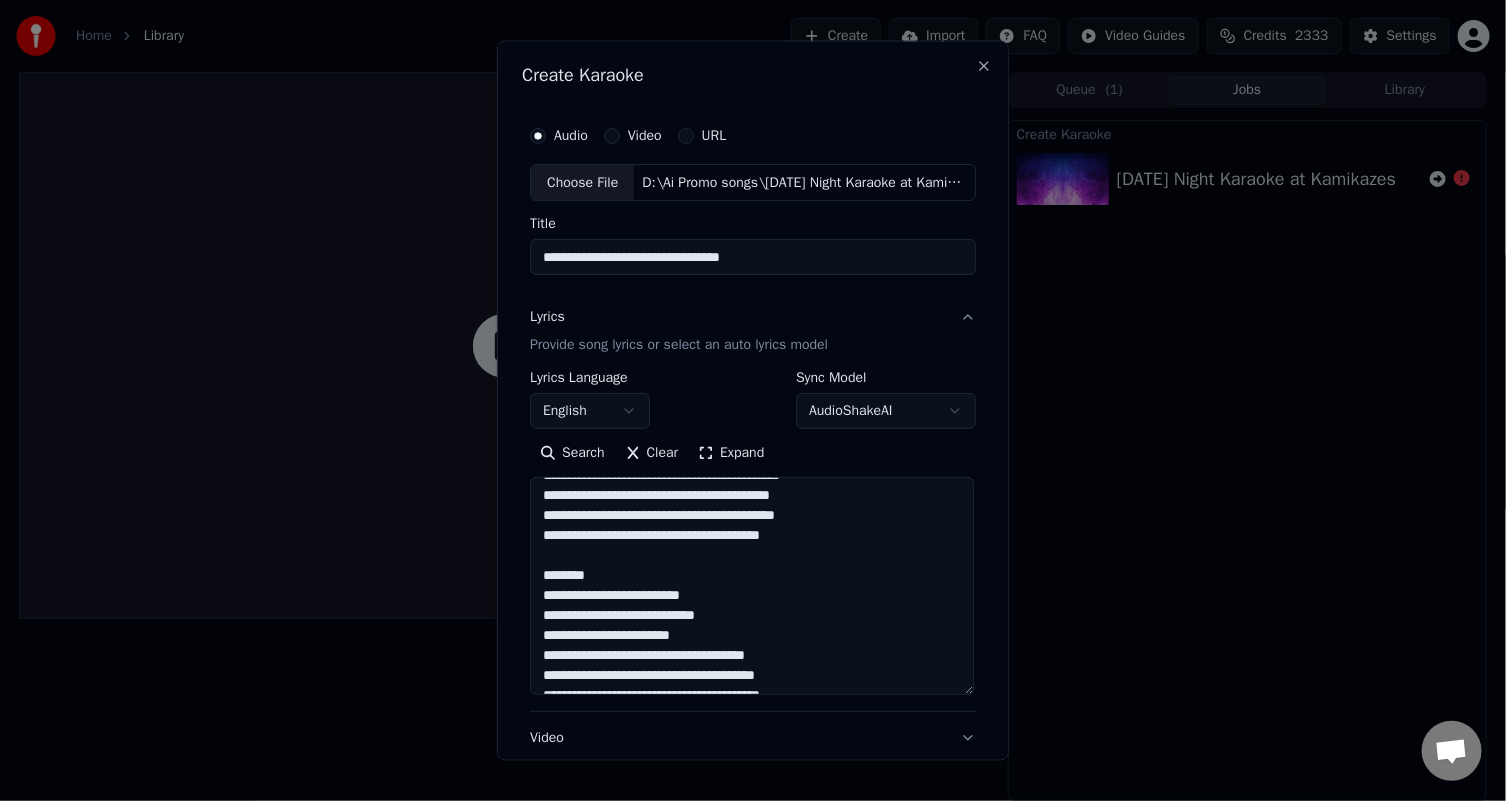 click at bounding box center (752, 586) 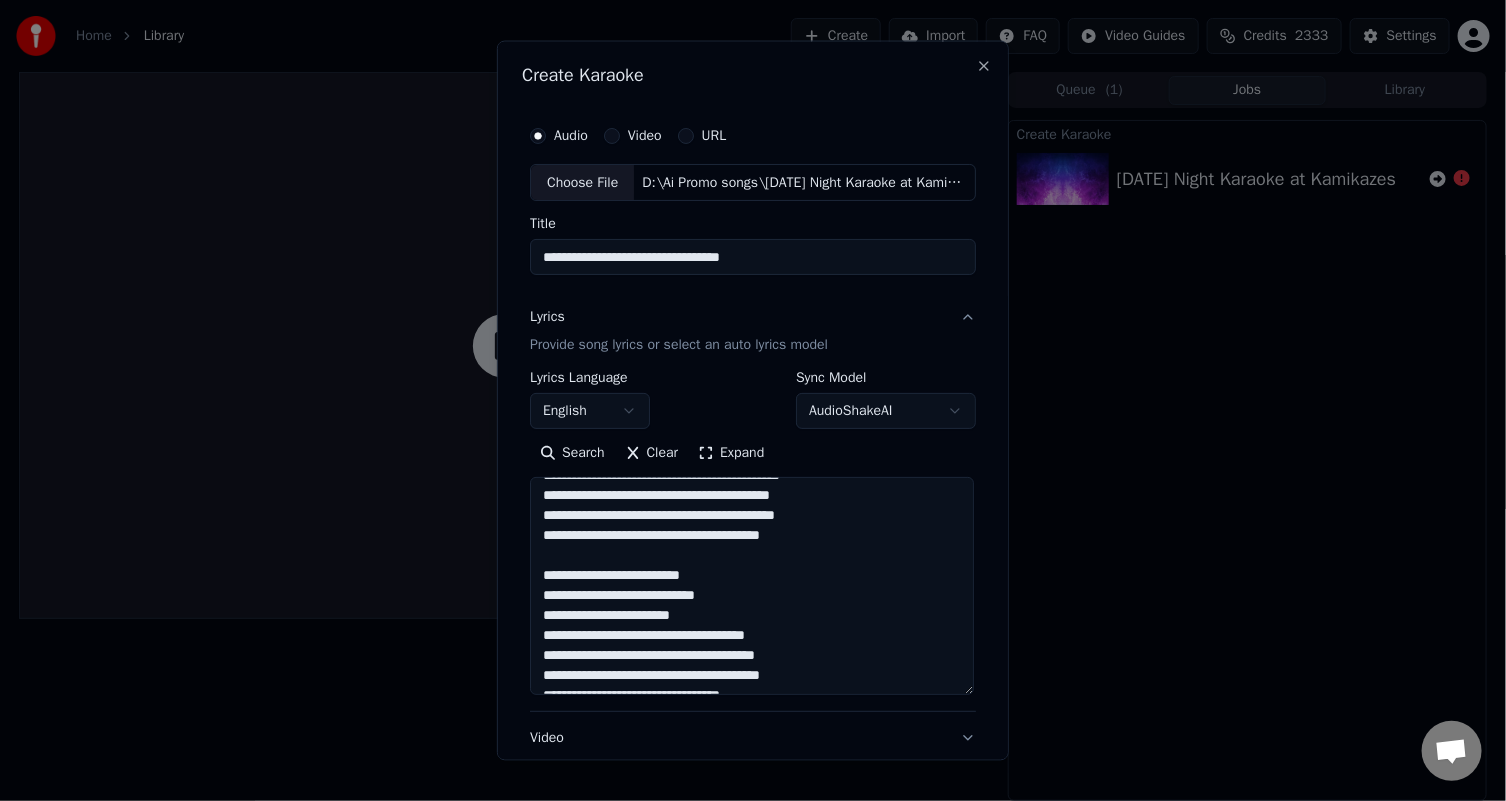 scroll, scrollTop: 300, scrollLeft: 0, axis: vertical 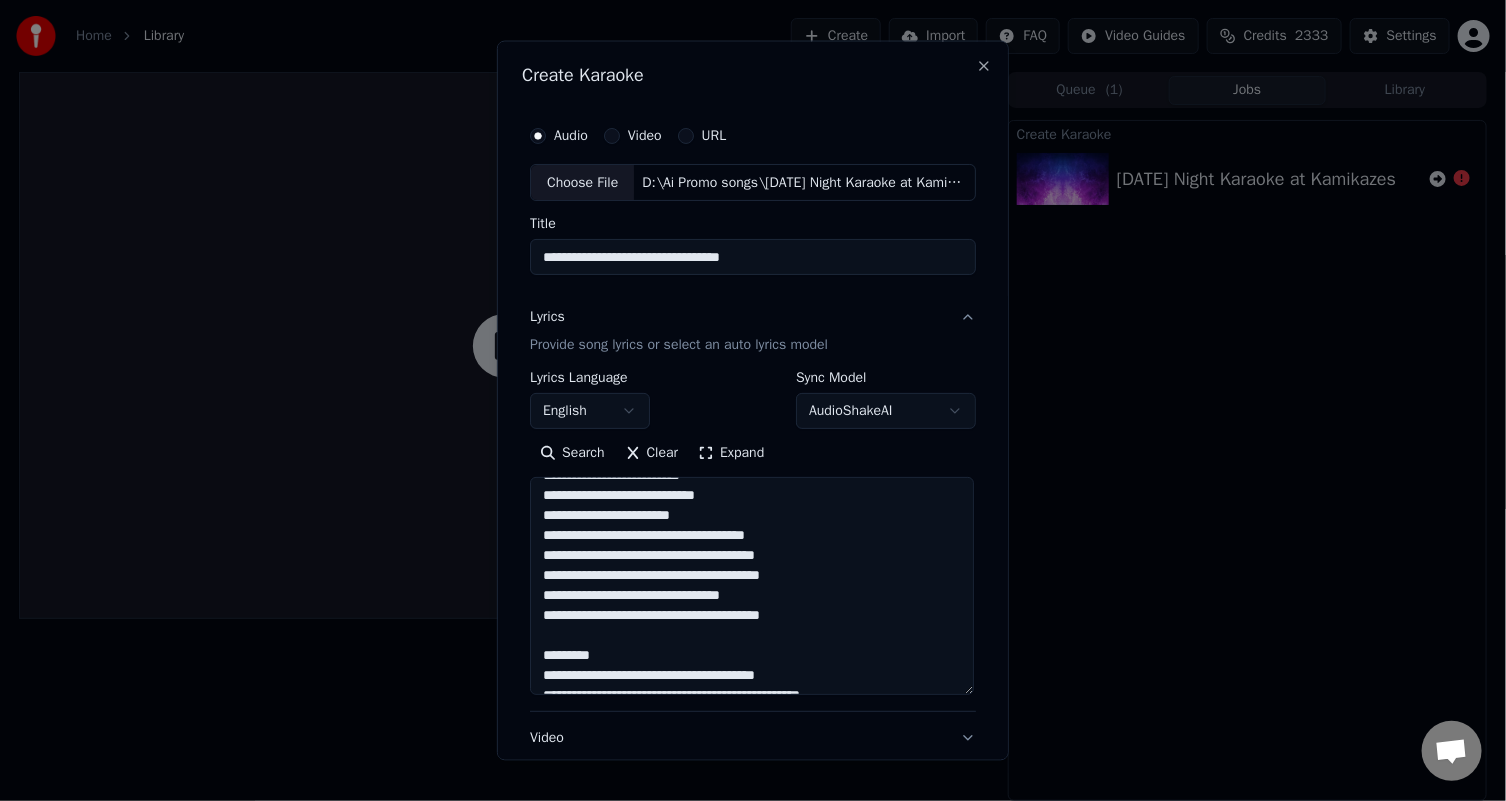 click at bounding box center [752, 586] 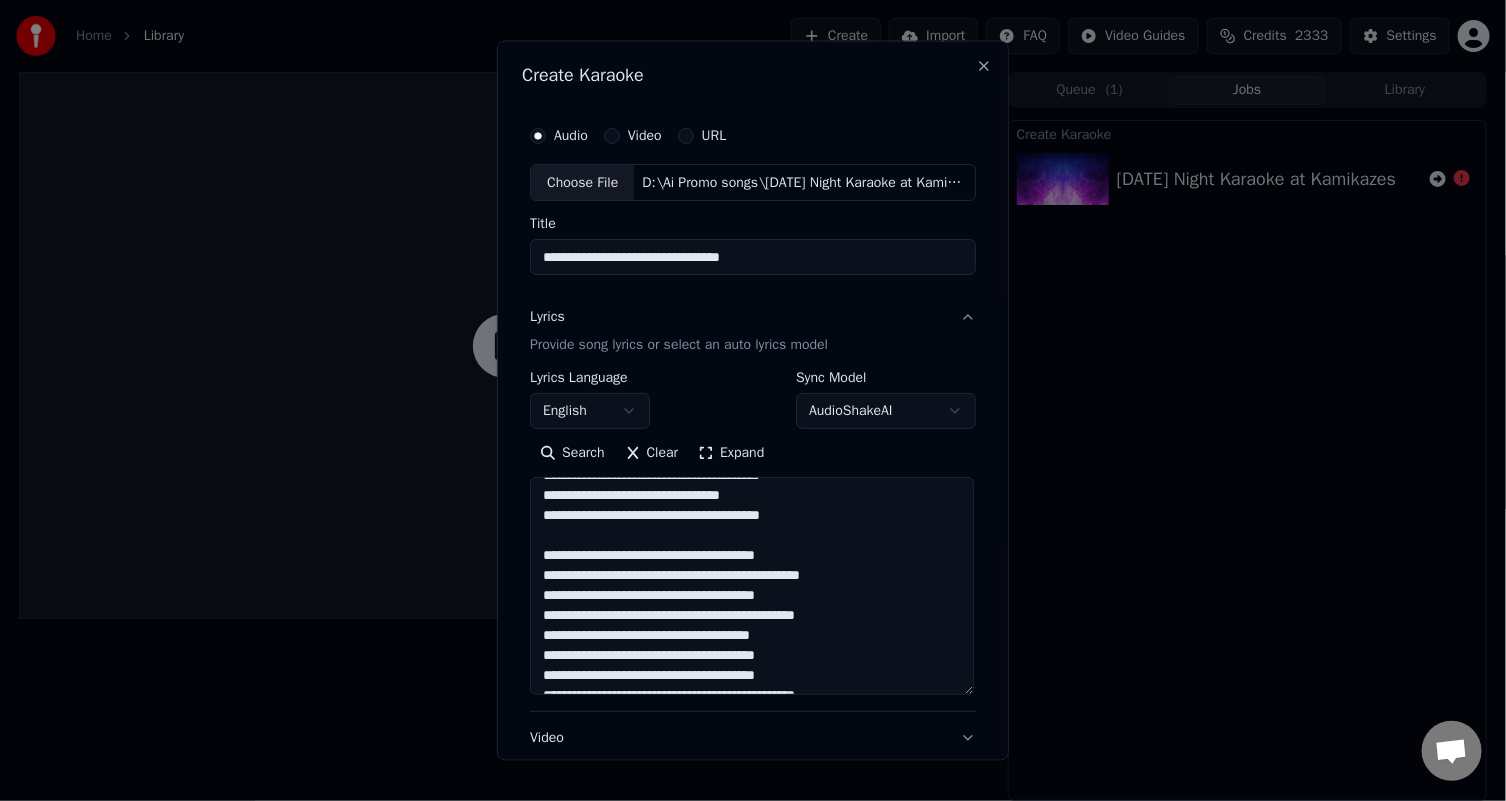 scroll, scrollTop: 500, scrollLeft: 0, axis: vertical 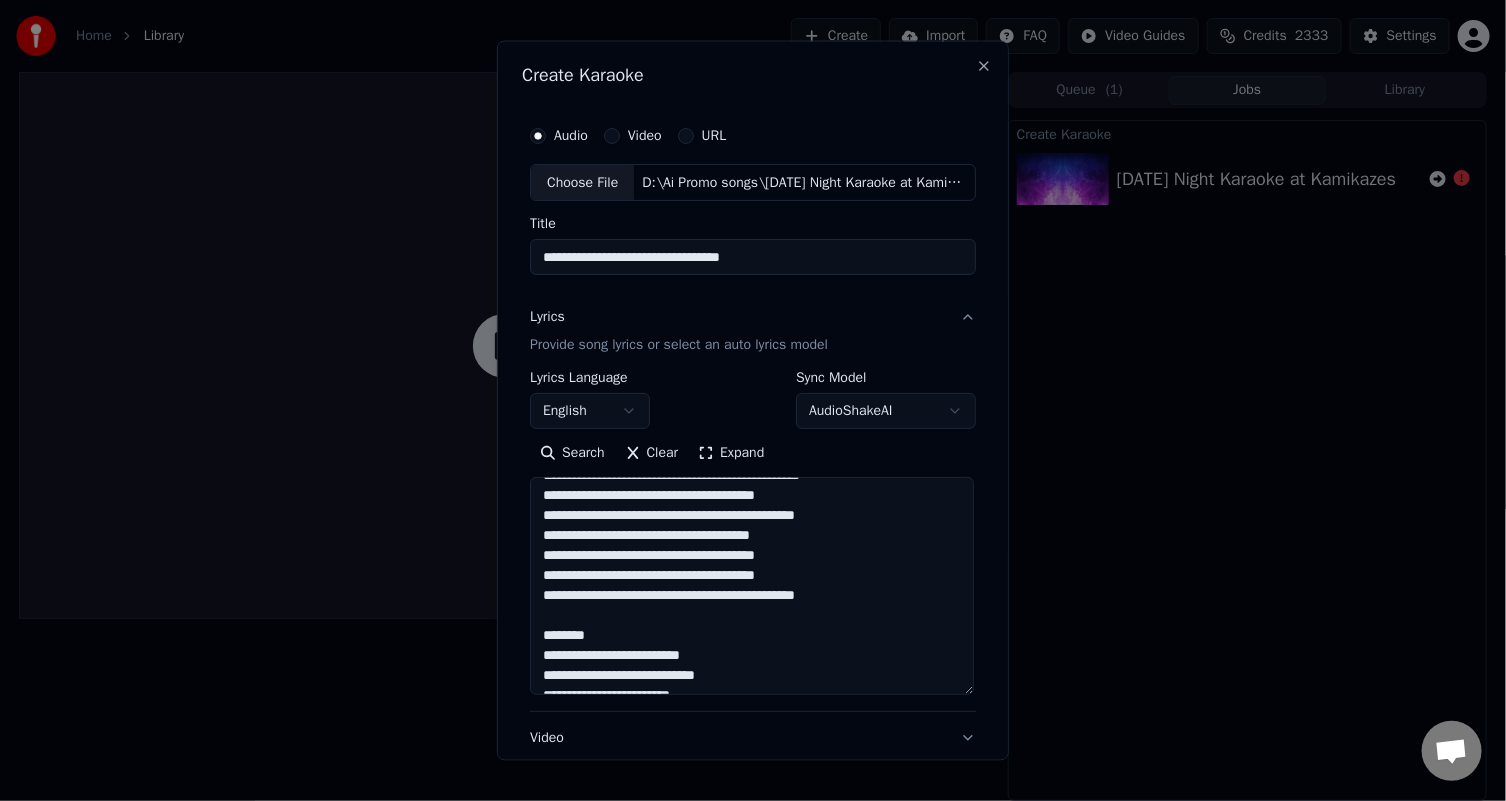 click at bounding box center [752, 586] 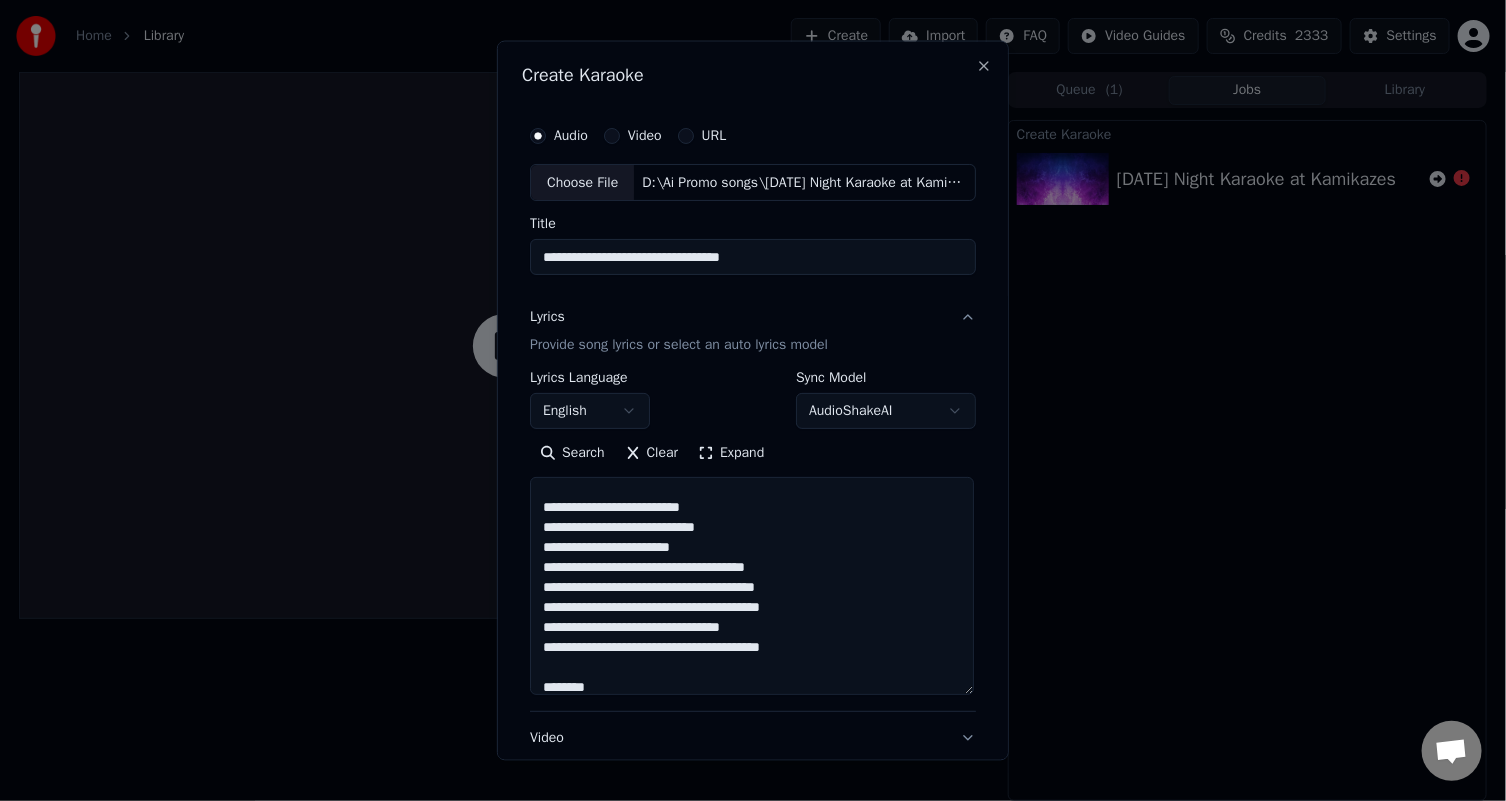 scroll, scrollTop: 700, scrollLeft: 0, axis: vertical 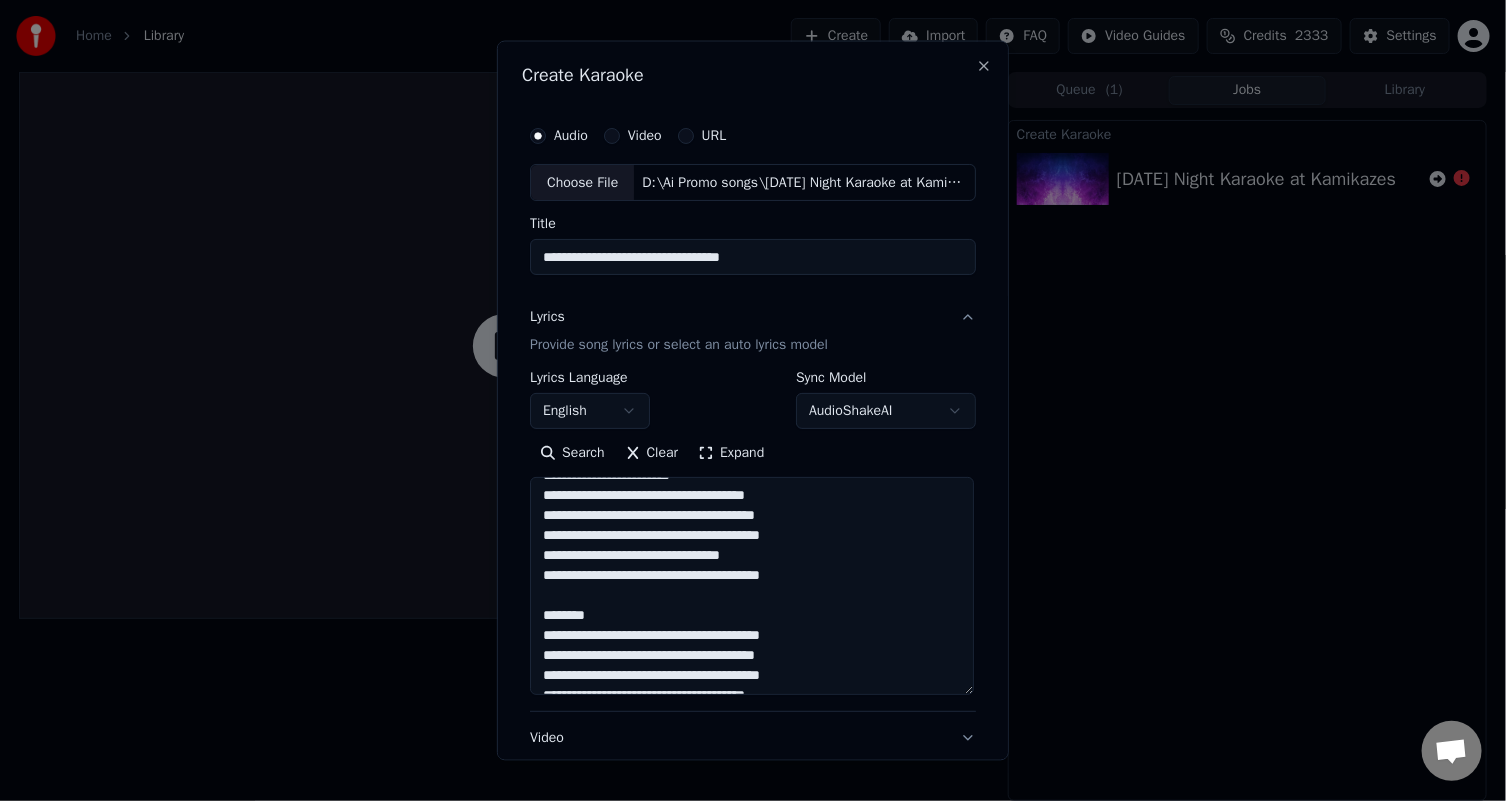 click at bounding box center (752, 586) 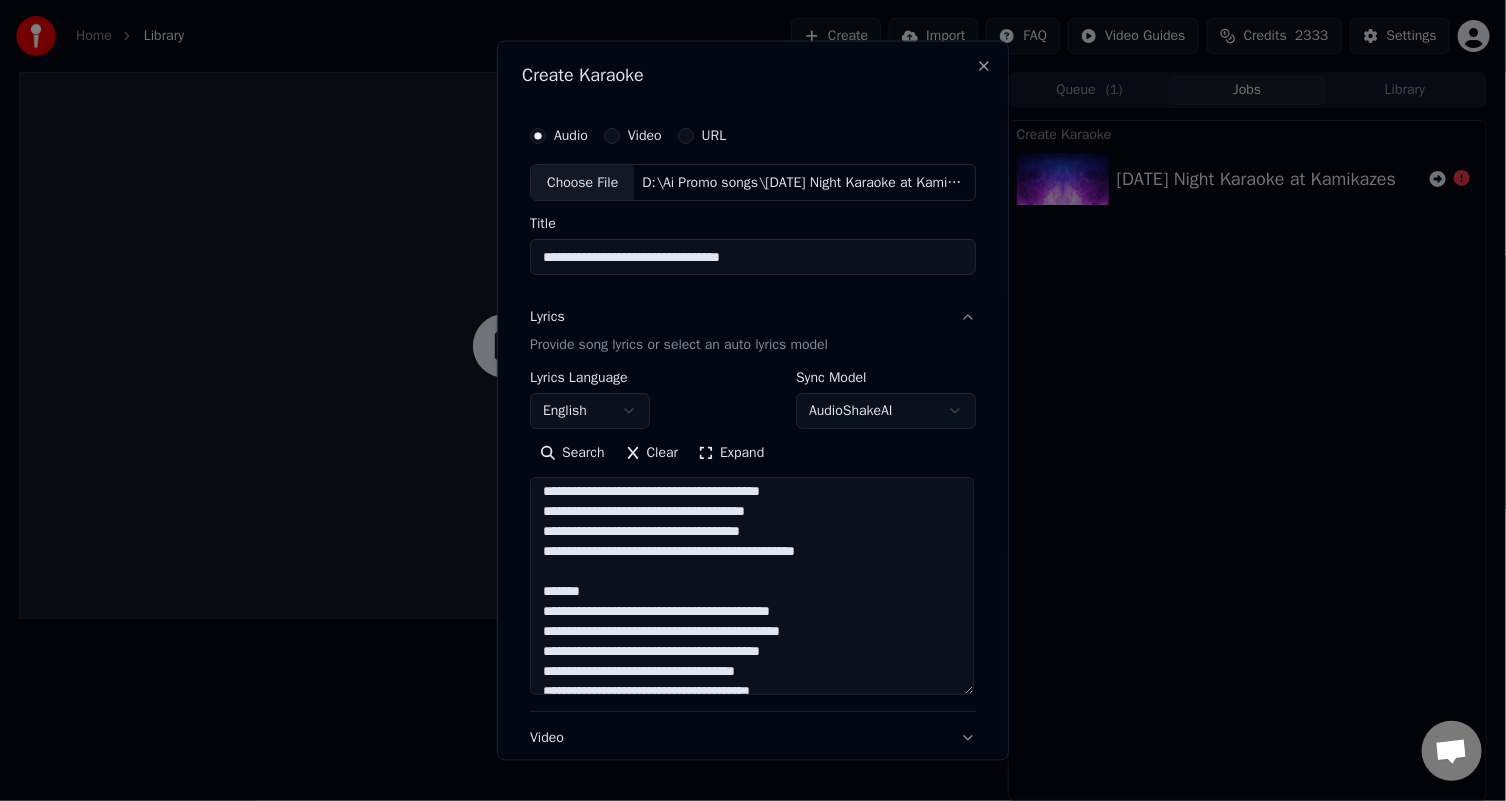 scroll, scrollTop: 898, scrollLeft: 0, axis: vertical 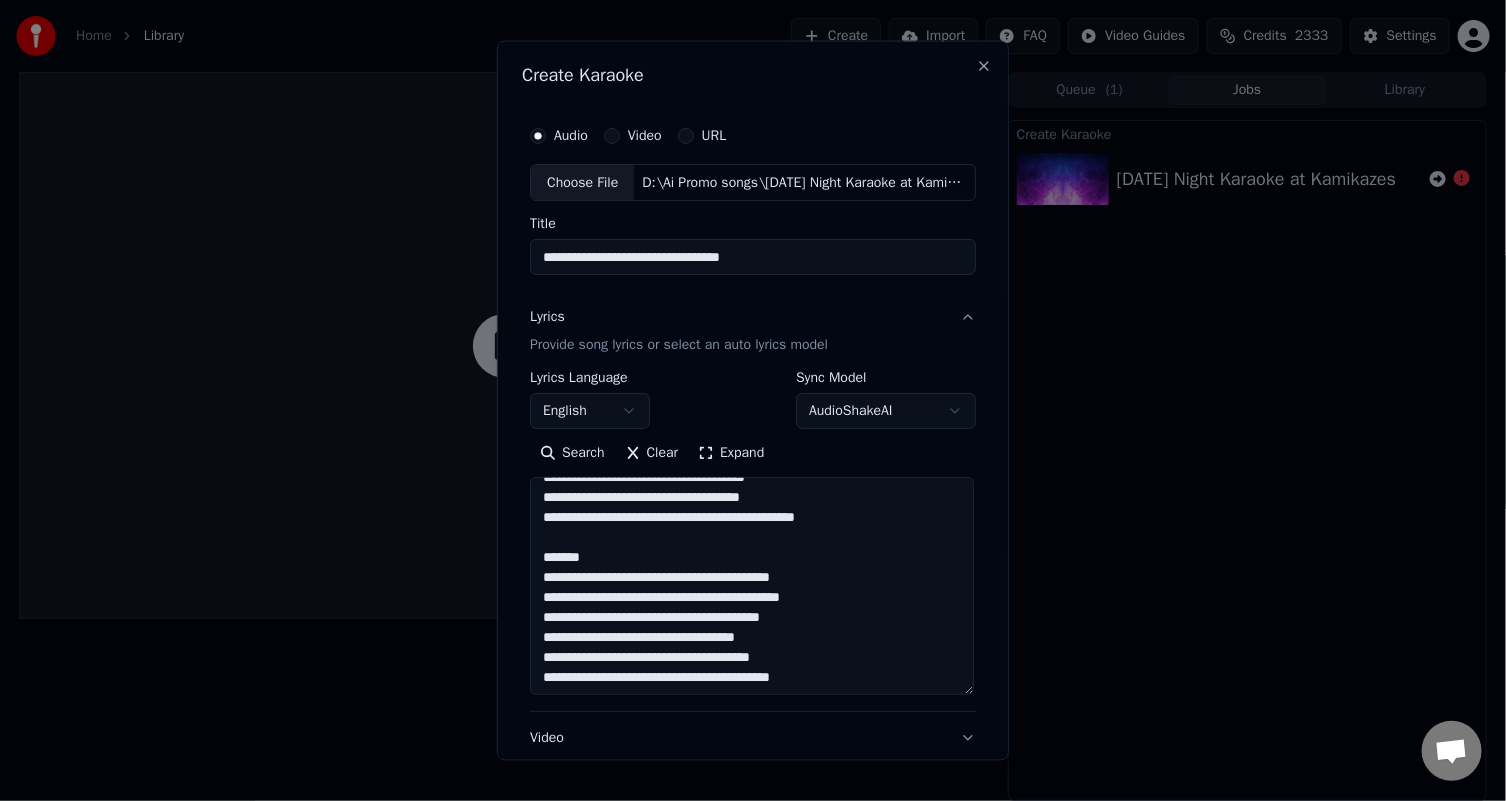click at bounding box center (752, 586) 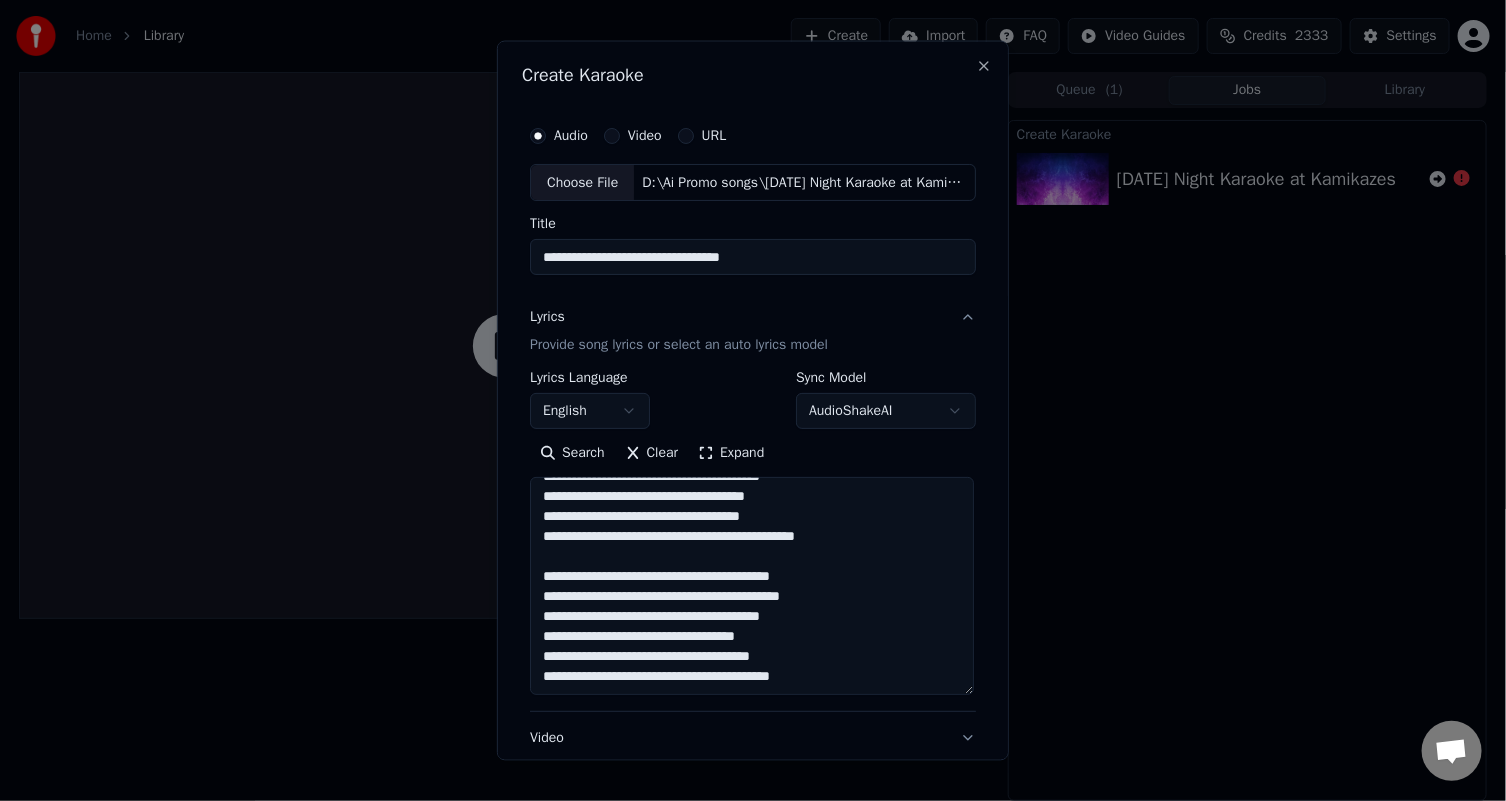 scroll, scrollTop: 878, scrollLeft: 0, axis: vertical 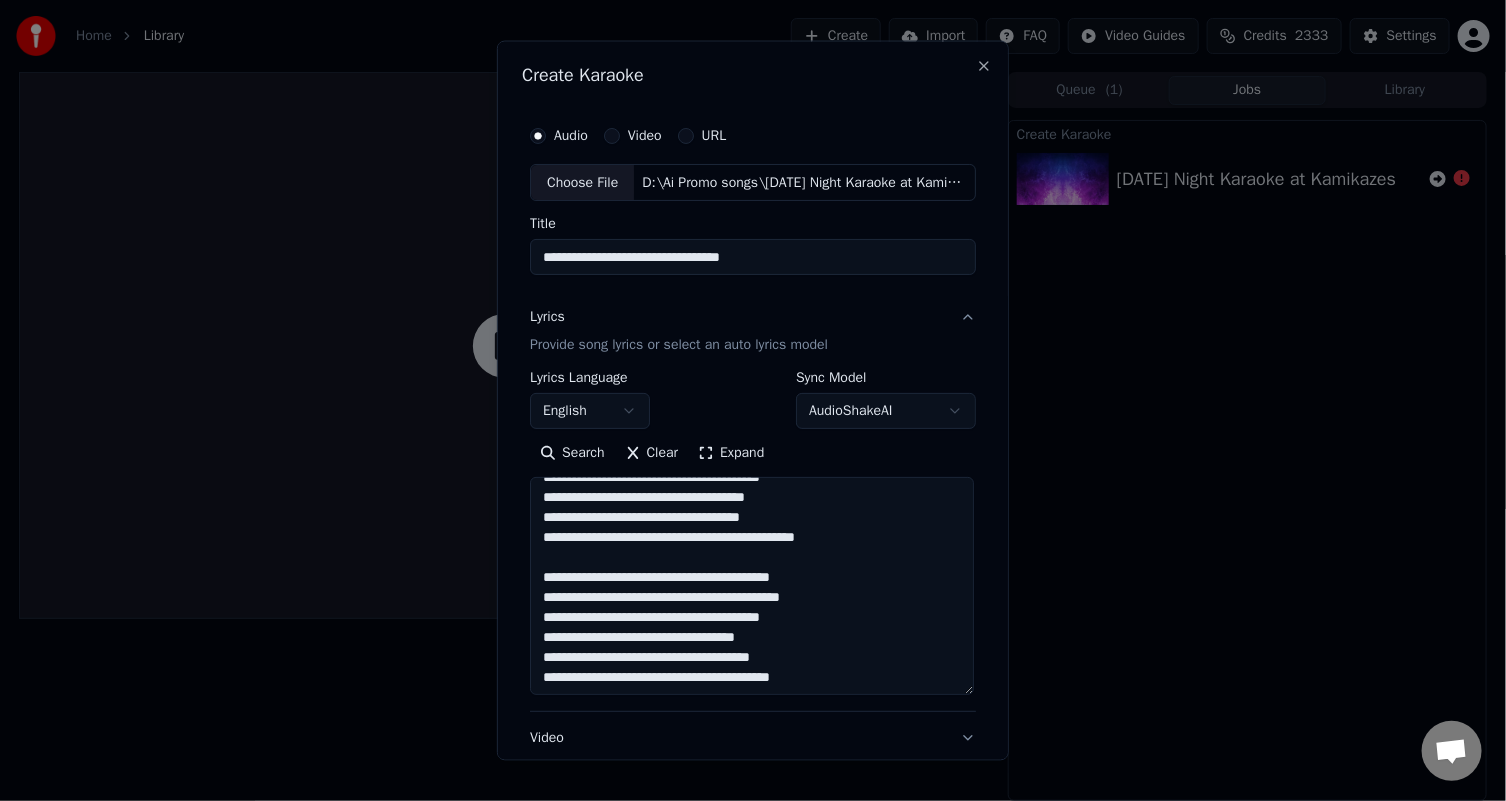 type on "**********" 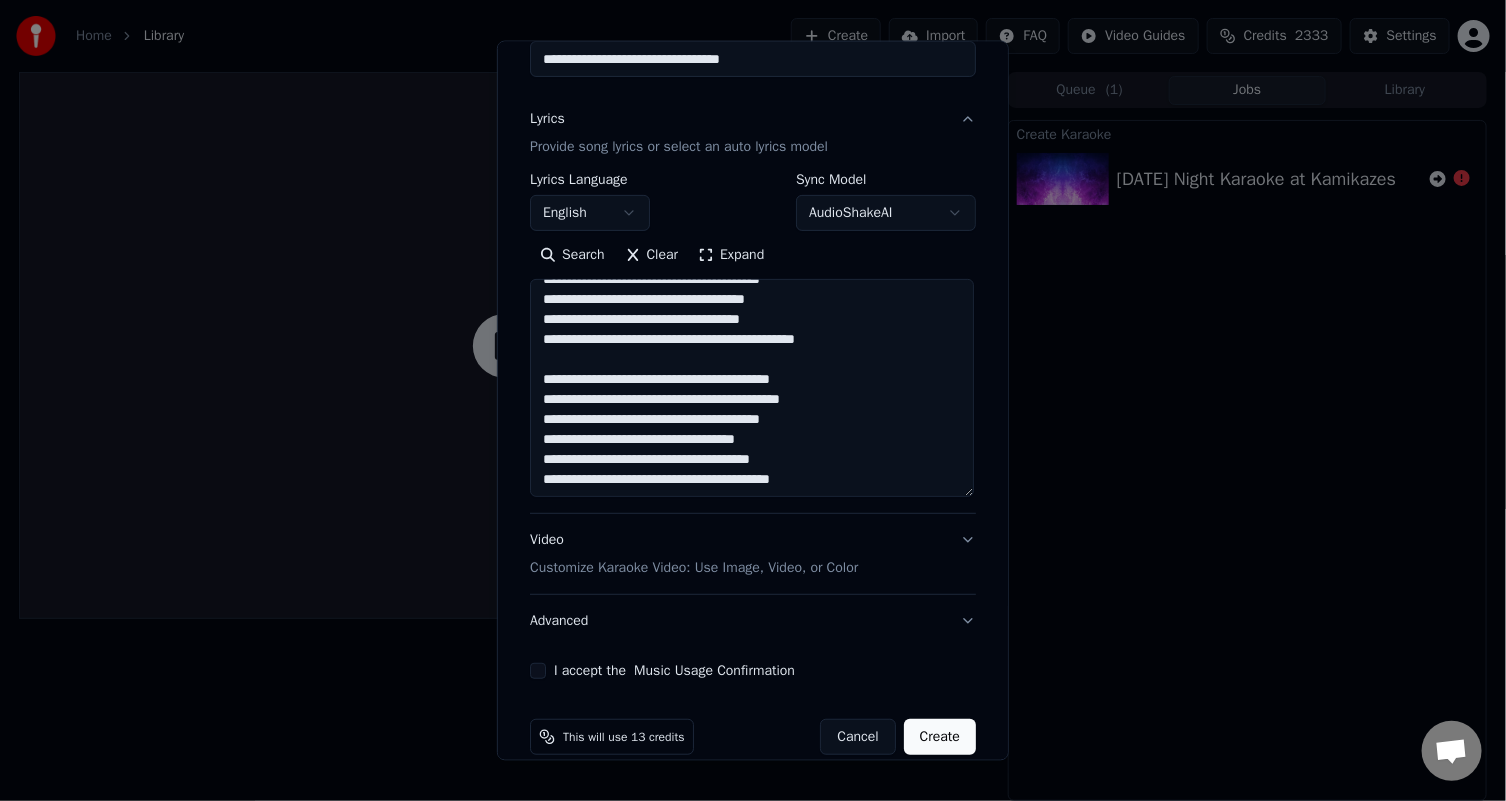 scroll, scrollTop: 222, scrollLeft: 0, axis: vertical 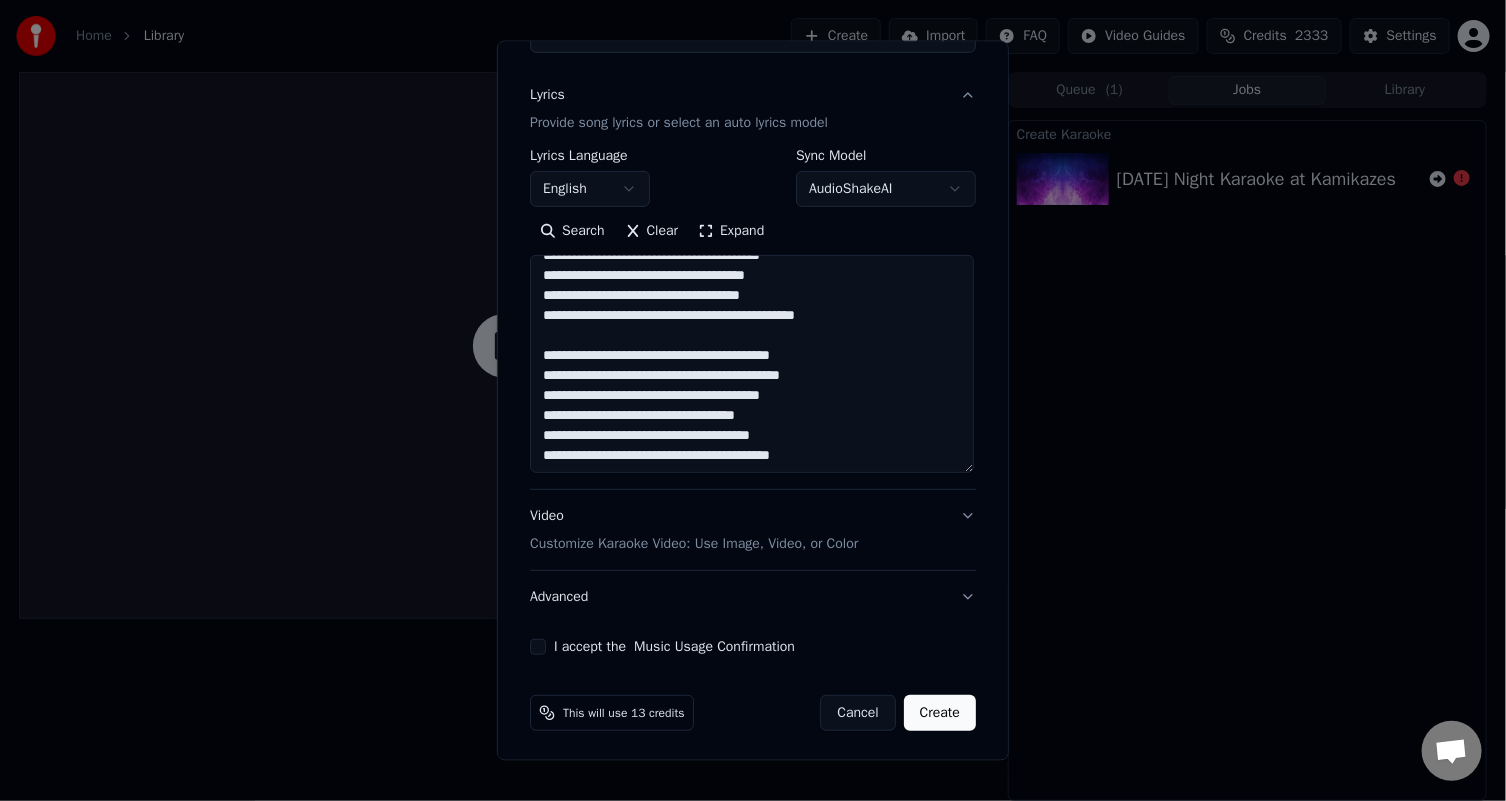 click on "I accept the   Music Usage Confirmation" at bounding box center (538, 647) 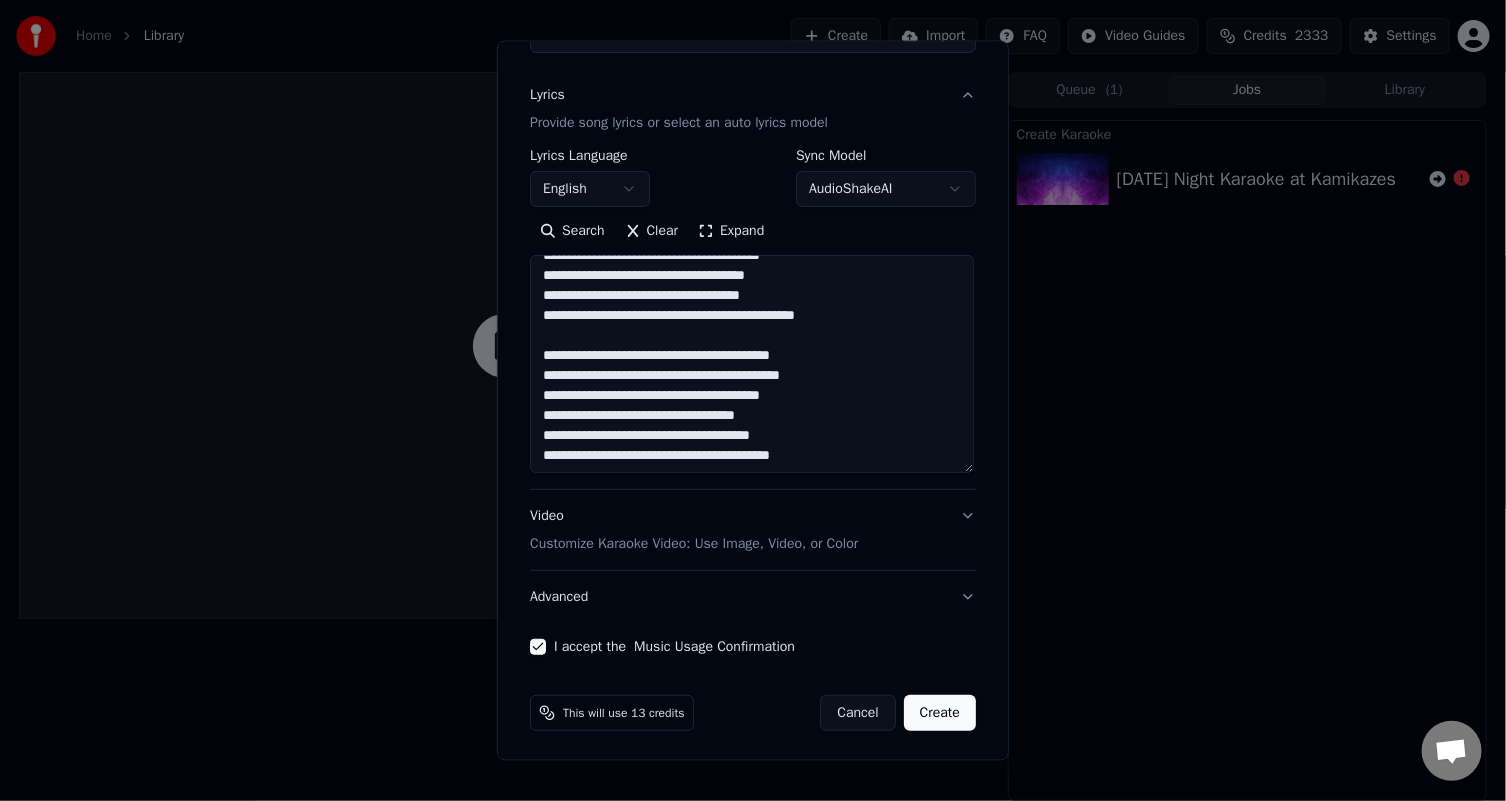 click on "Advanced" at bounding box center [753, 597] 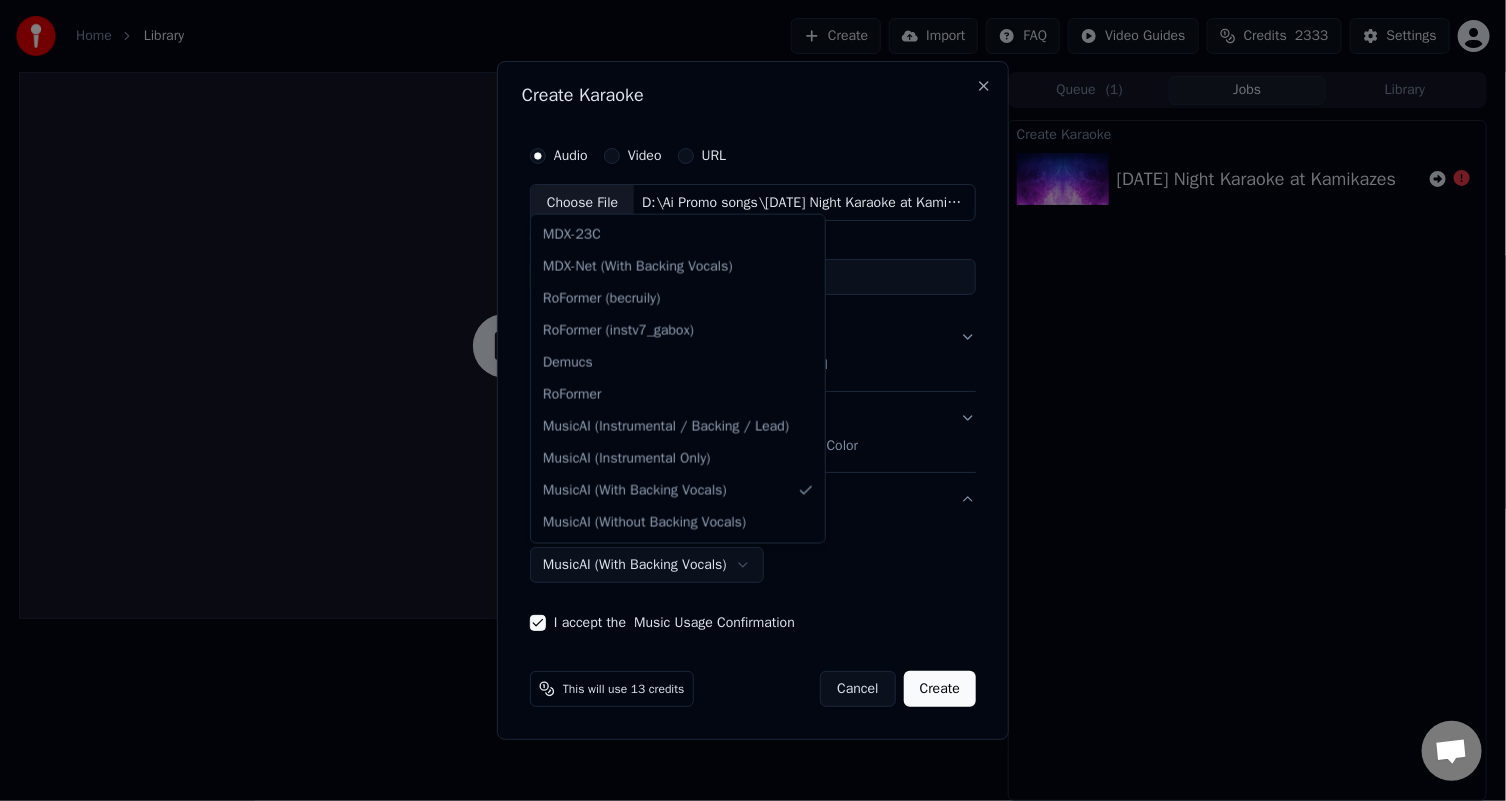 click on "**********" at bounding box center [753, 400] 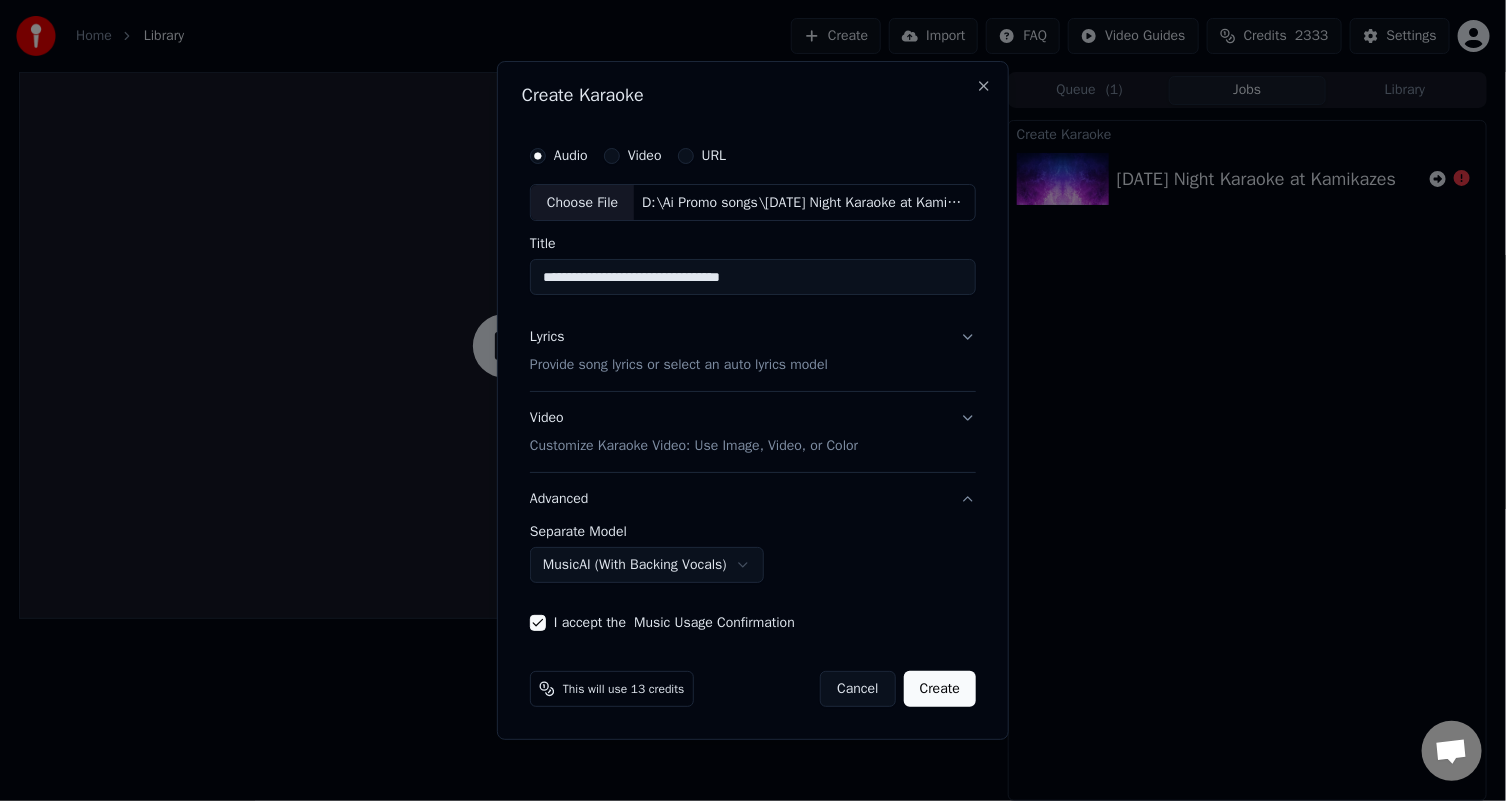 click on "**********" at bounding box center (753, 400) 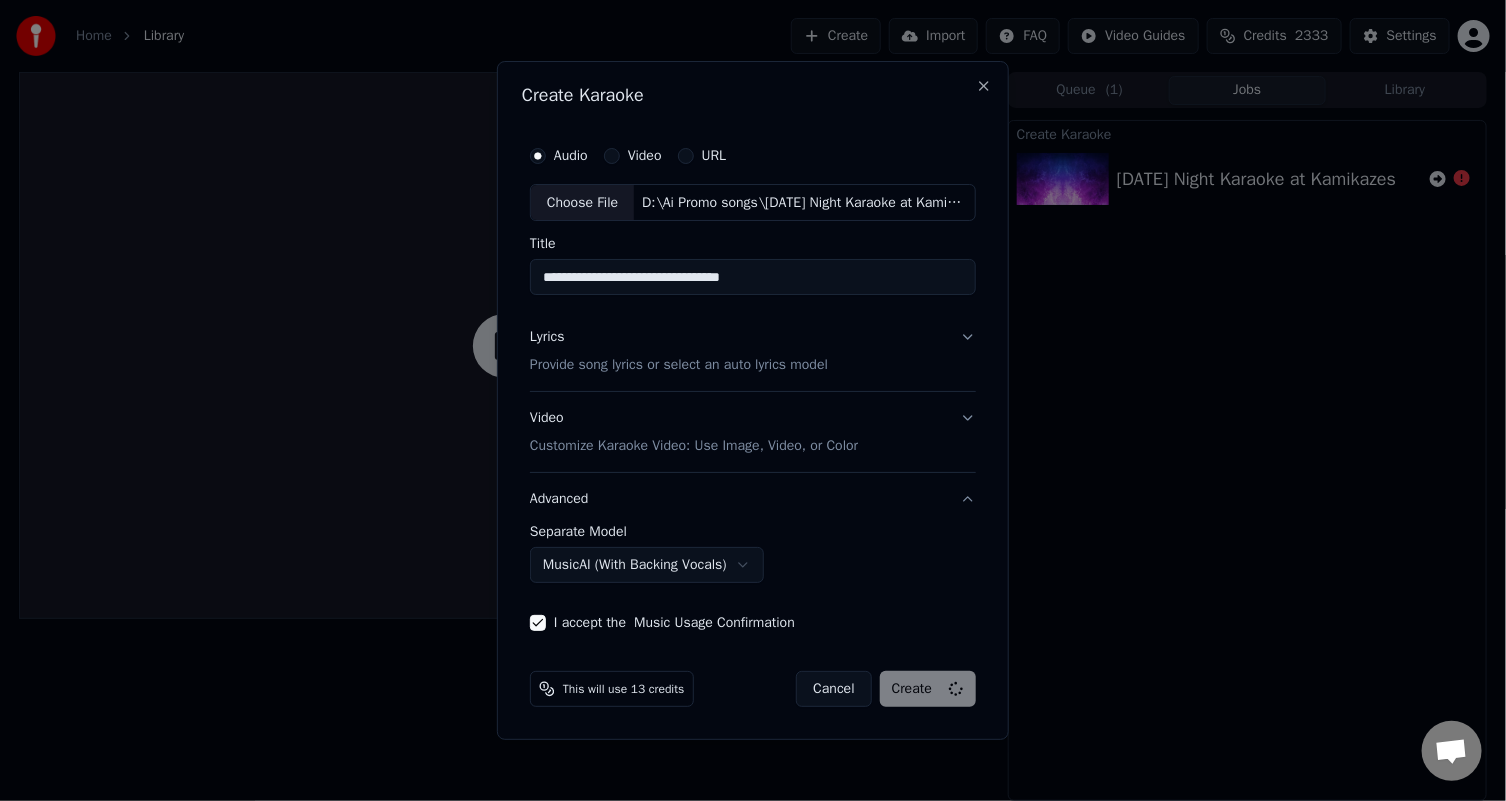 type 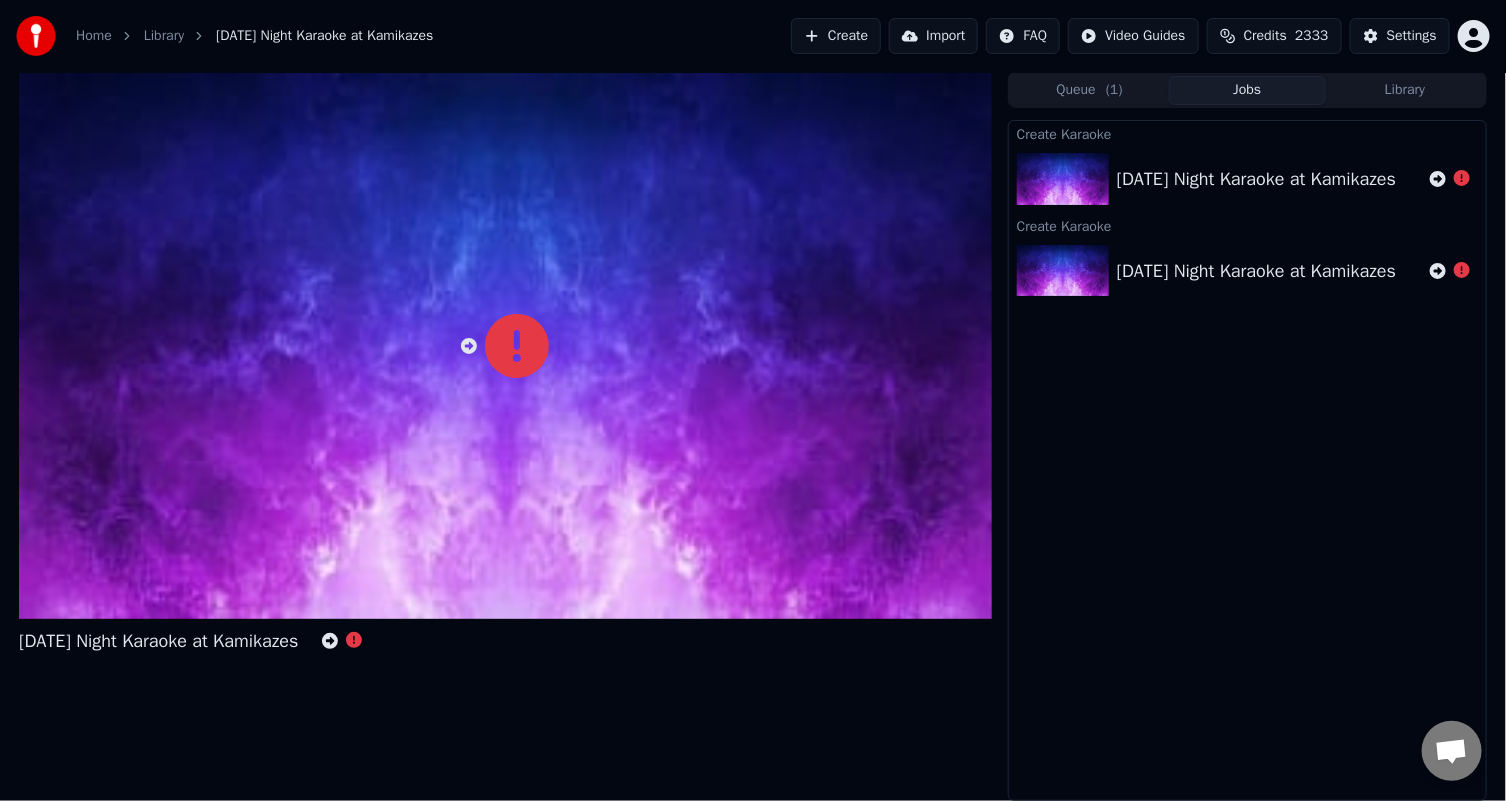 click 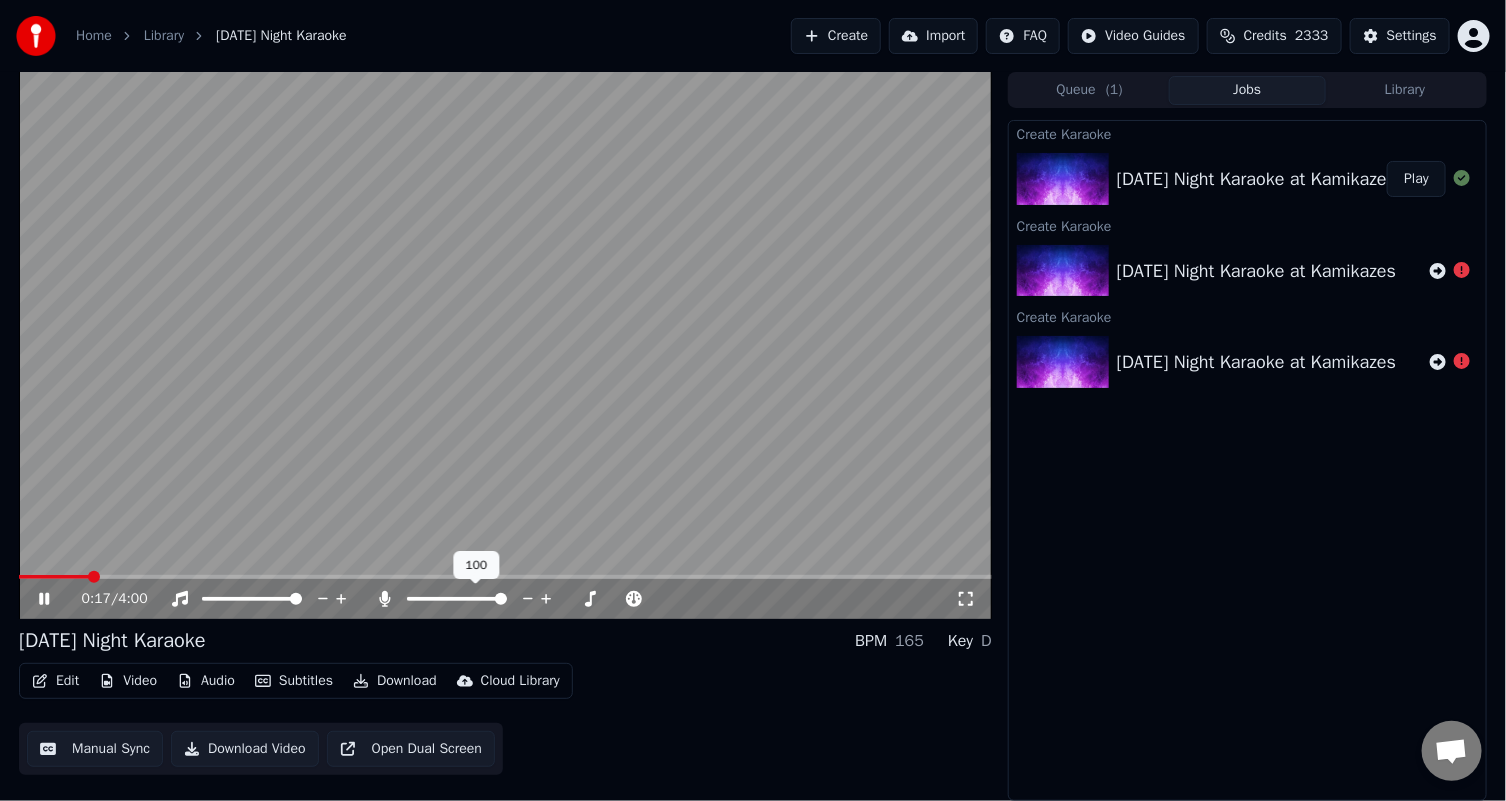 click at bounding box center (501, 599) 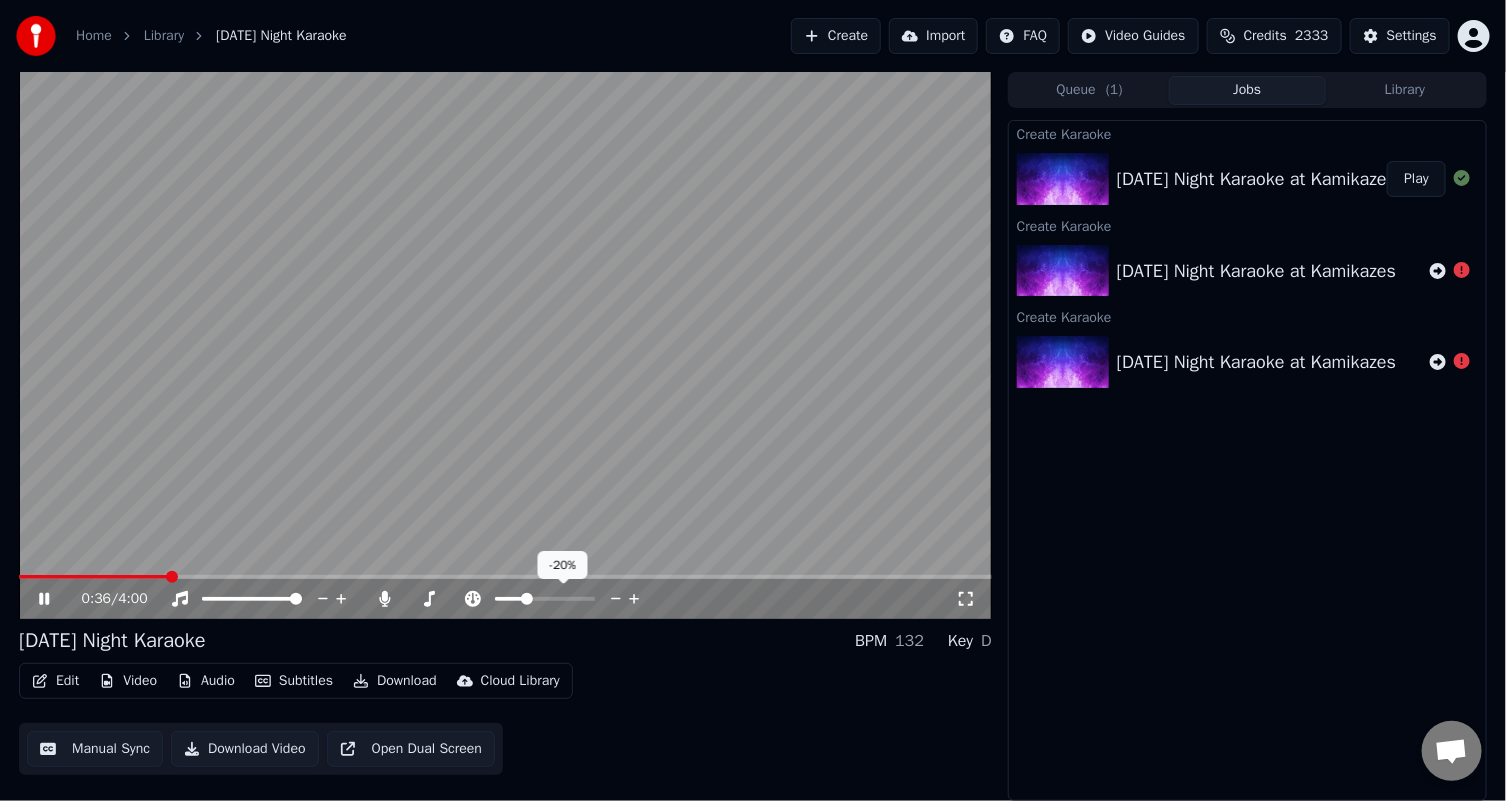 click at bounding box center [527, 599] 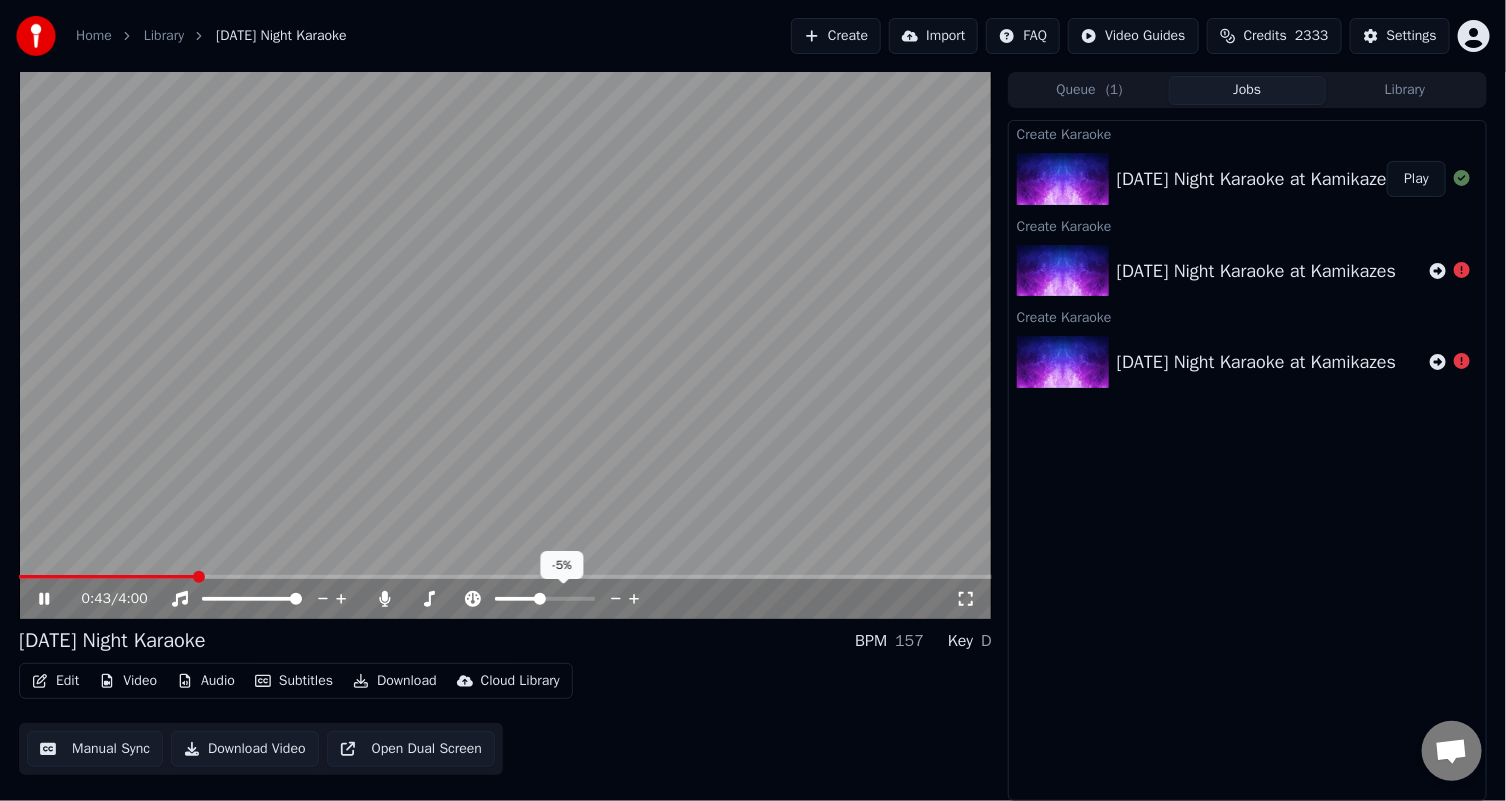 click at bounding box center [540, 599] 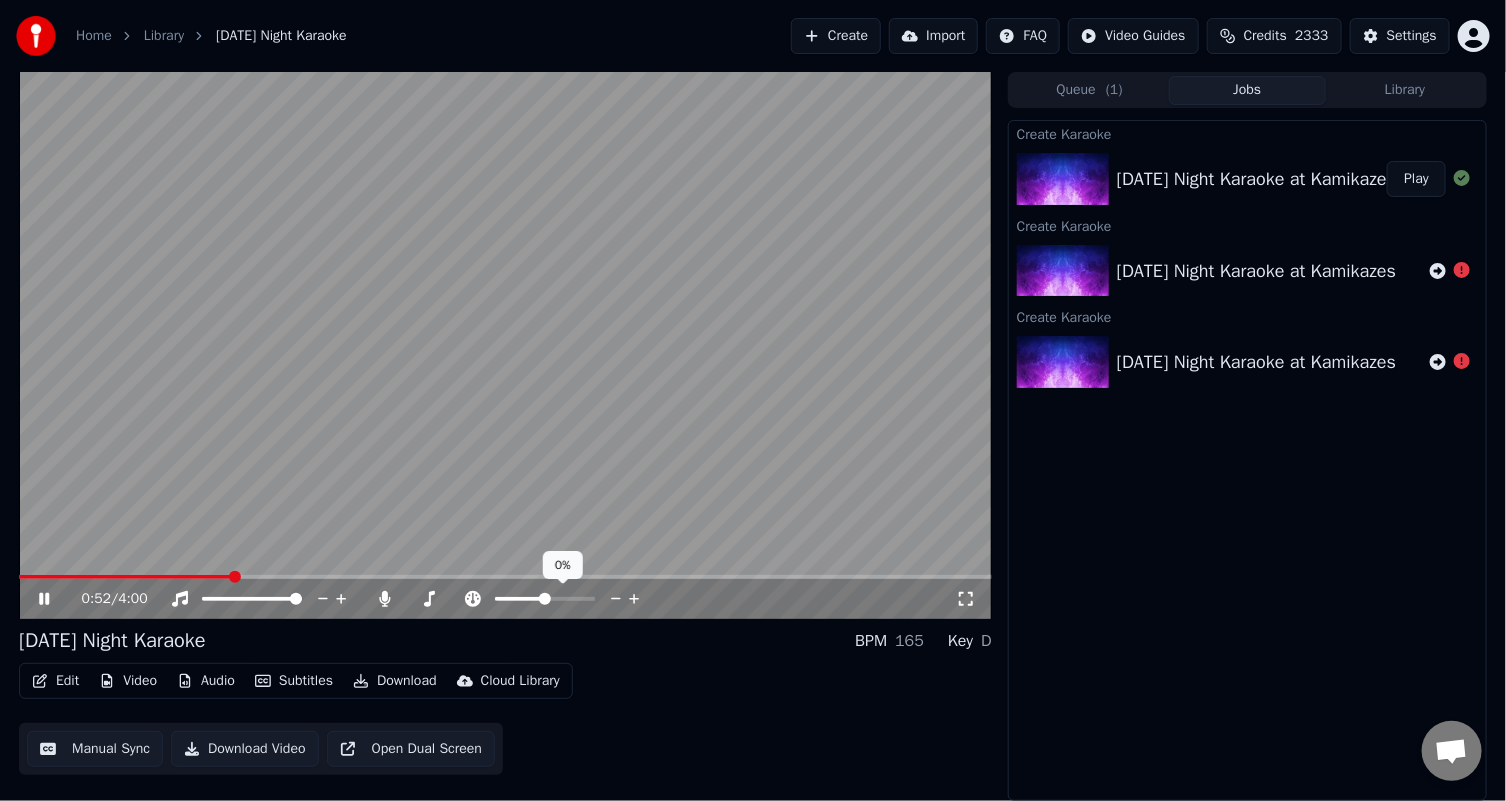 click at bounding box center [545, 599] 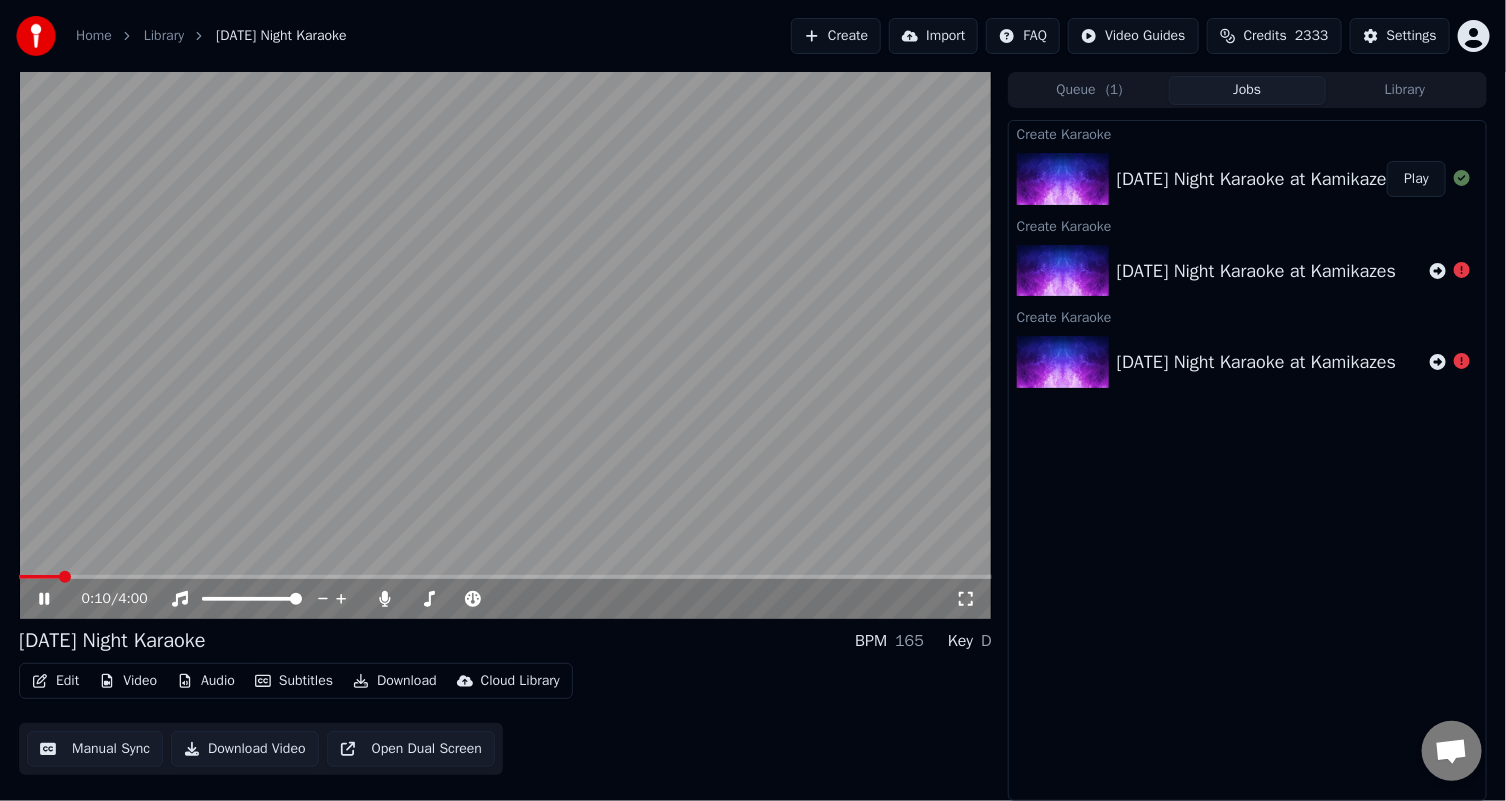 click at bounding box center (65, 577) 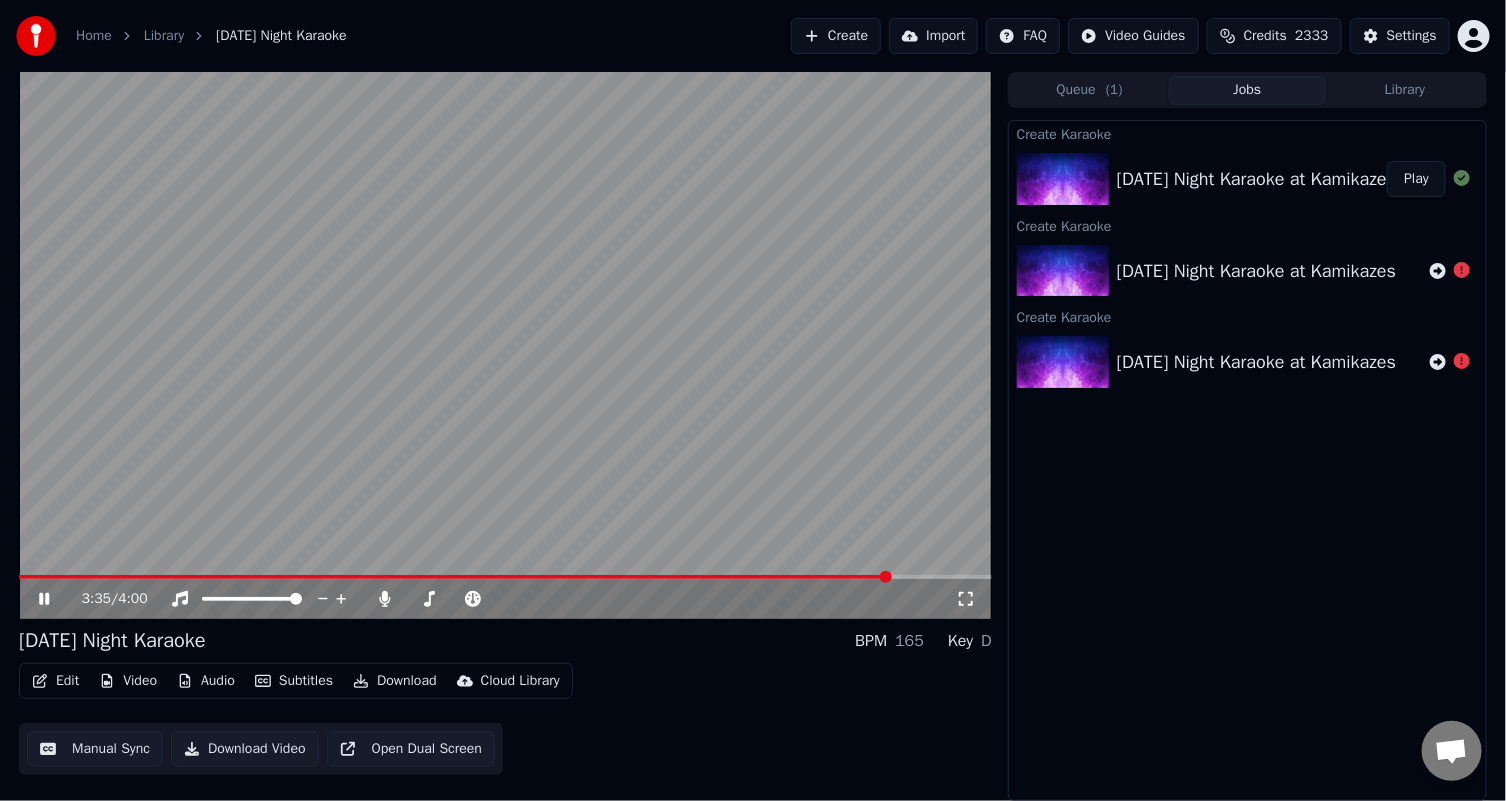 click at bounding box center [886, 577] 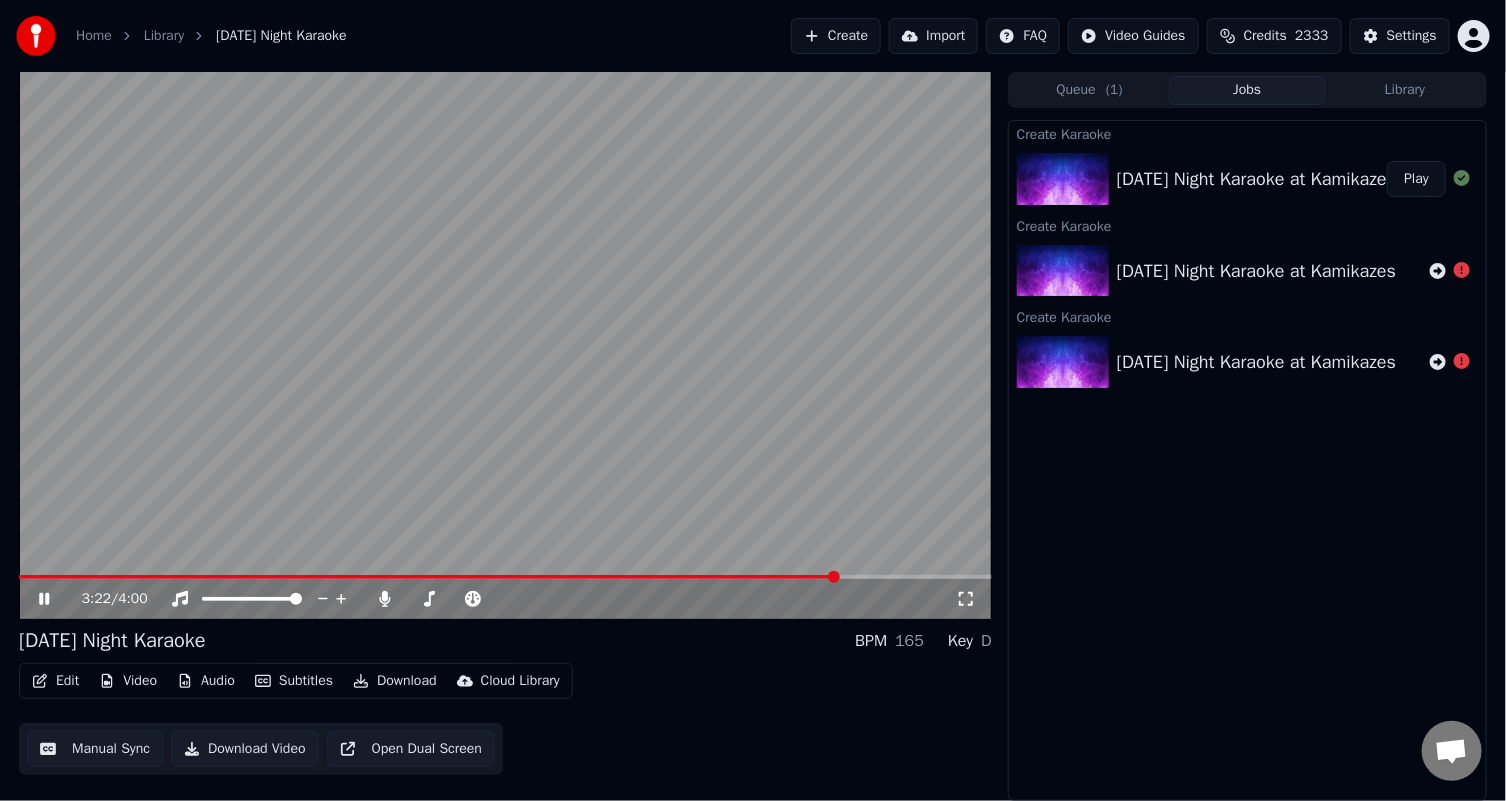 click at bounding box center (834, 577) 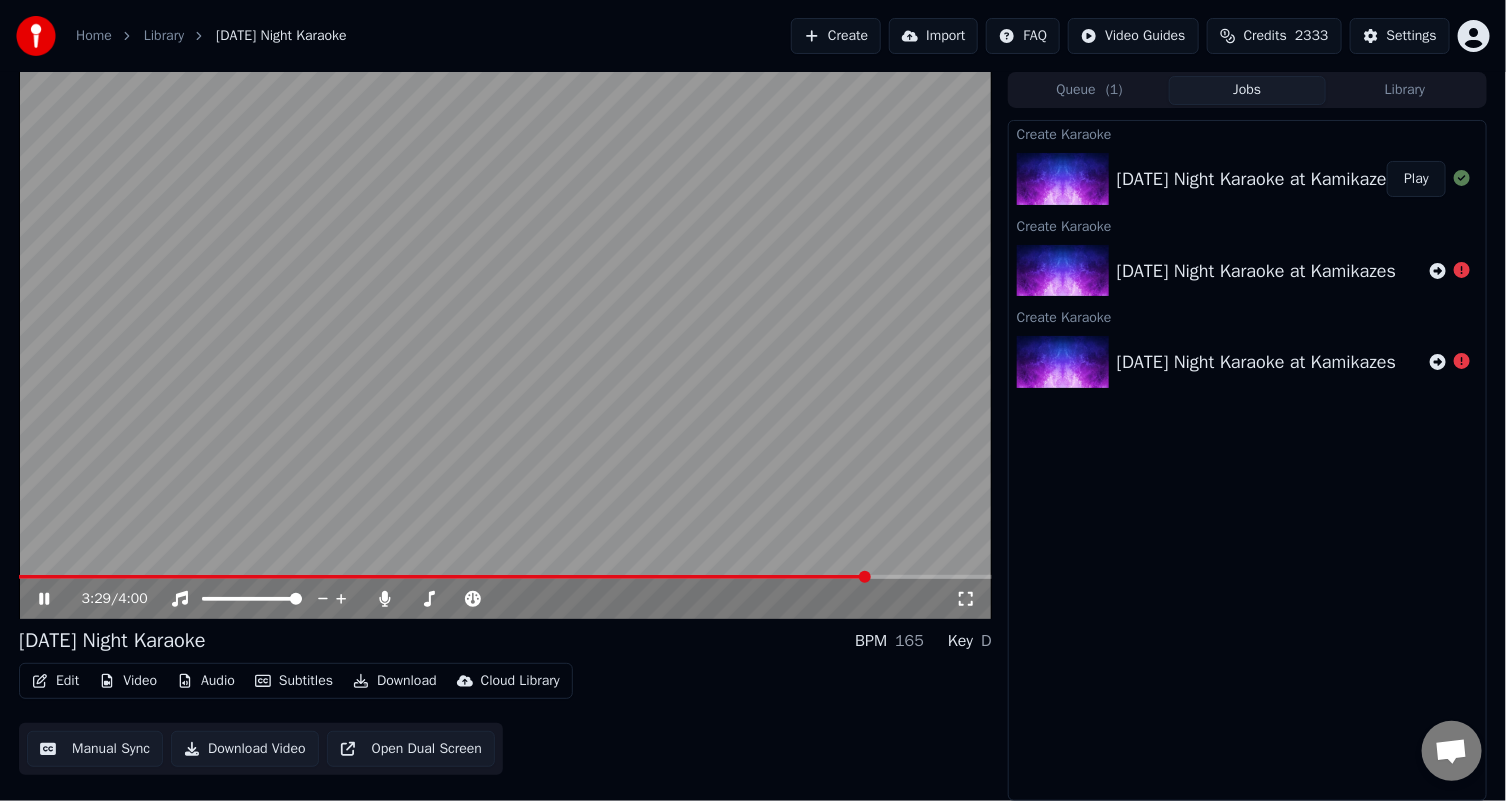 click at bounding box center (505, 345) 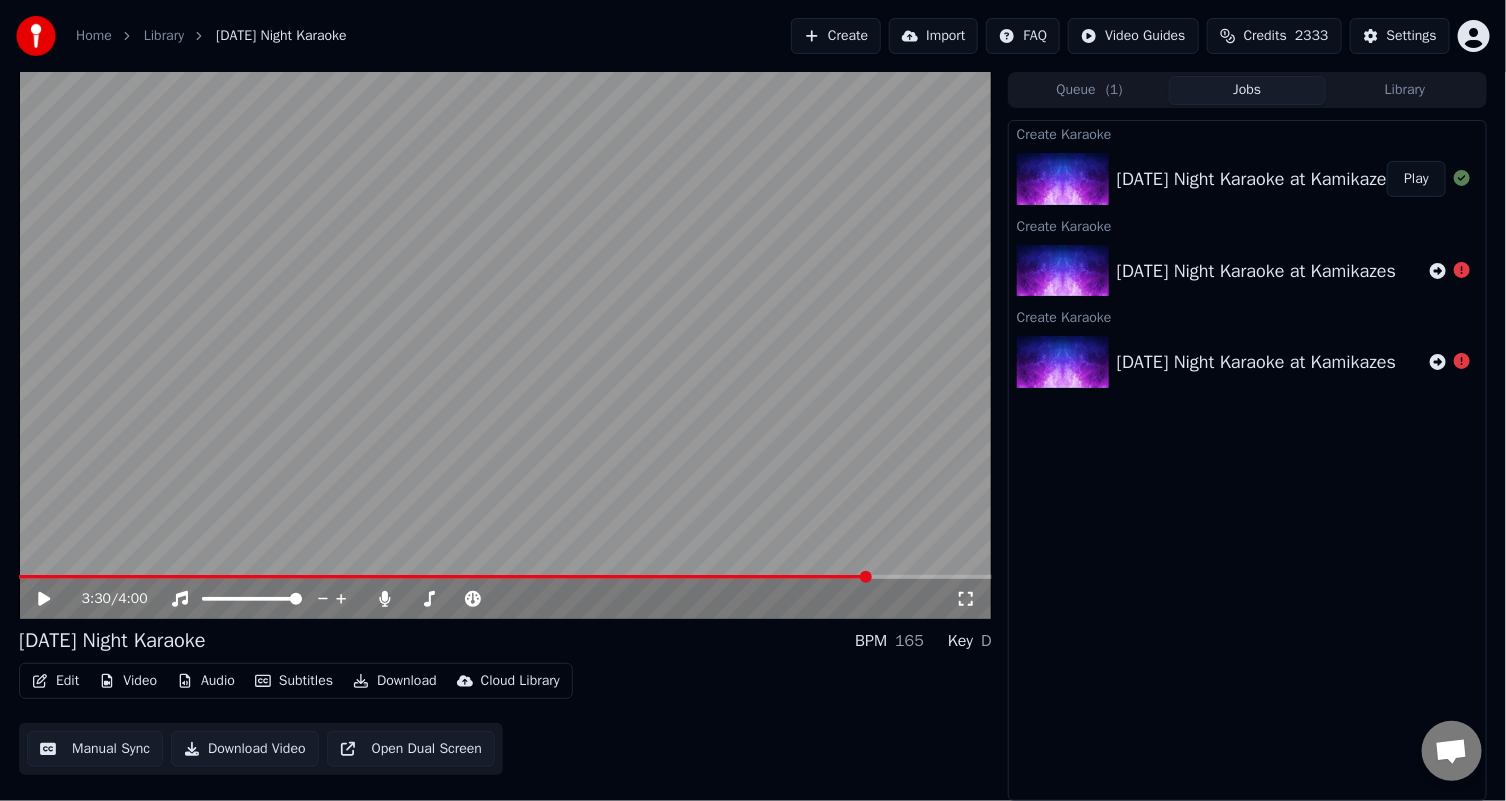 click on "Edit" at bounding box center (55, 681) 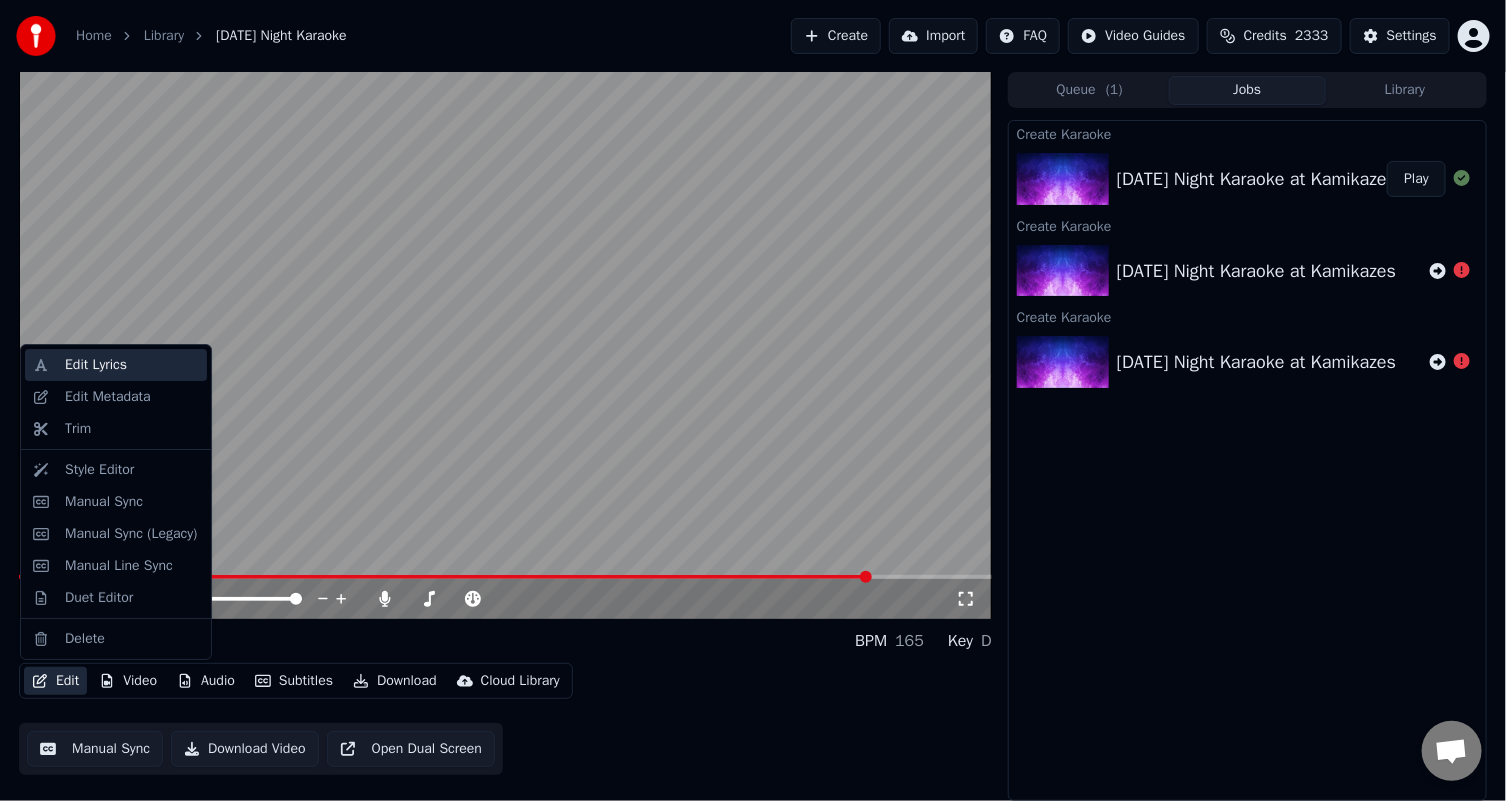 click on "Edit Lyrics" at bounding box center (96, 365) 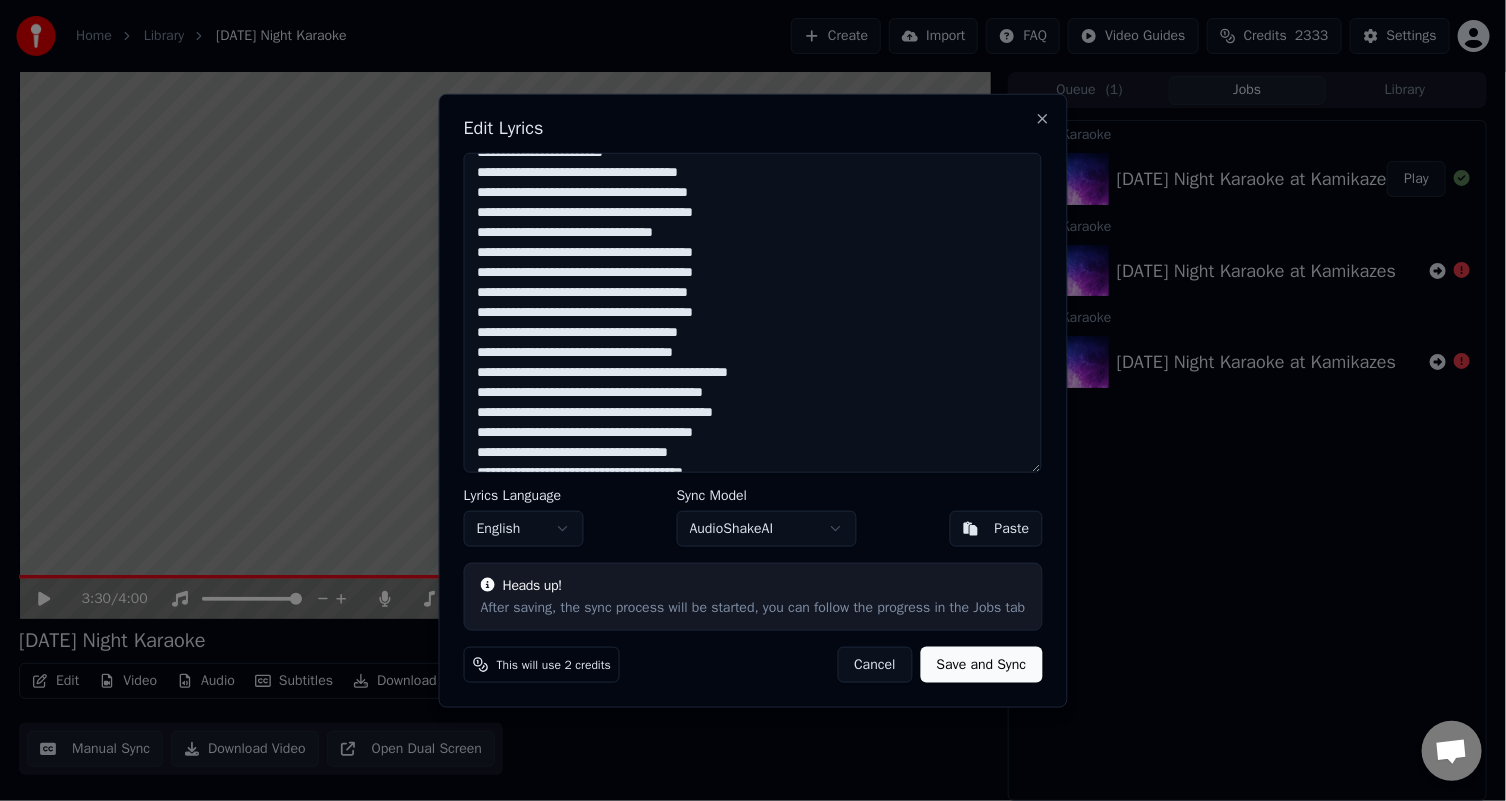 scroll, scrollTop: 655, scrollLeft: 0, axis: vertical 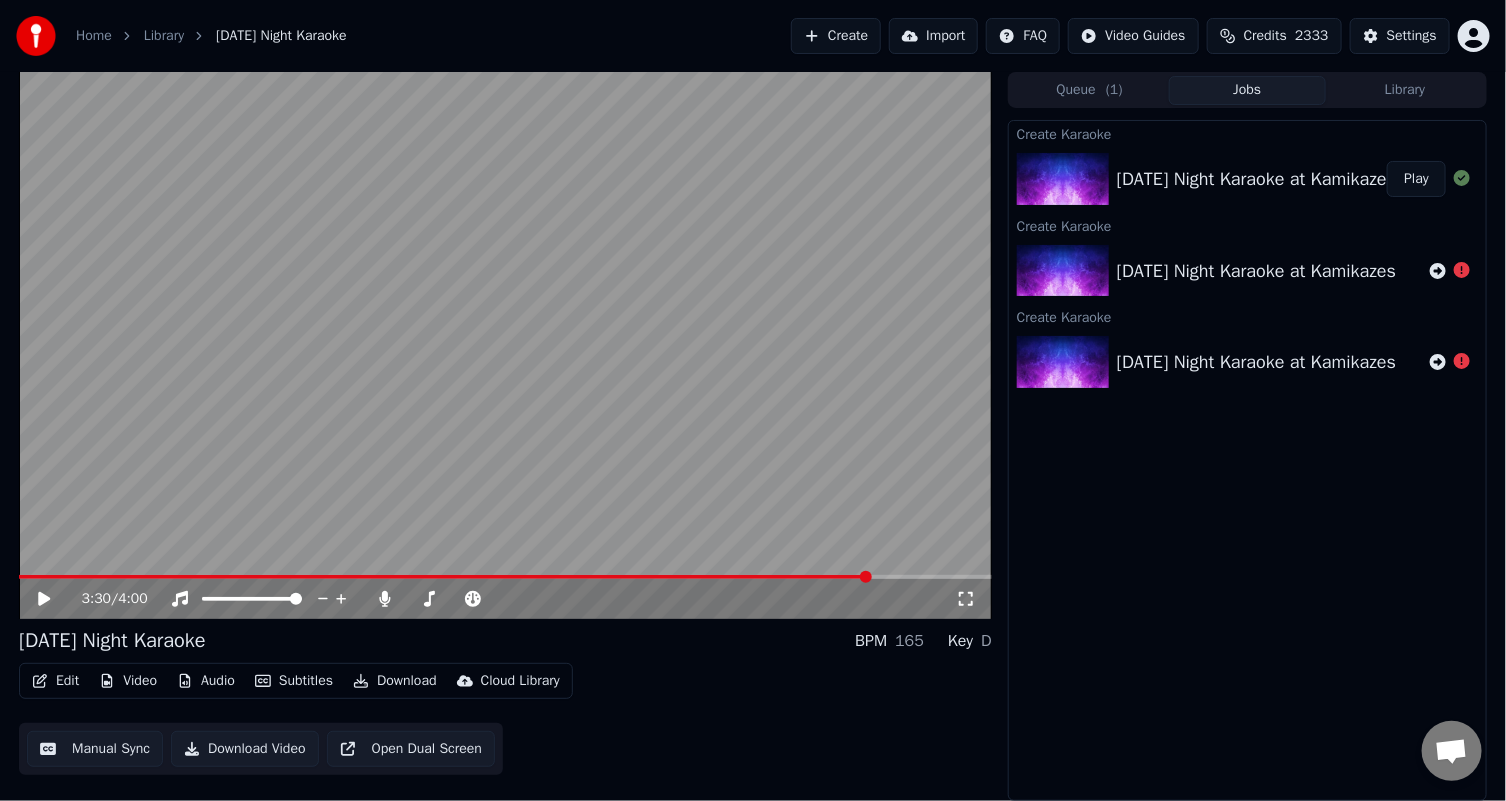 click 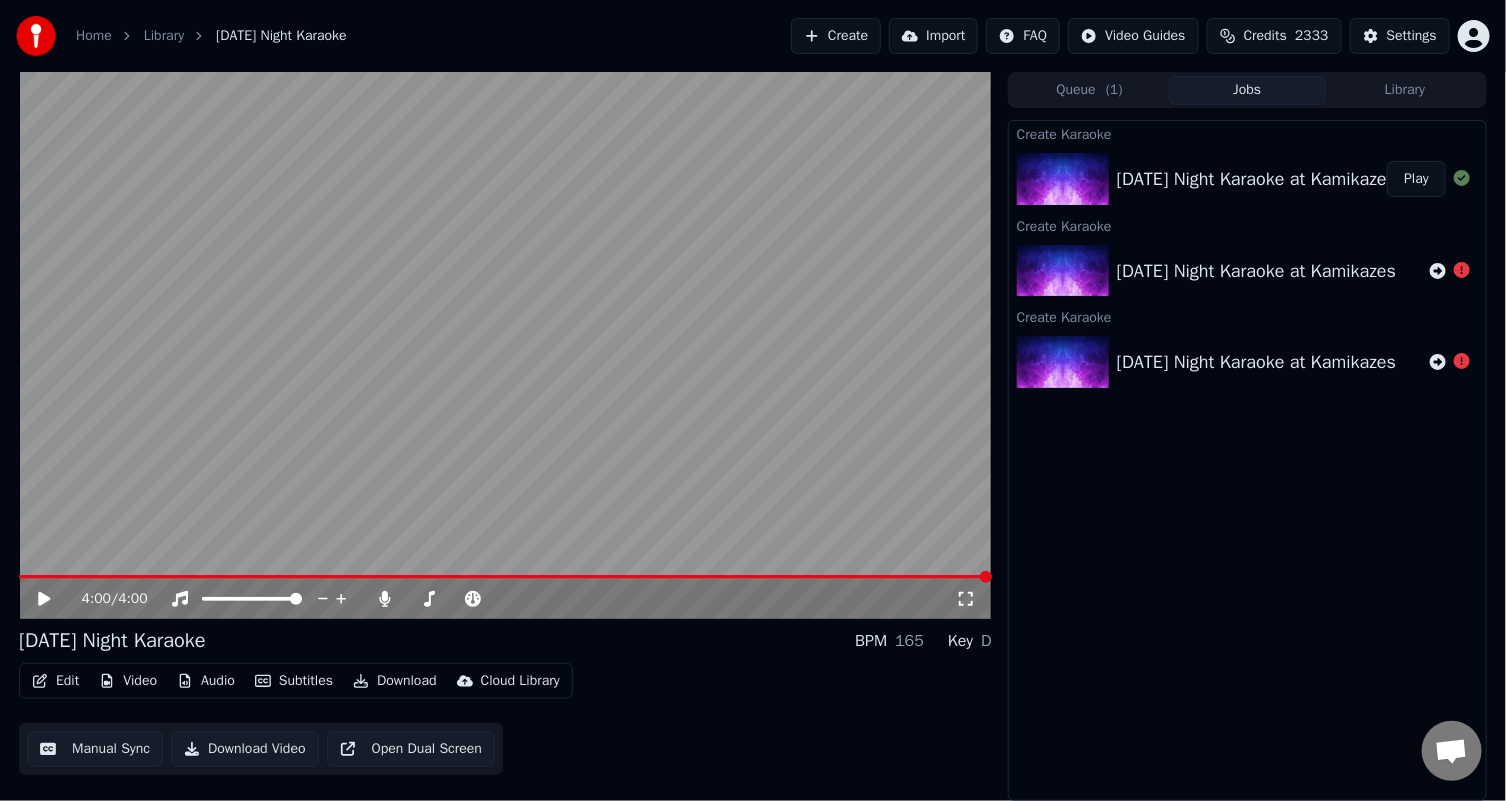 click on "Create" at bounding box center [836, 36] 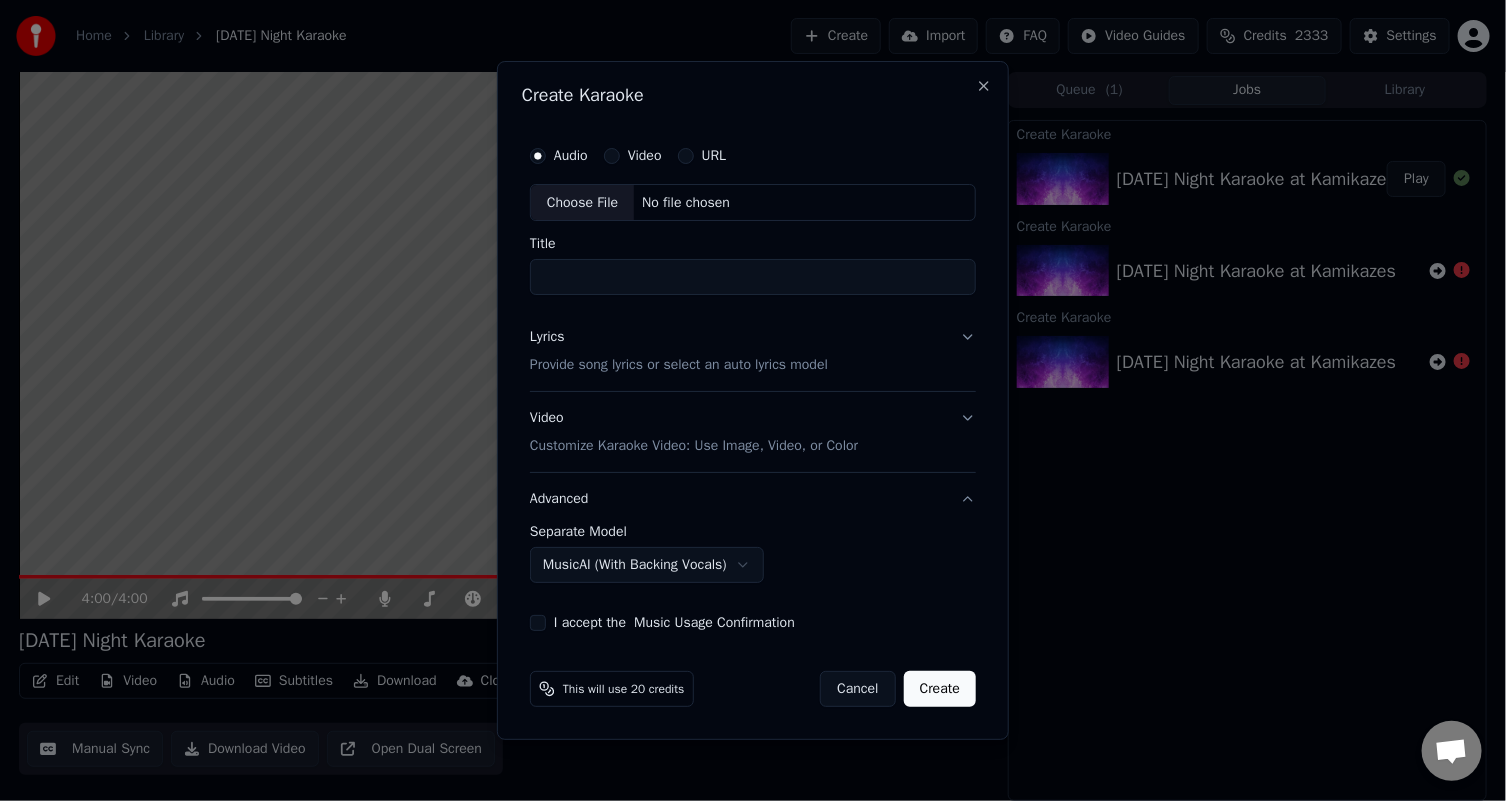 click on "Choose File" at bounding box center (582, 203) 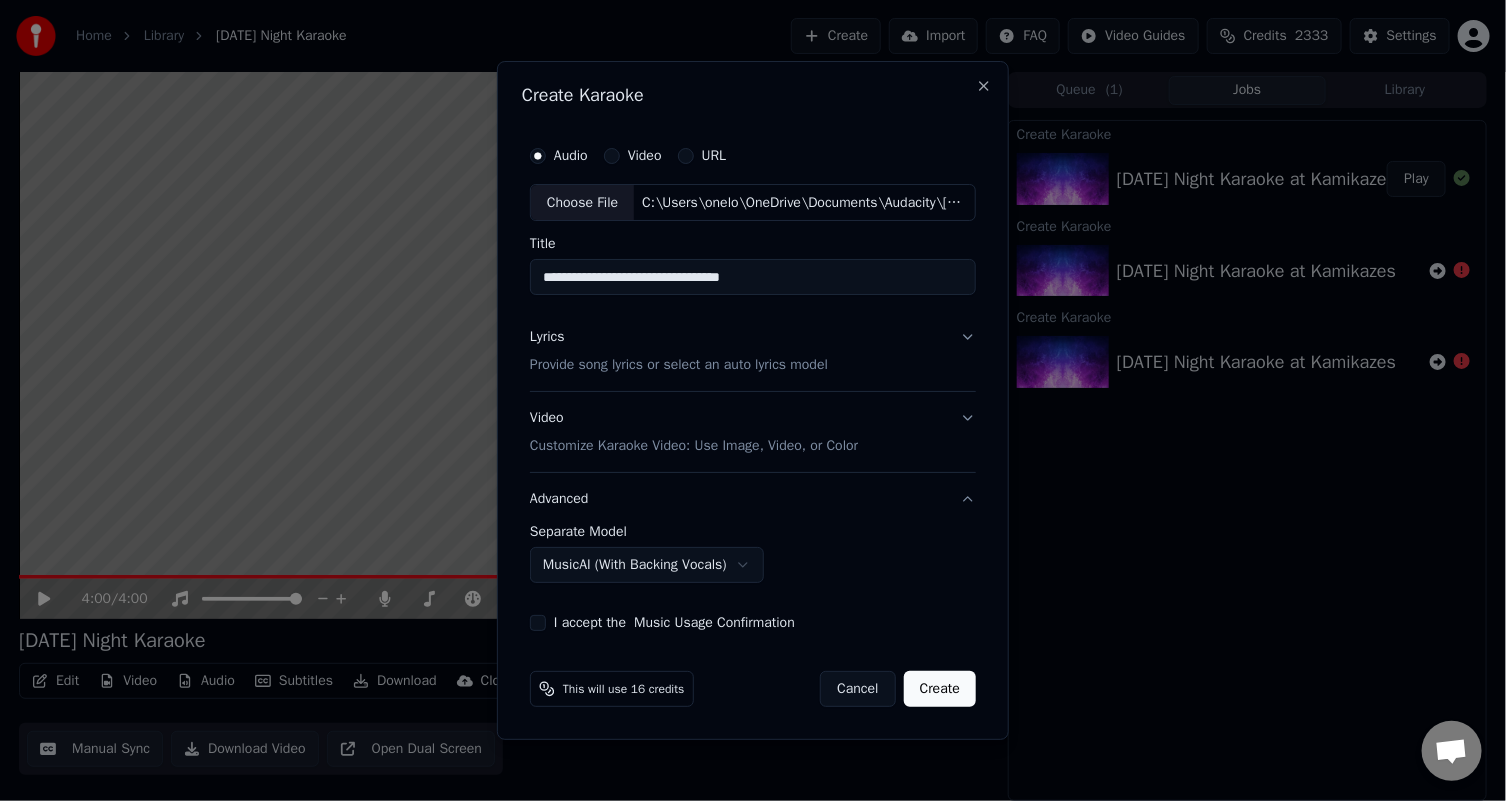 click on "Provide song lyrics or select an auto lyrics model" at bounding box center [679, 366] 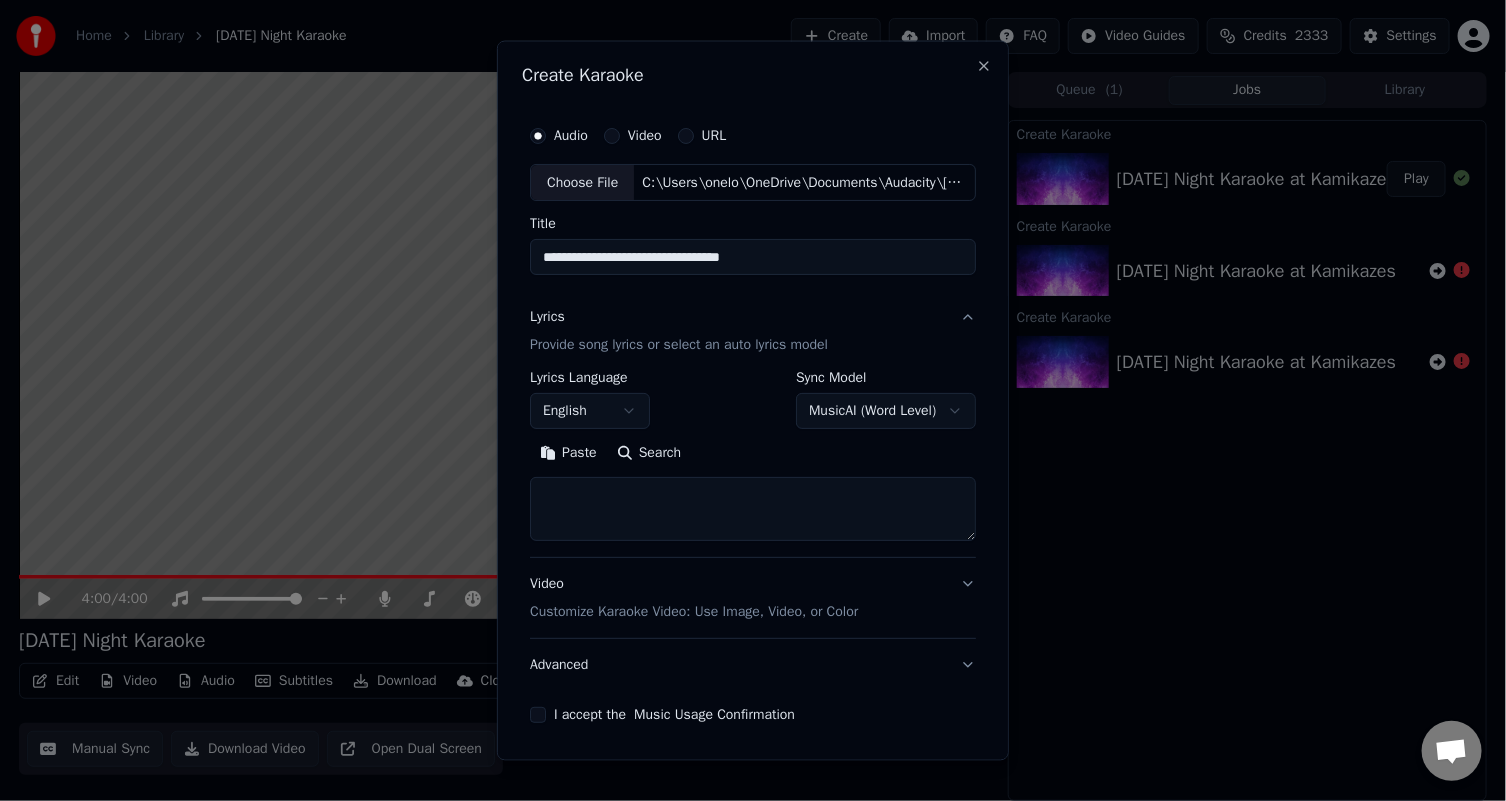 click on "Paste" at bounding box center [568, 453] 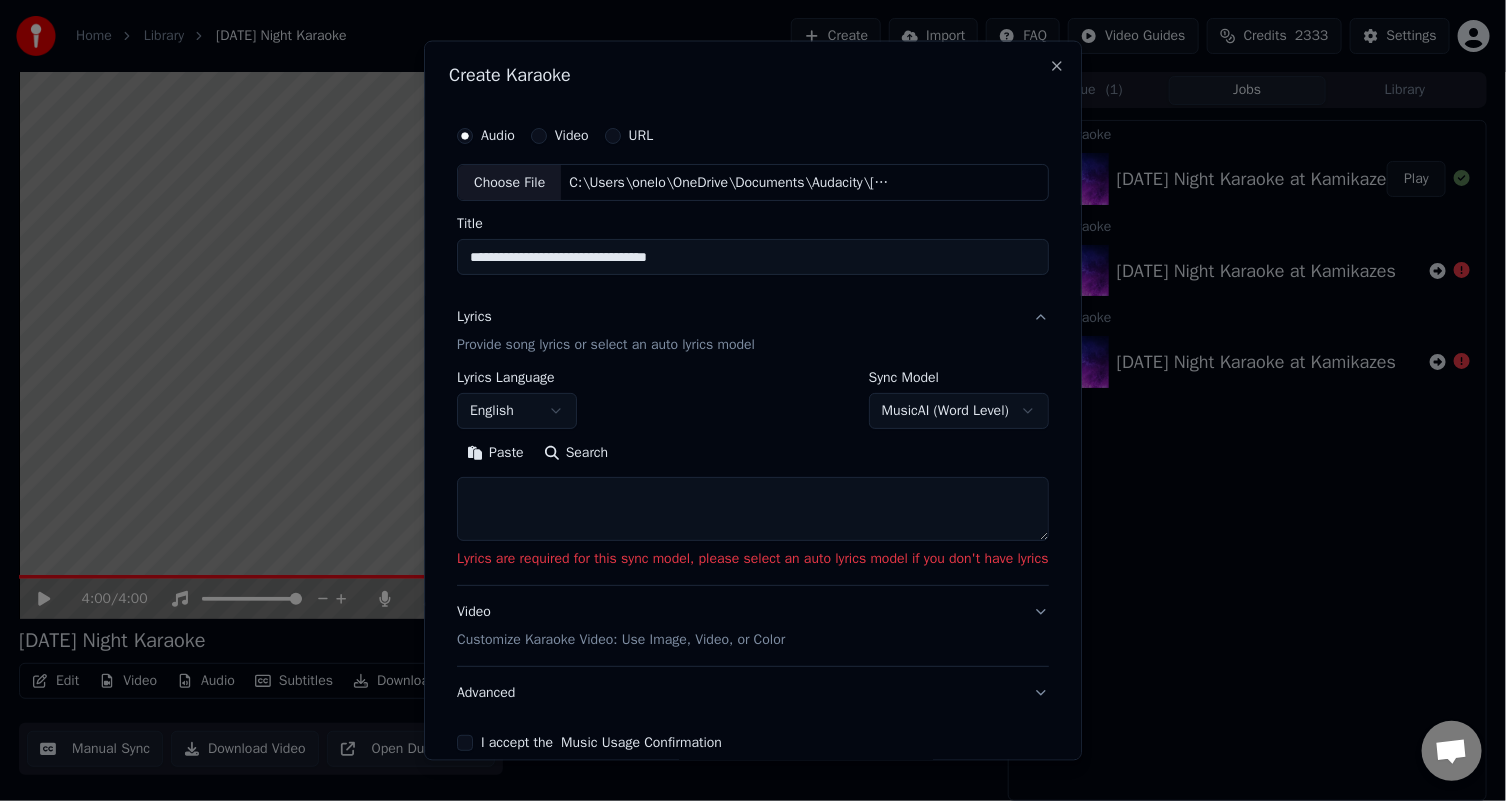 click on "Paste" at bounding box center (495, 453) 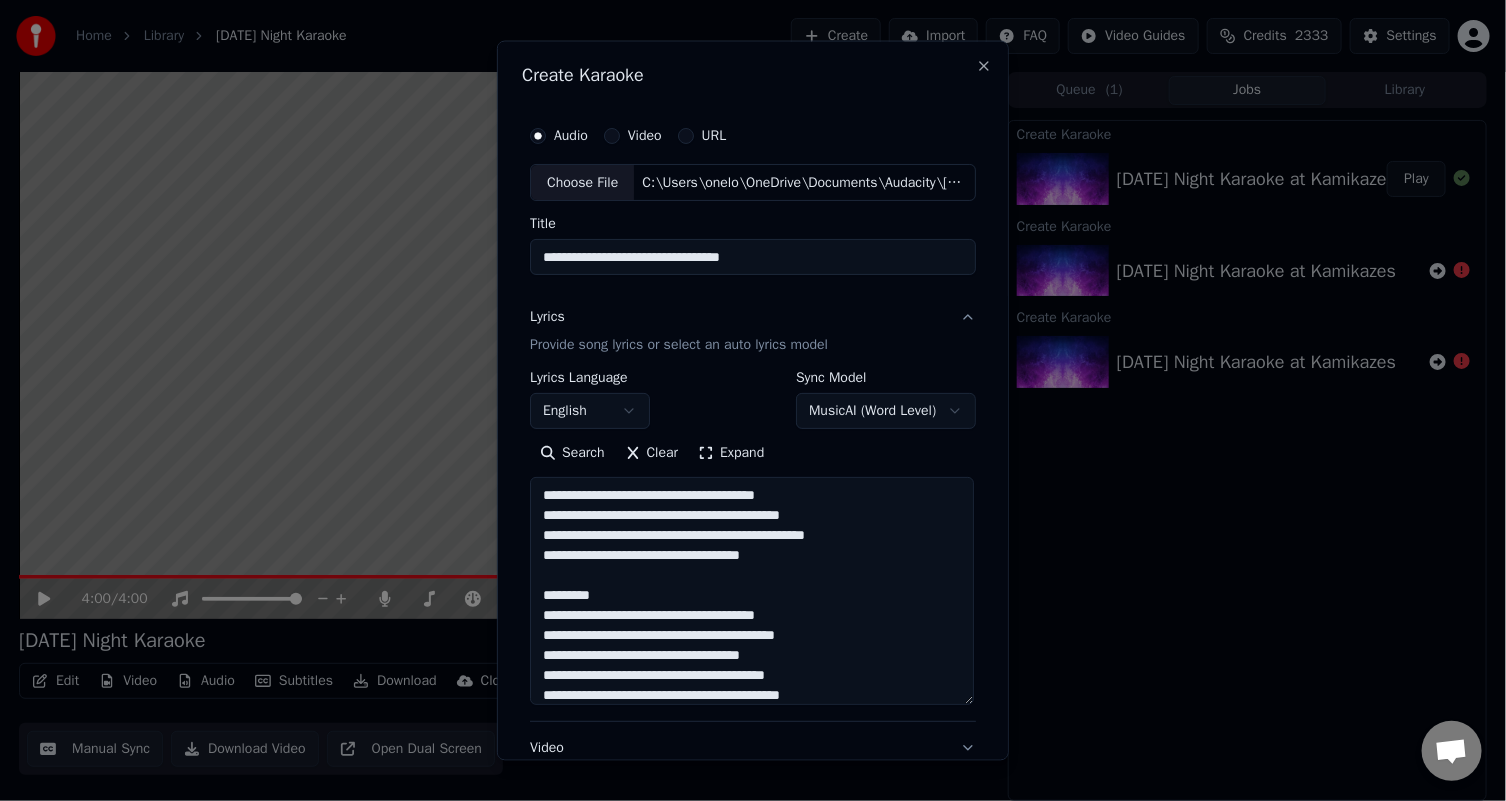 drag, startPoint x: 953, startPoint y: 534, endPoint x: 917, endPoint y: 679, distance: 149.40215 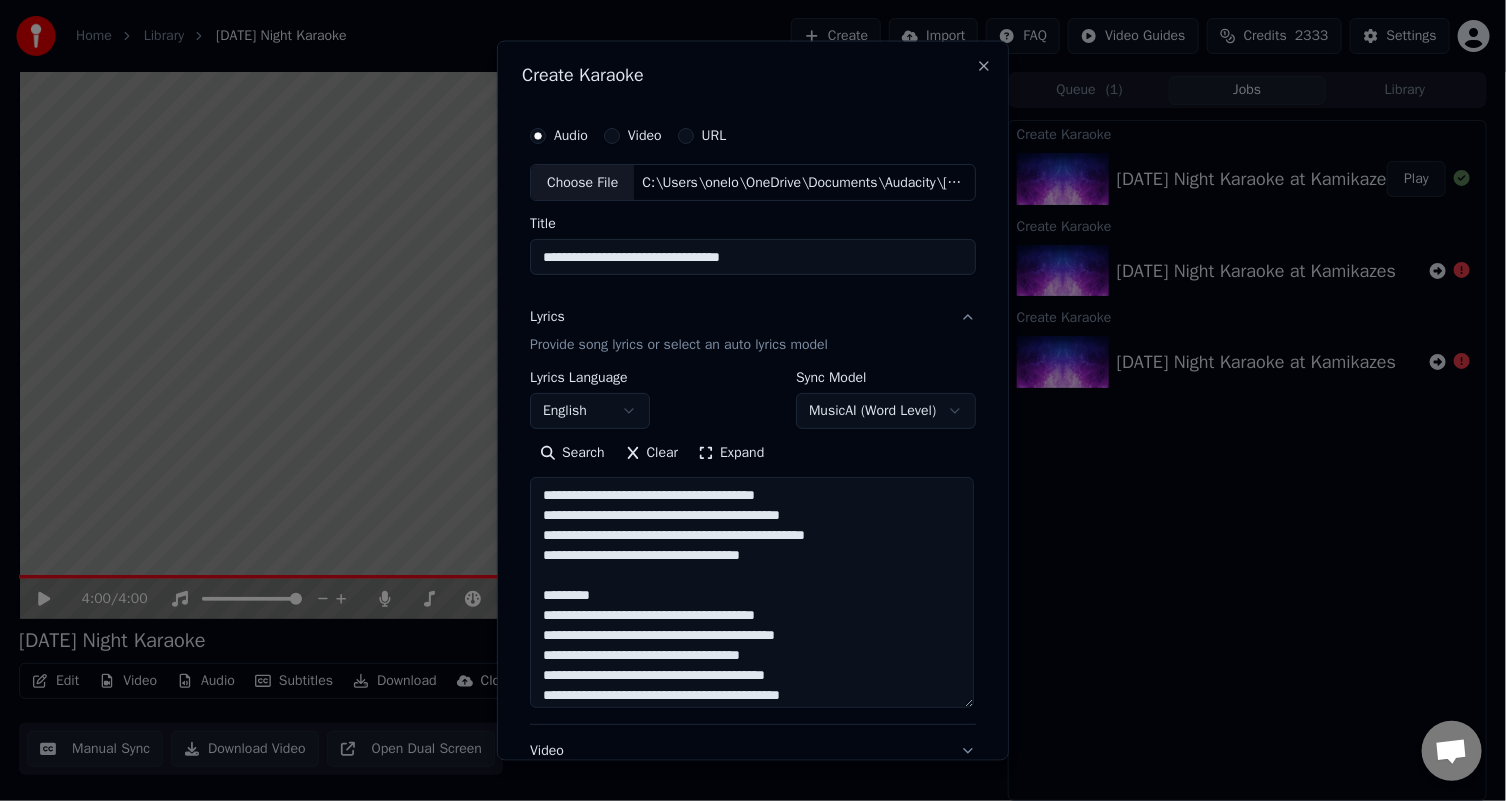 click at bounding box center (752, 592) 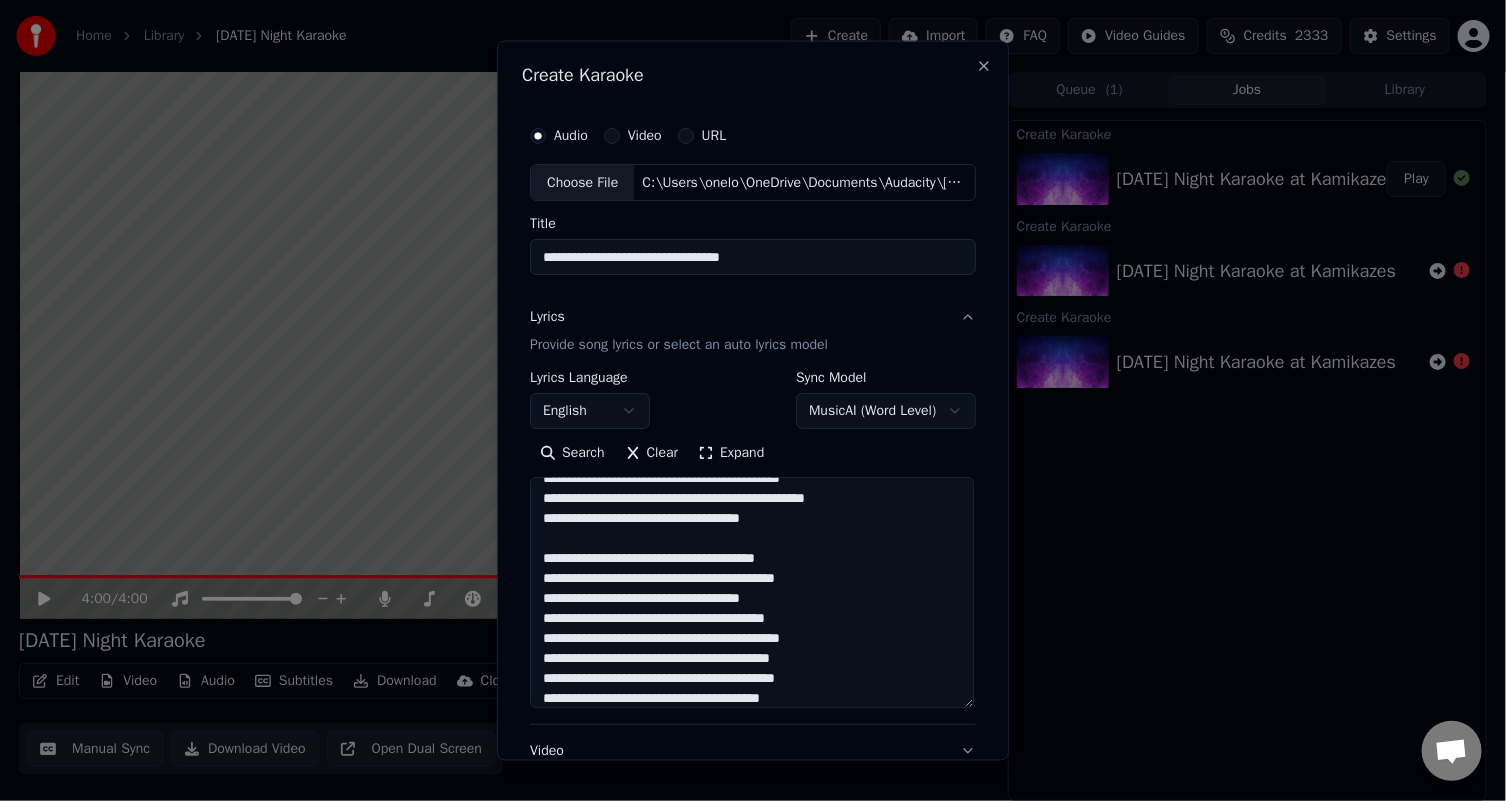 scroll, scrollTop: 100, scrollLeft: 0, axis: vertical 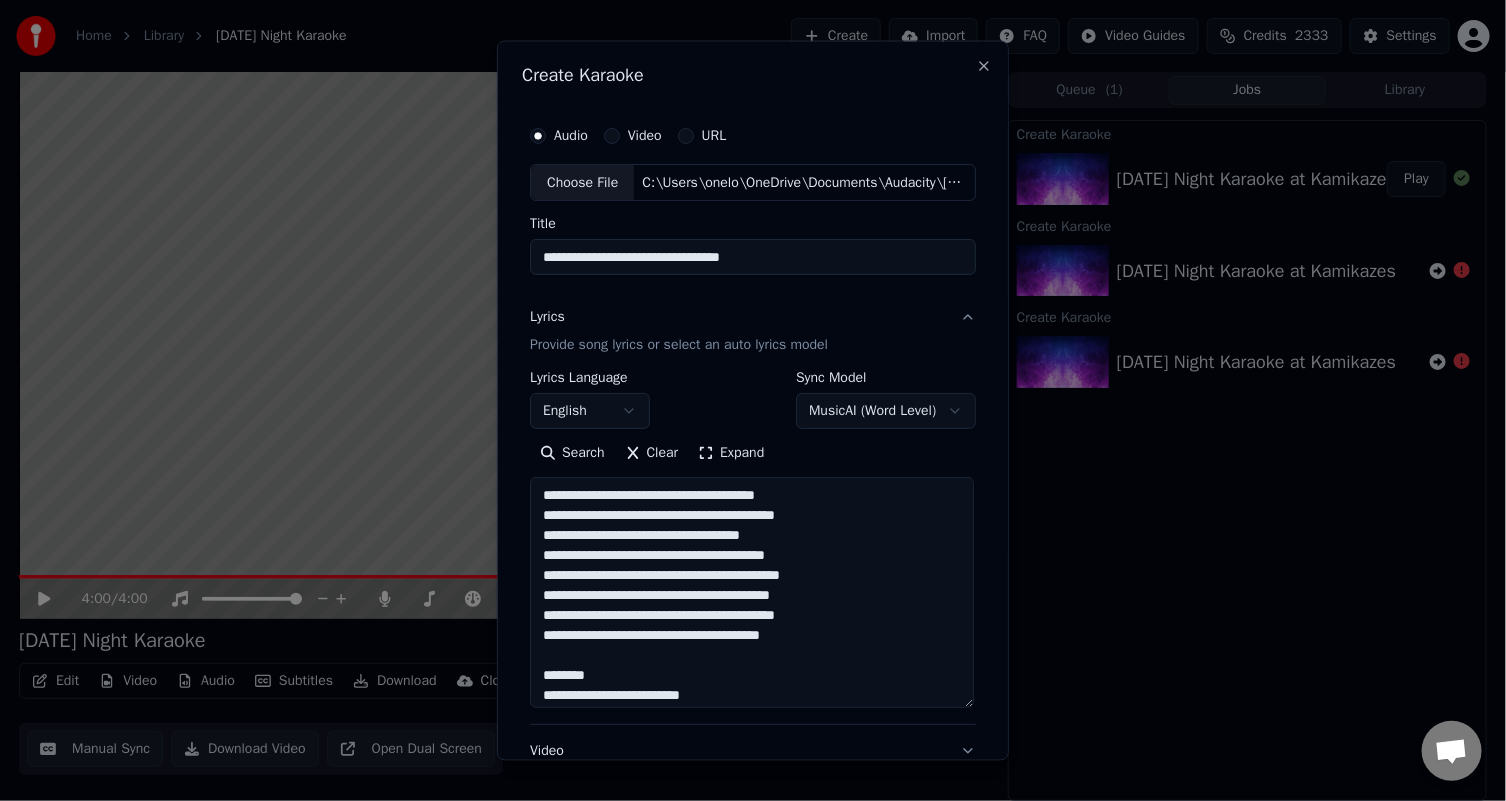 click at bounding box center [752, 592] 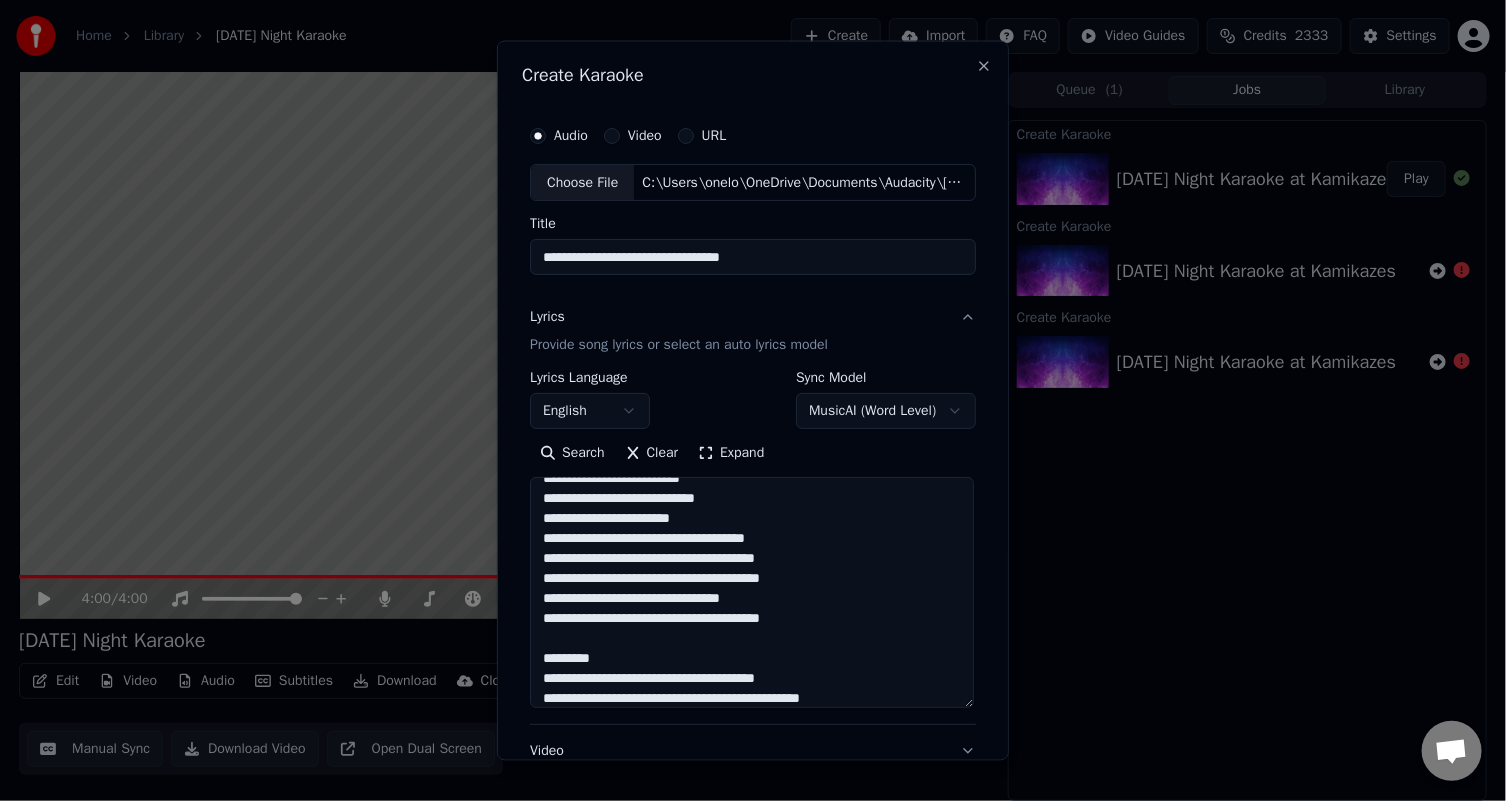 scroll, scrollTop: 300, scrollLeft: 0, axis: vertical 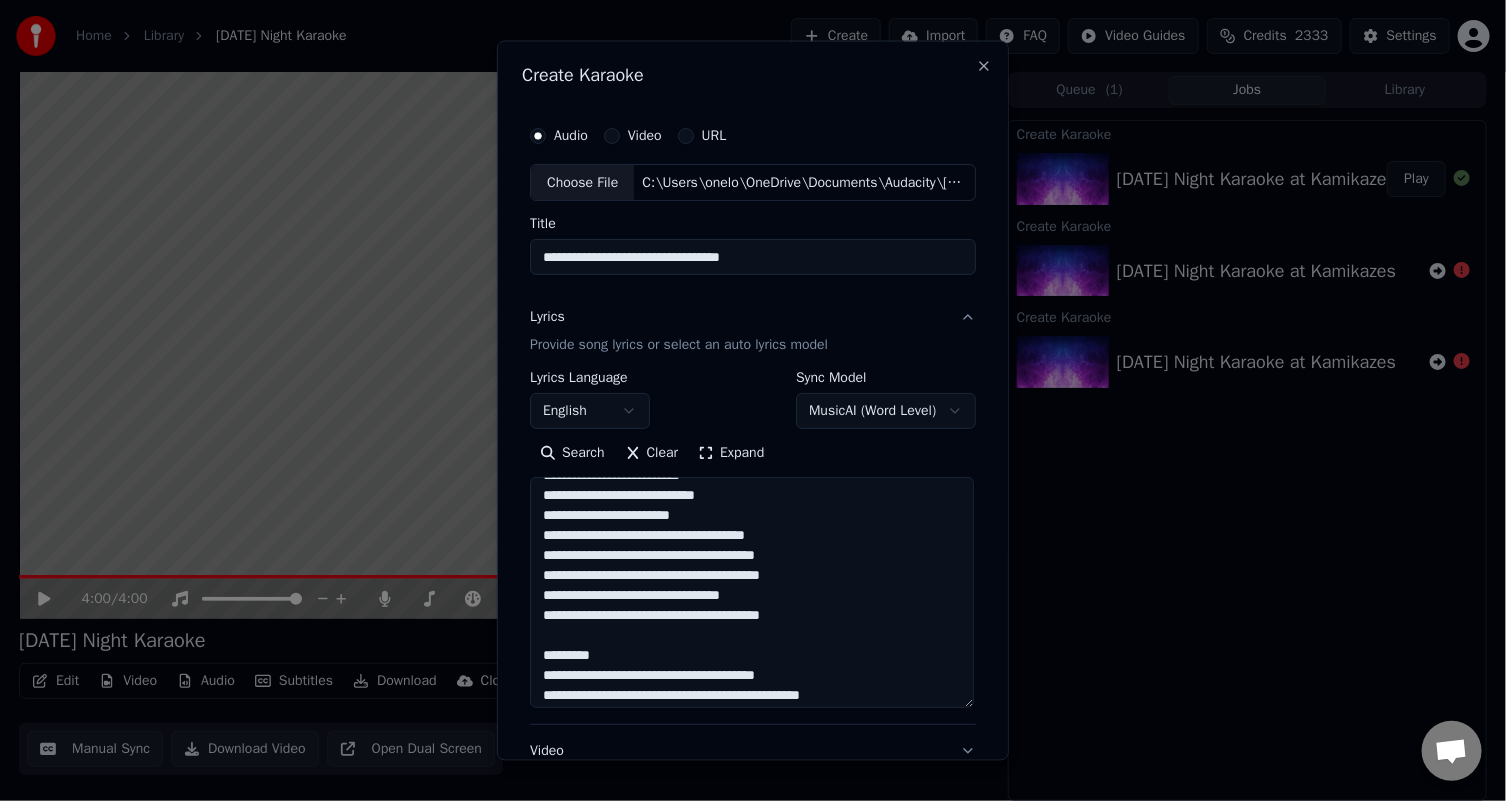 click at bounding box center [752, 592] 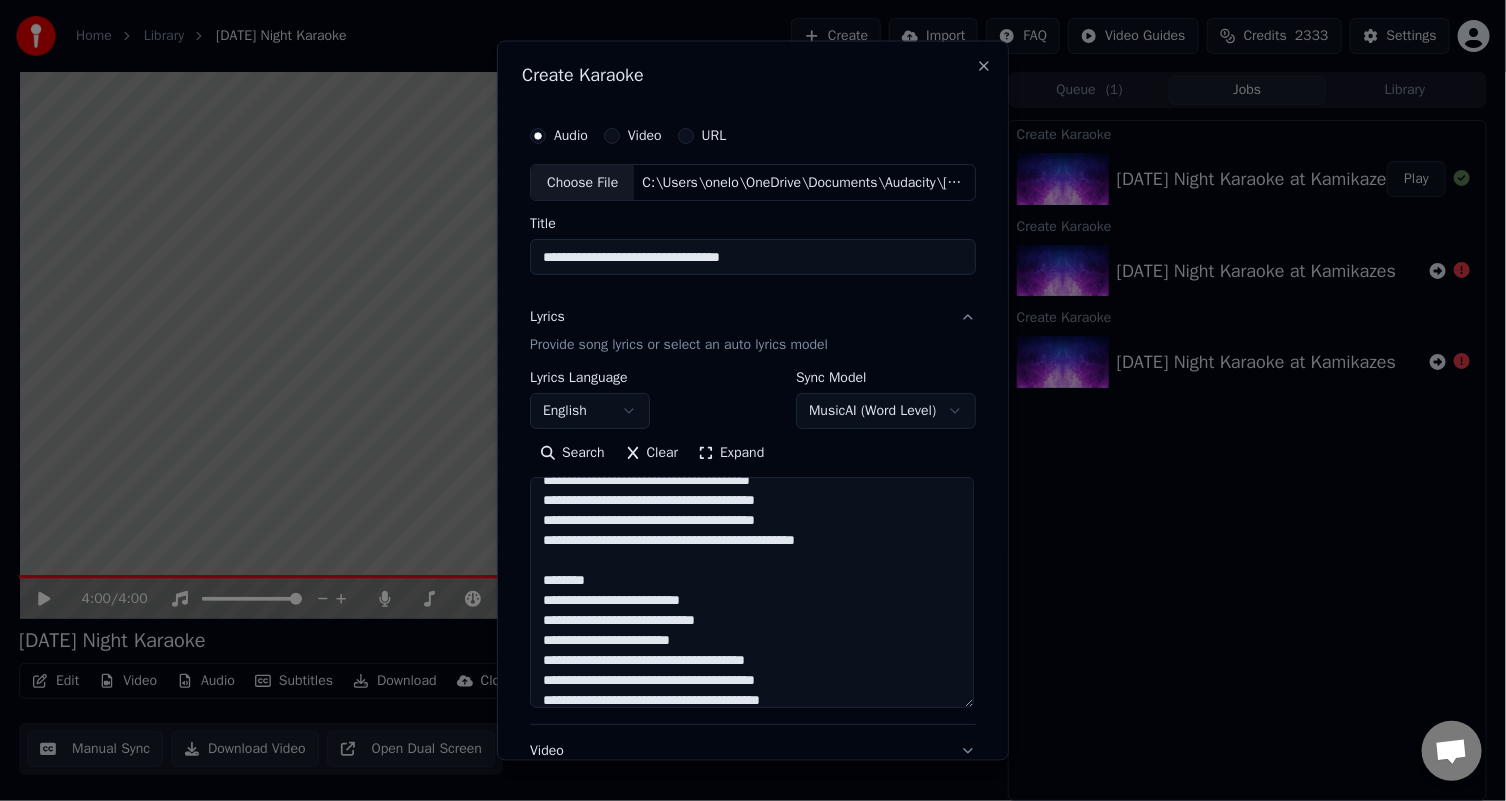 scroll, scrollTop: 600, scrollLeft: 0, axis: vertical 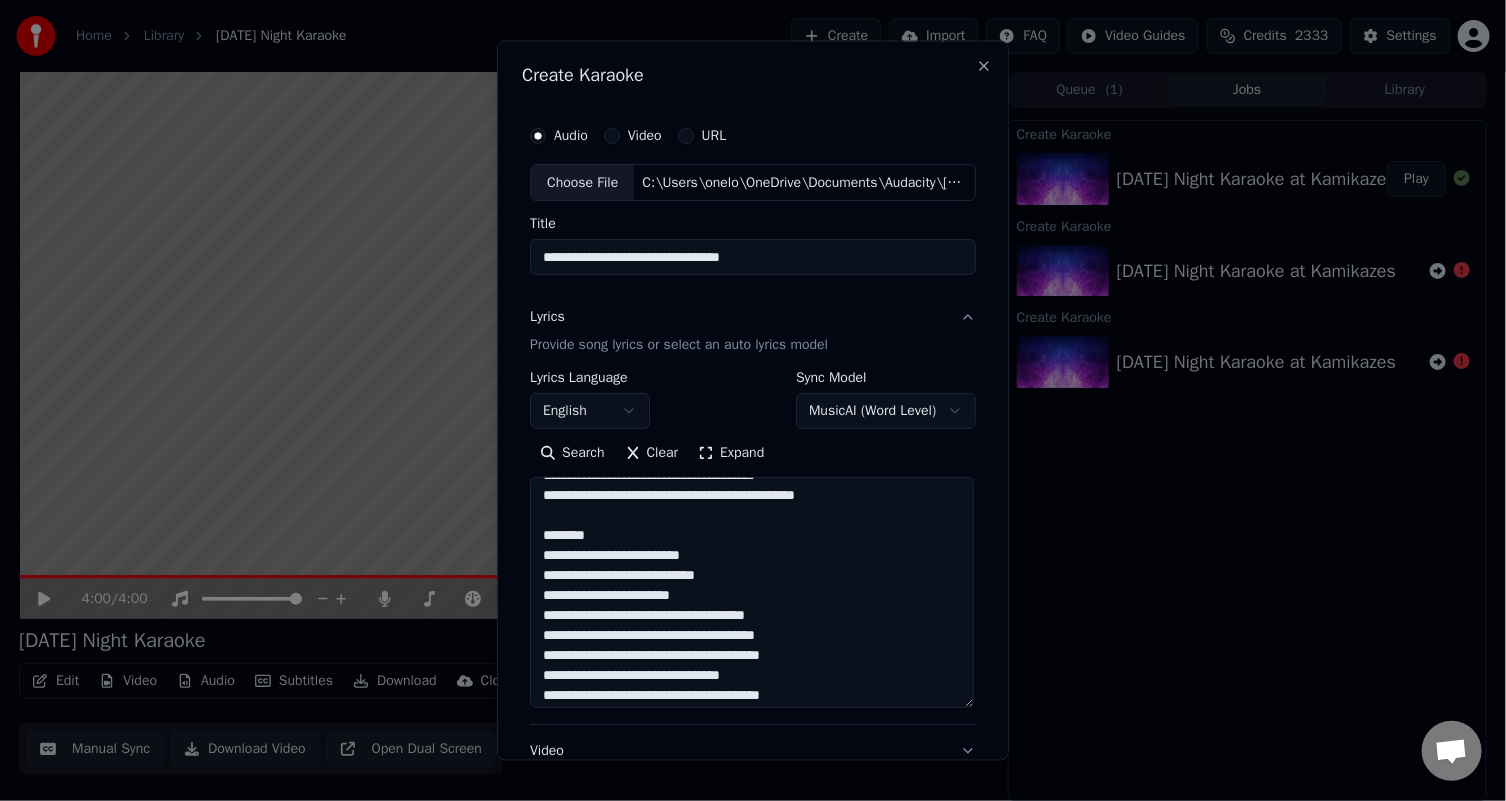 click at bounding box center (752, 592) 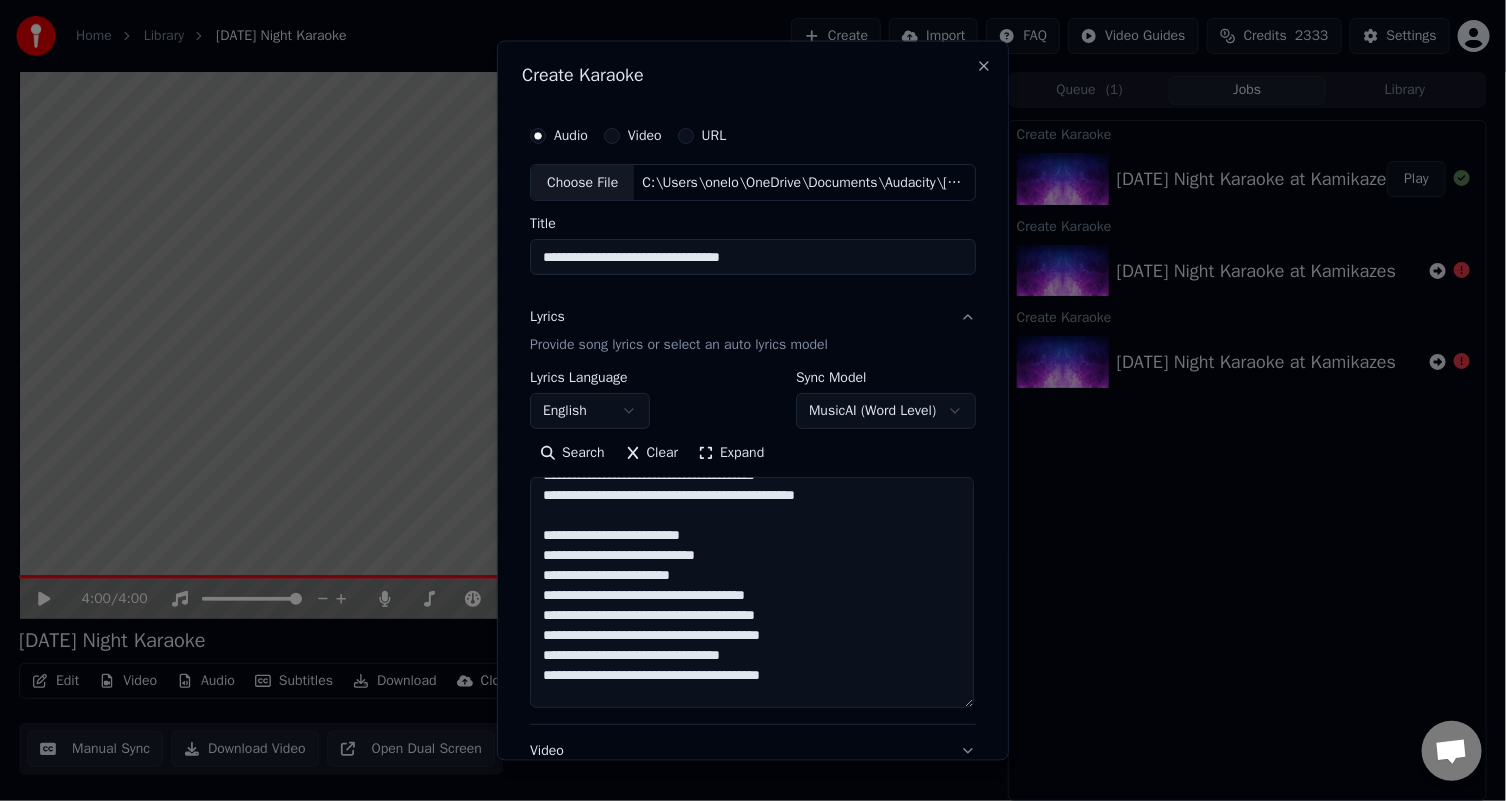 scroll, scrollTop: 700, scrollLeft: 0, axis: vertical 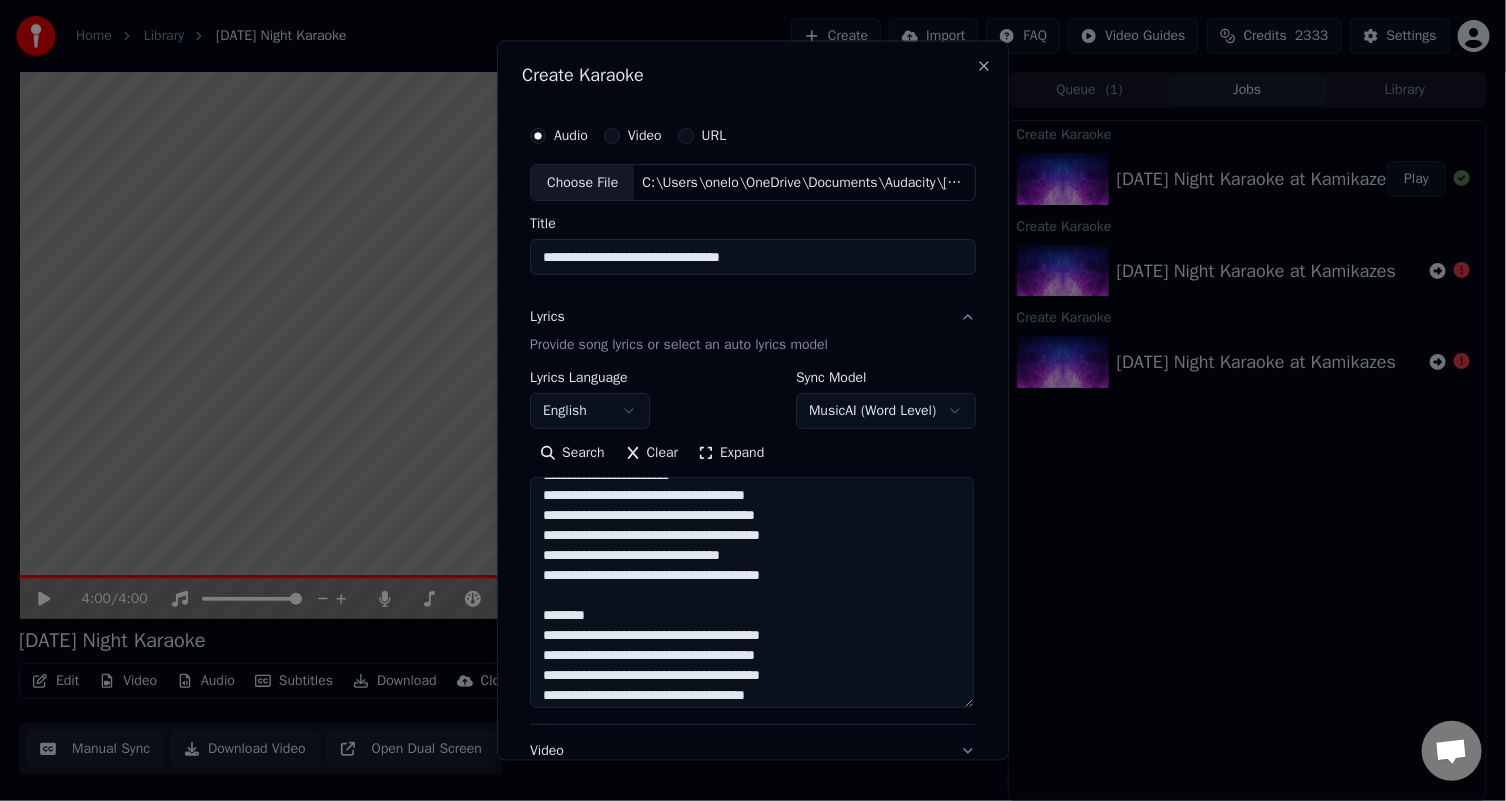 click at bounding box center [752, 592] 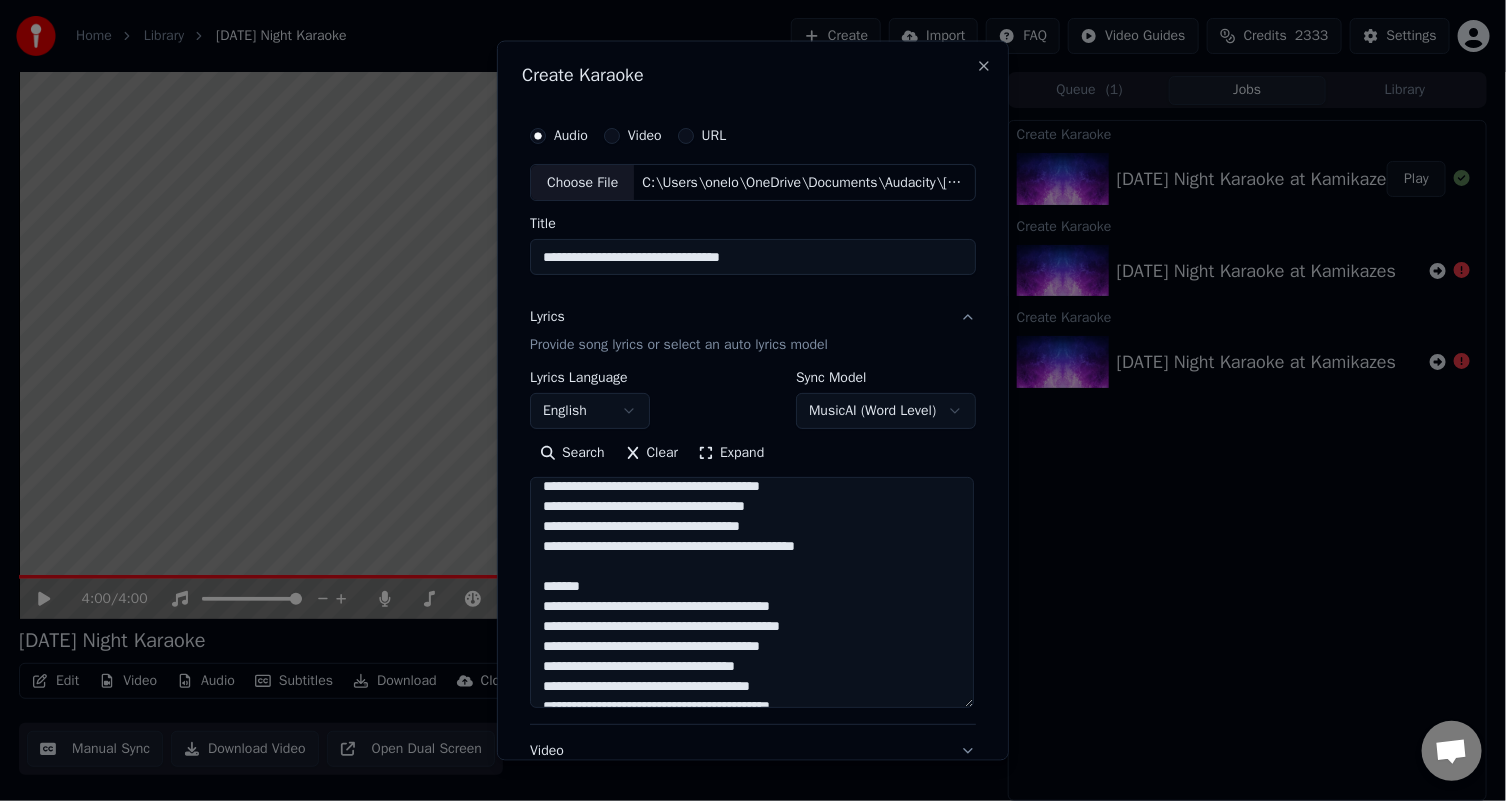 scroll, scrollTop: 885, scrollLeft: 0, axis: vertical 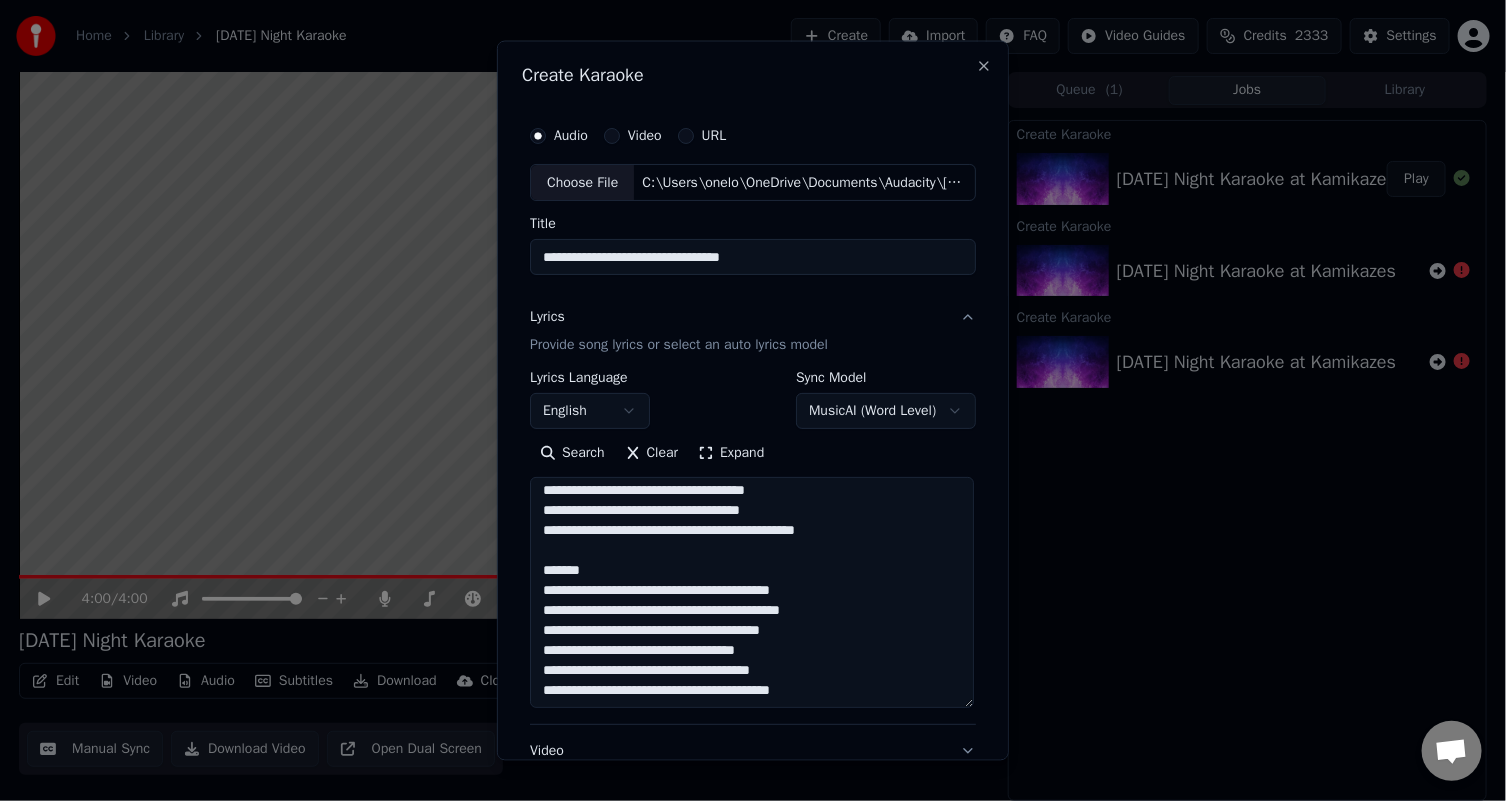 click at bounding box center [752, 592] 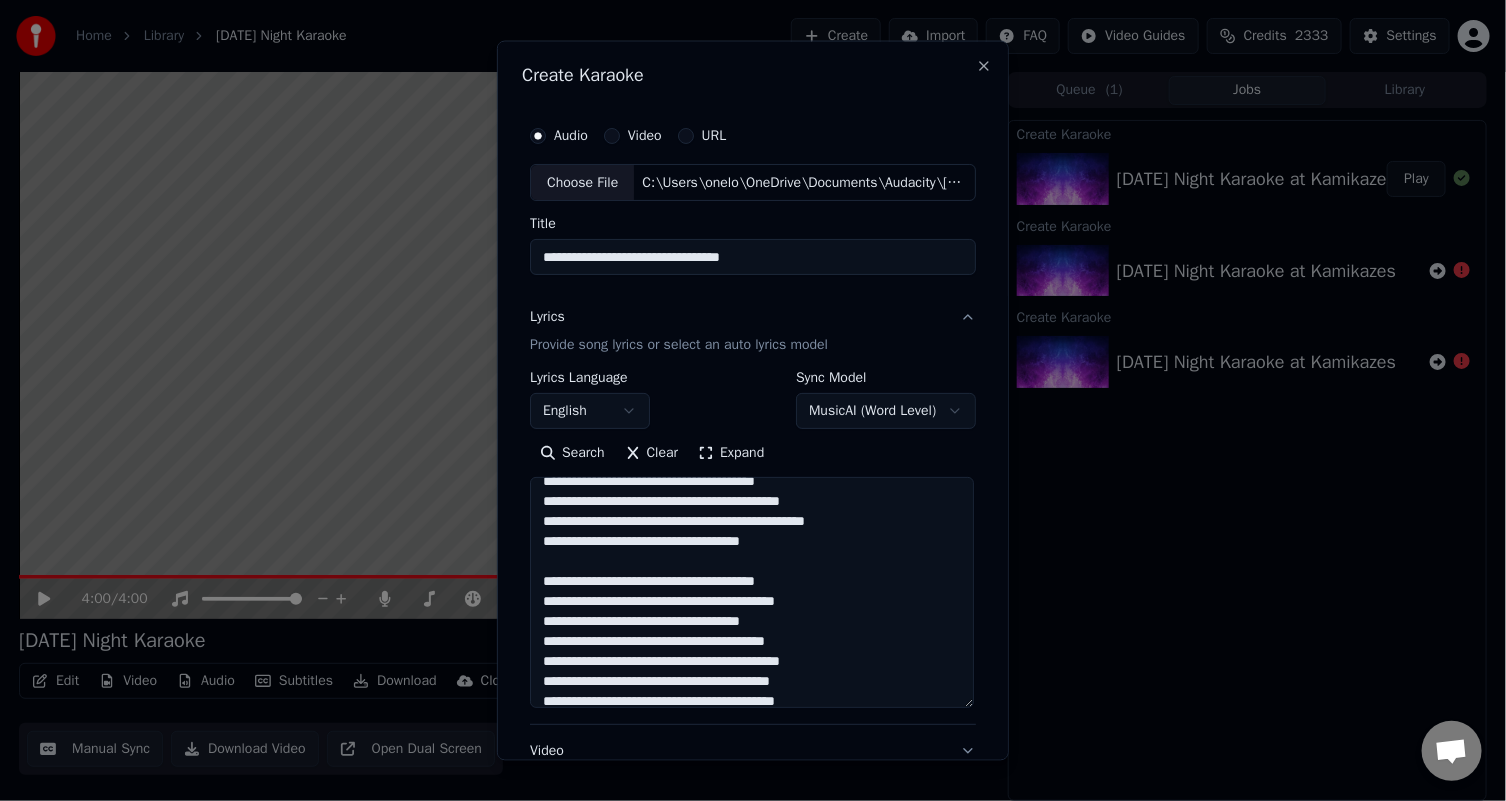 scroll, scrollTop: 0, scrollLeft: 0, axis: both 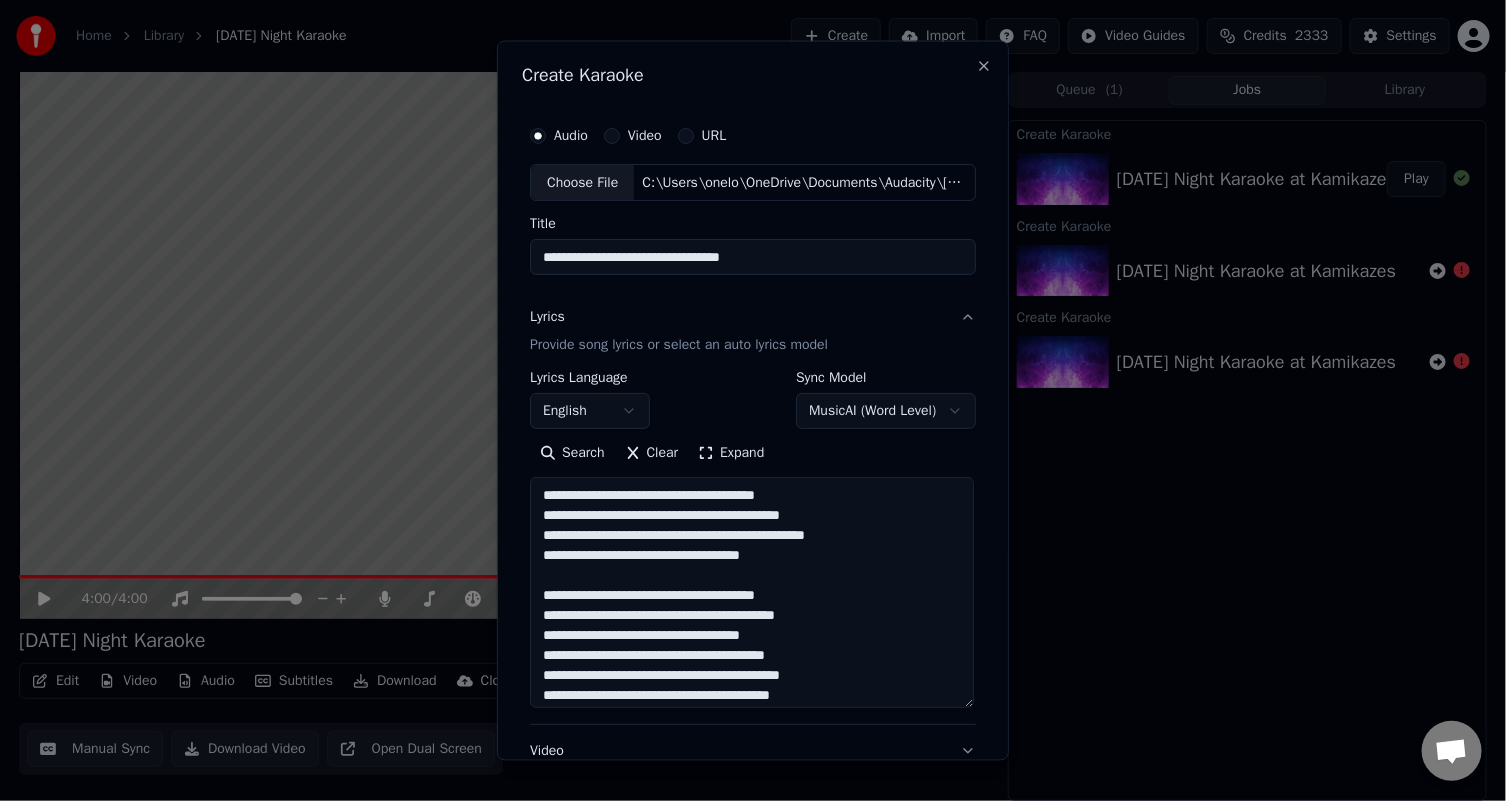 type on "**********" 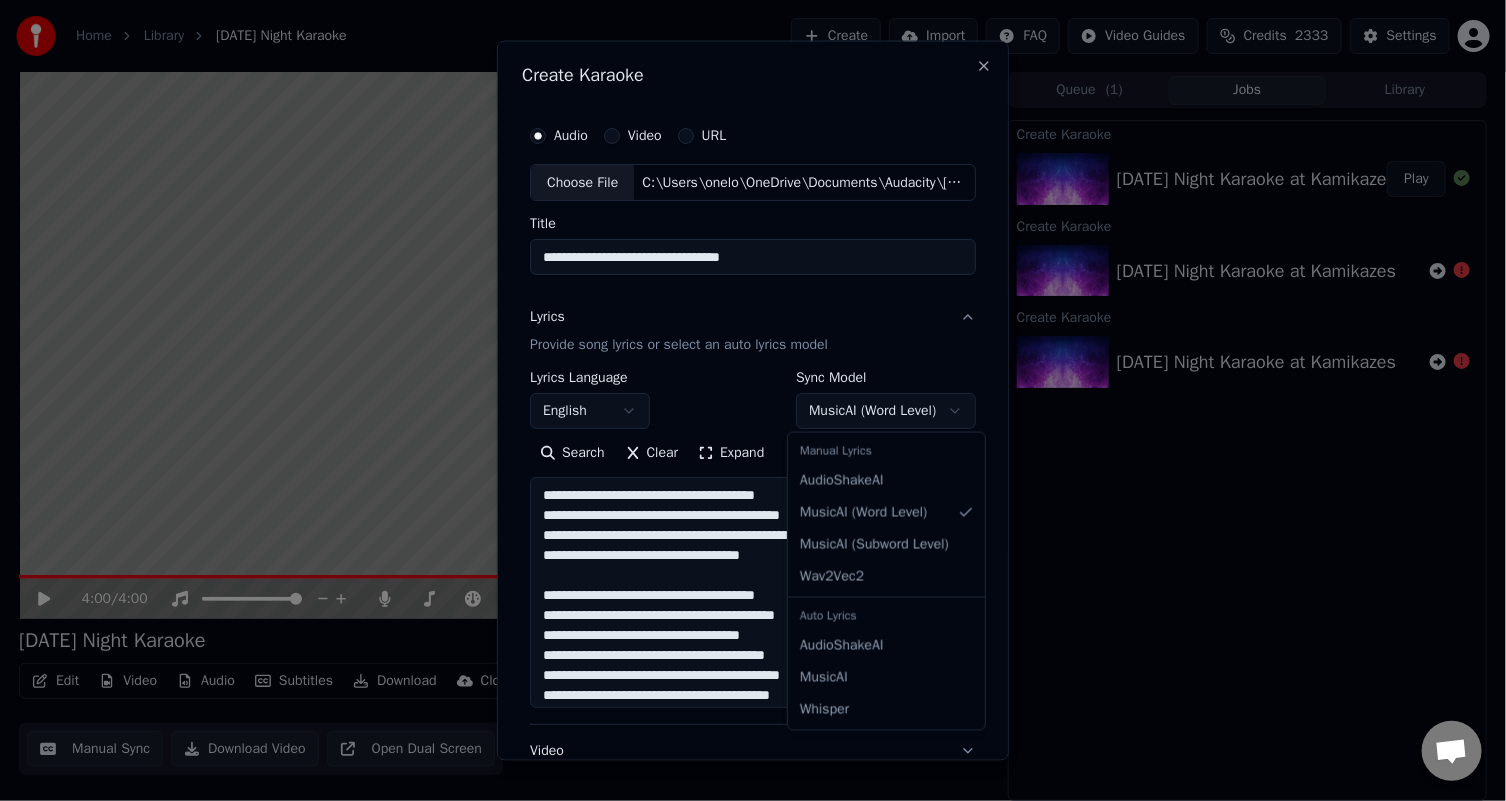 select on "**********" 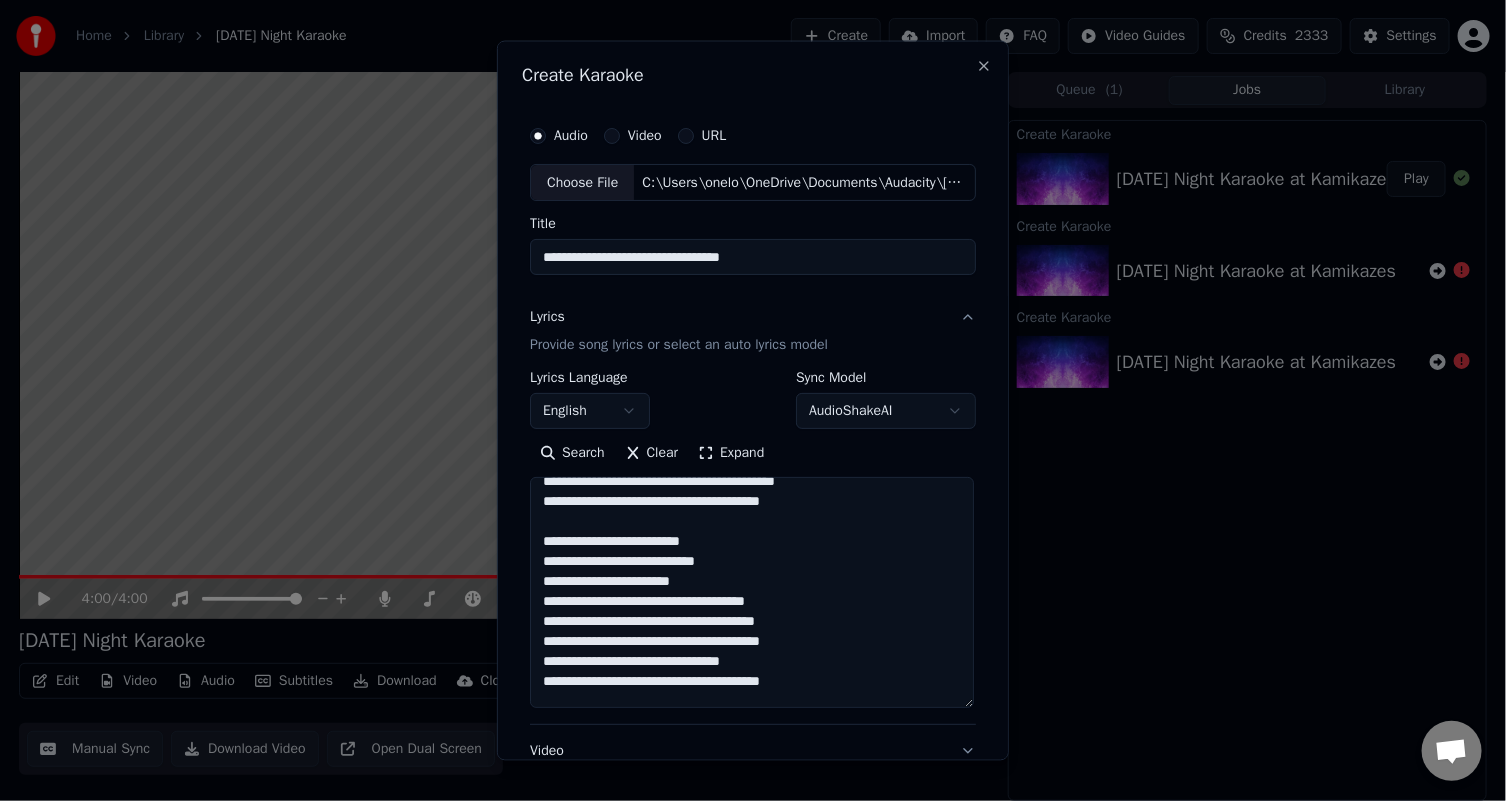 scroll, scrollTop: 400, scrollLeft: 0, axis: vertical 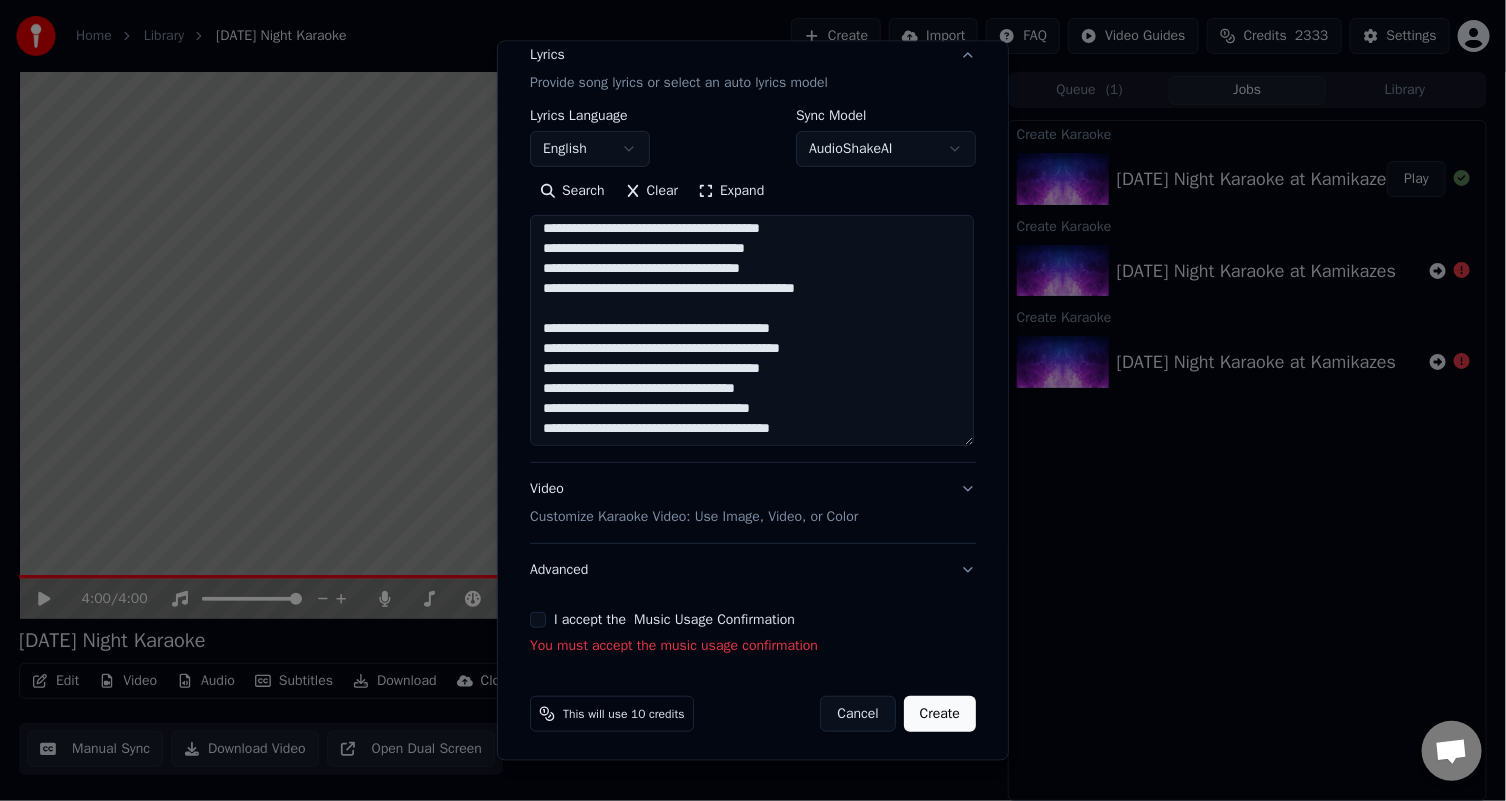 click on "Customize Karaoke Video: Use Image, Video, or Color" at bounding box center (694, 517) 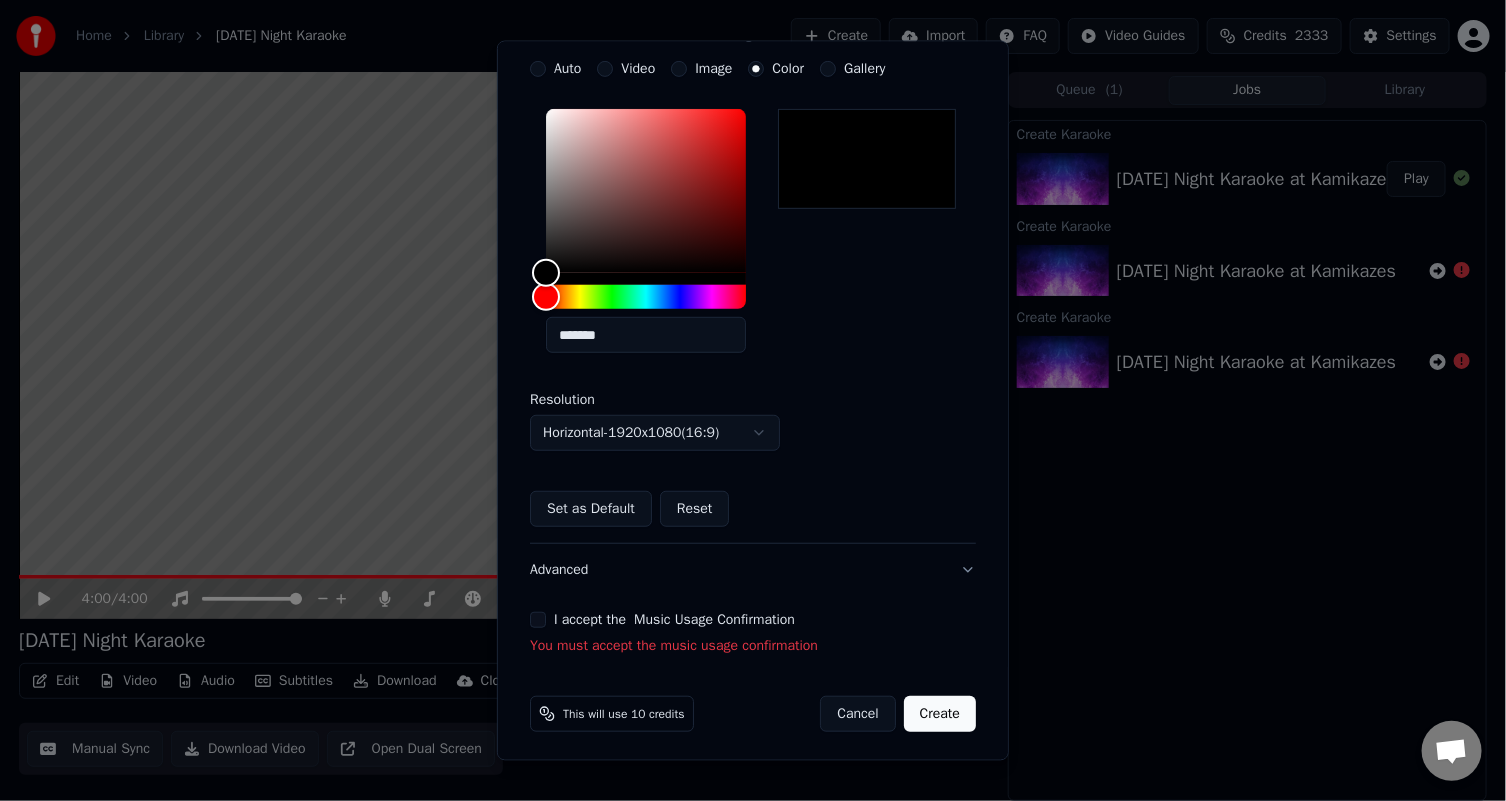 scroll, scrollTop: 392, scrollLeft: 0, axis: vertical 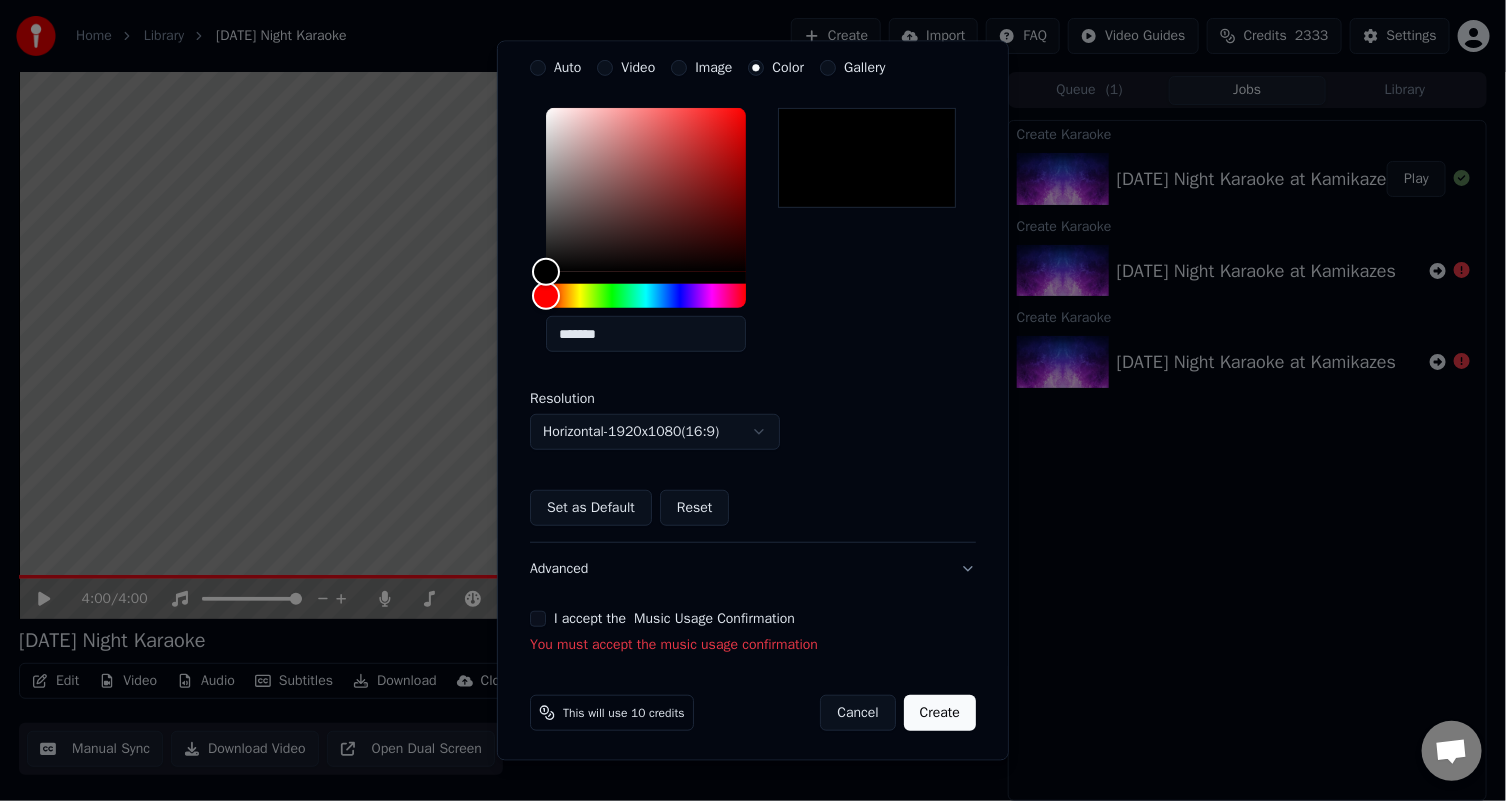 click on "Advanced" at bounding box center (753, 569) 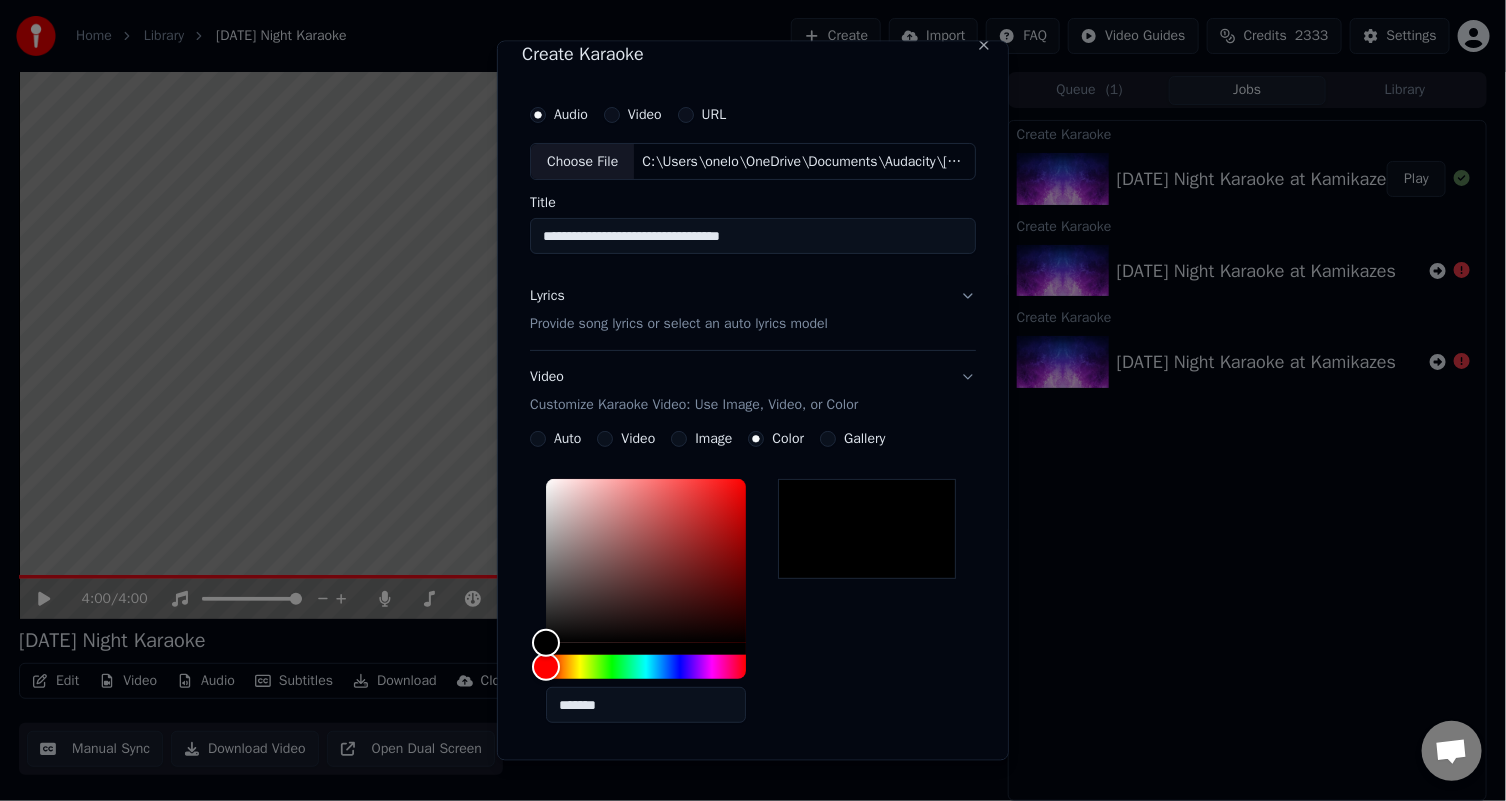 scroll, scrollTop: 0, scrollLeft: 0, axis: both 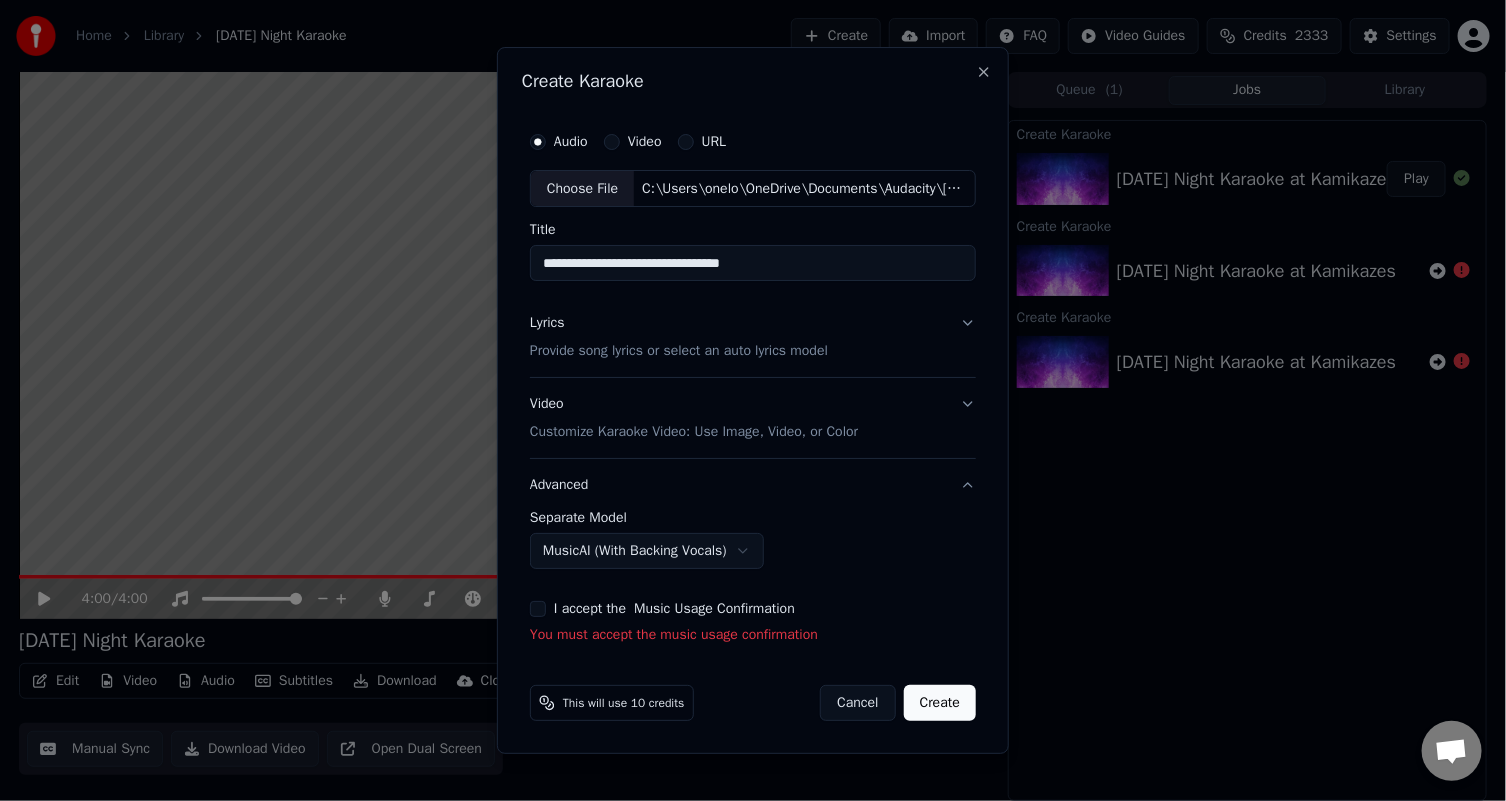 click on "I accept the   Music Usage Confirmation" at bounding box center [538, 609] 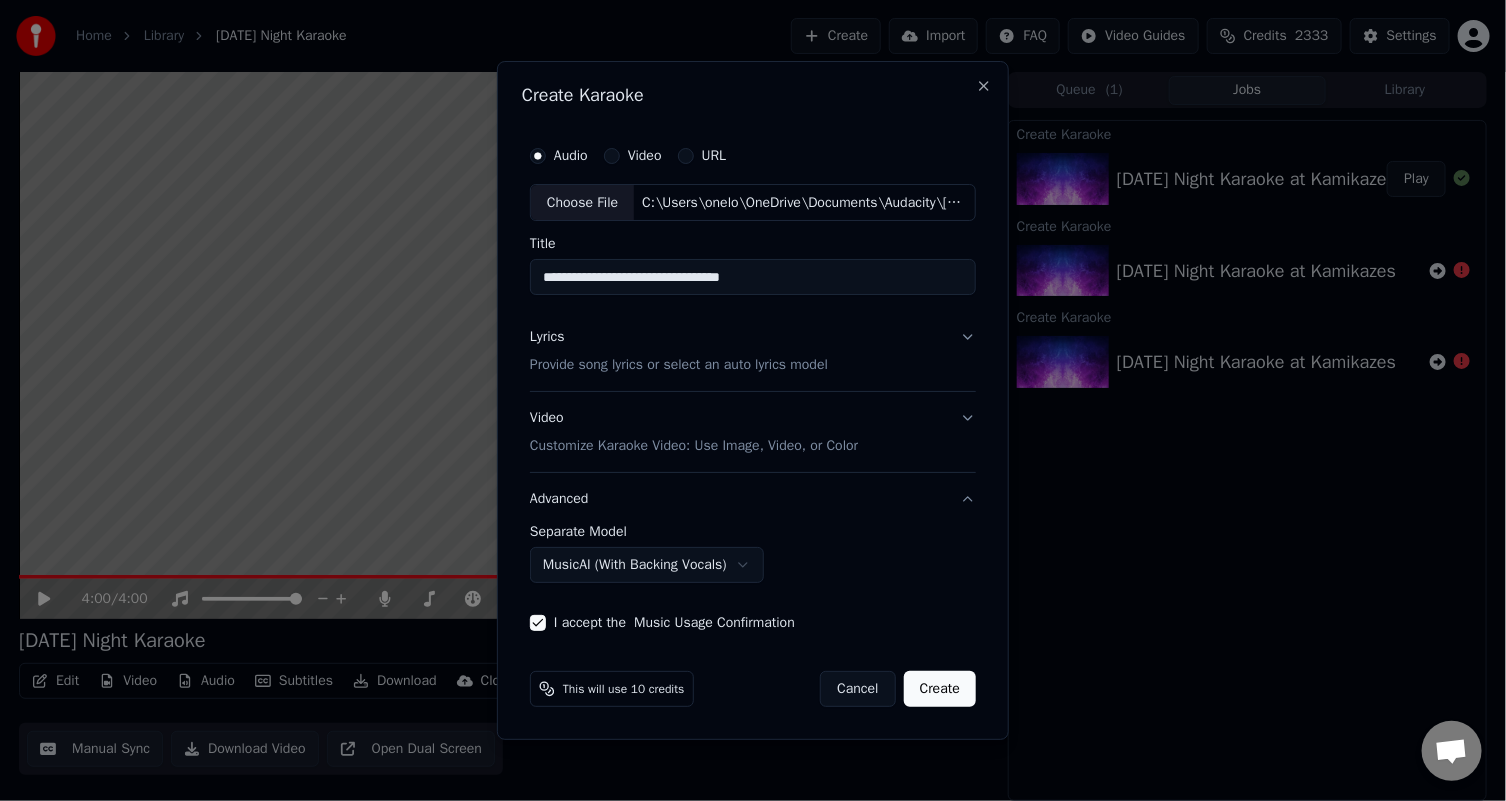 click on "Create" at bounding box center [940, 689] 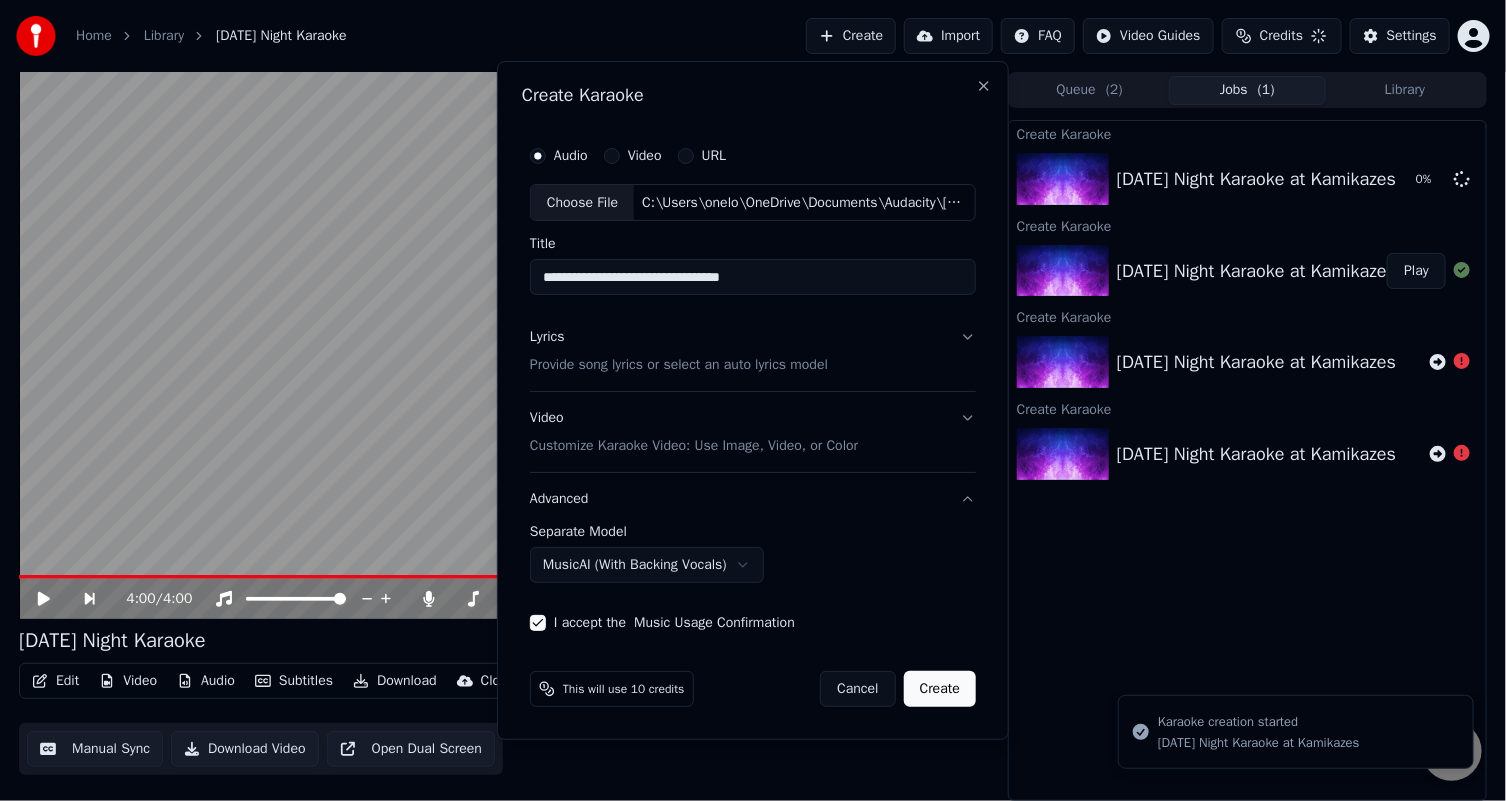 type 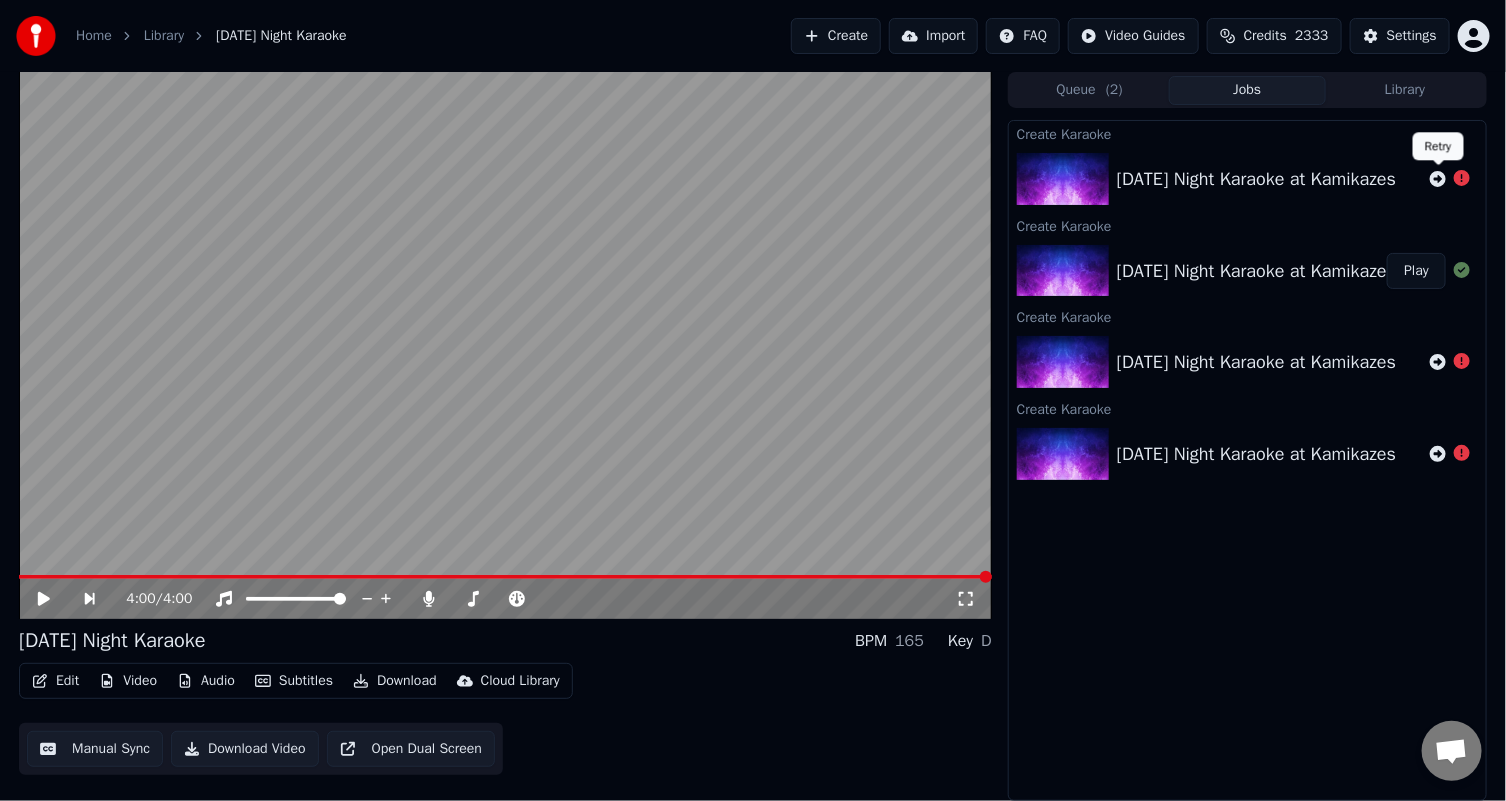 click 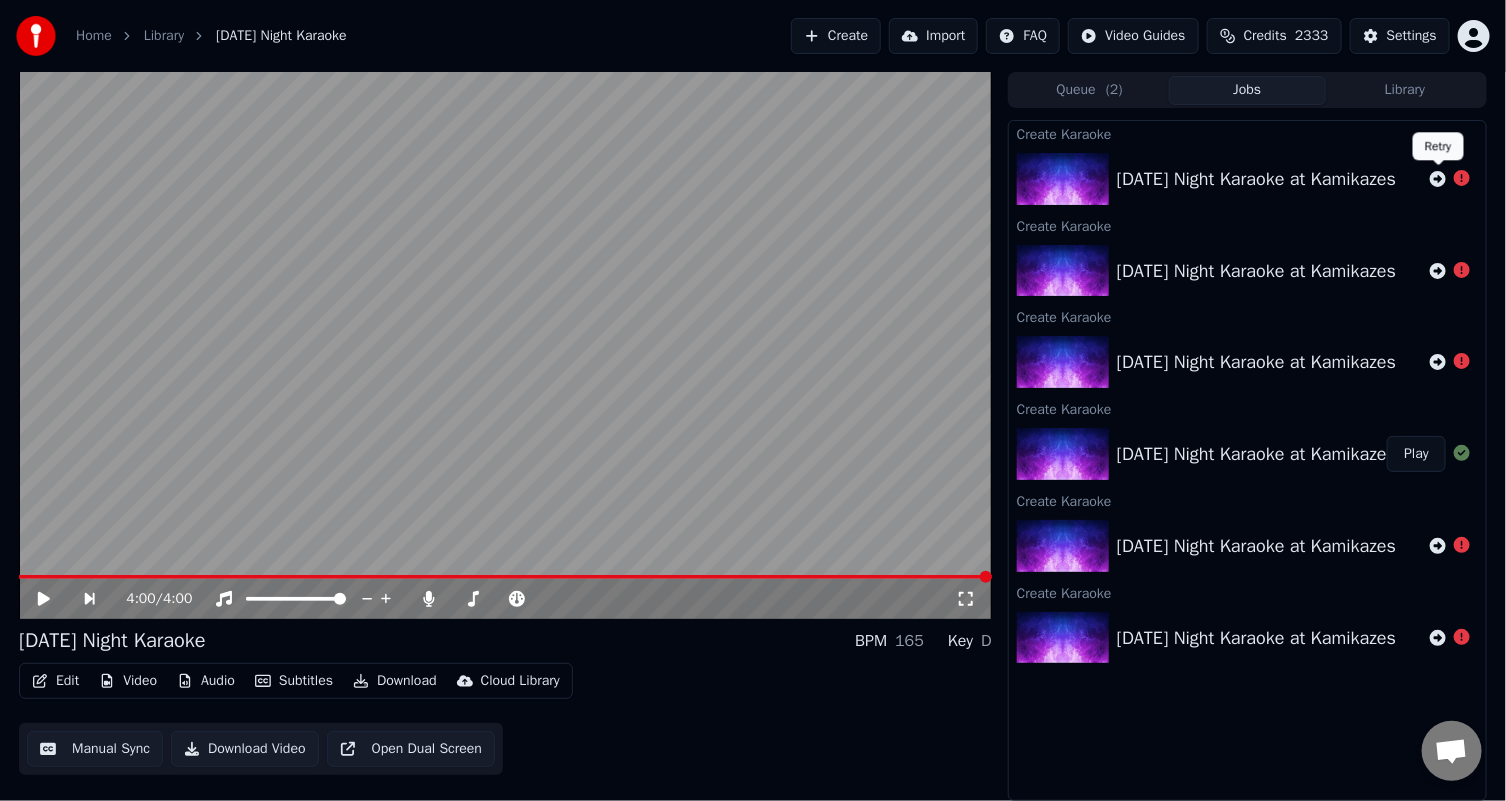 click 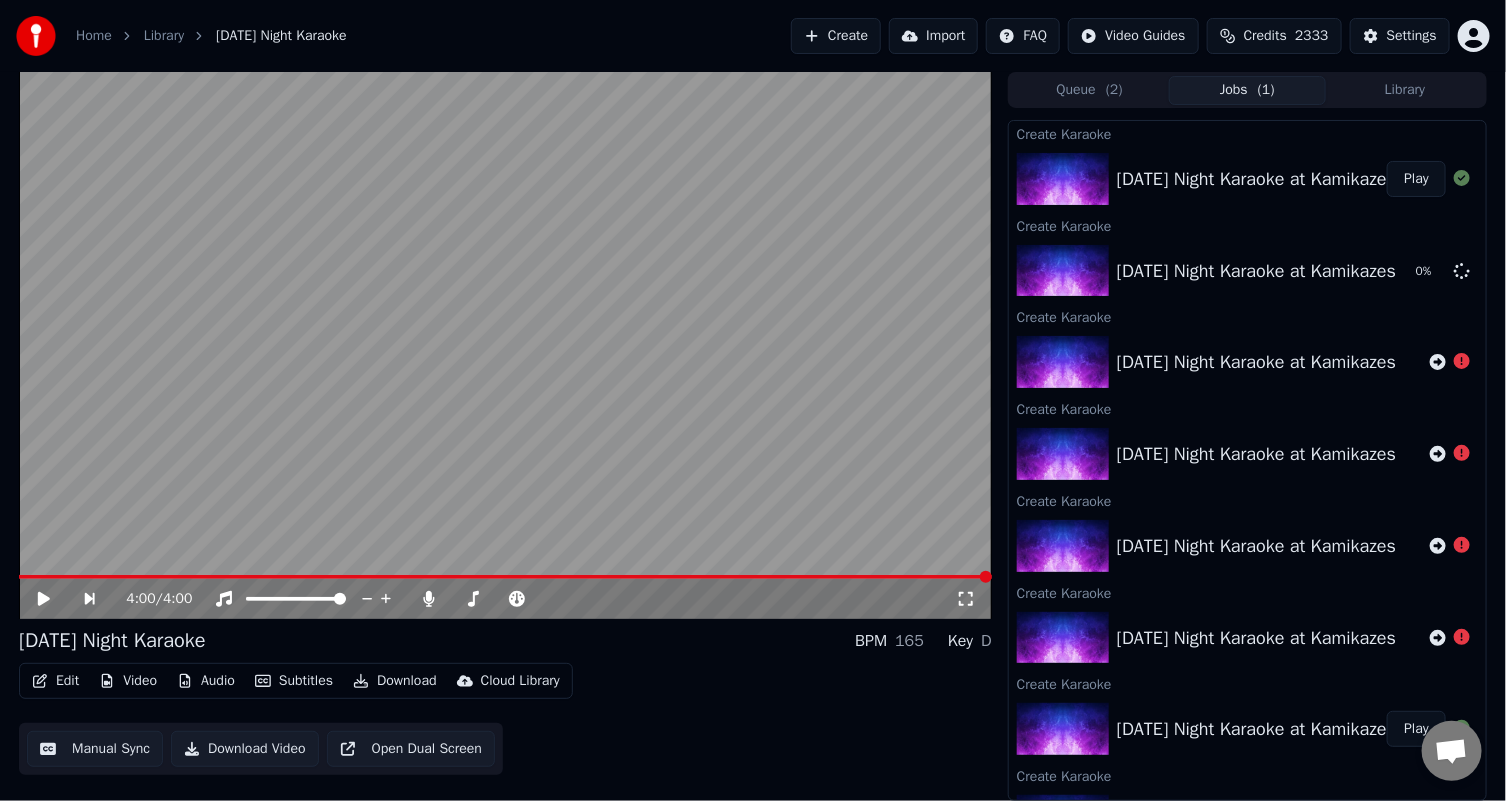 click on "Play" at bounding box center (1416, 179) 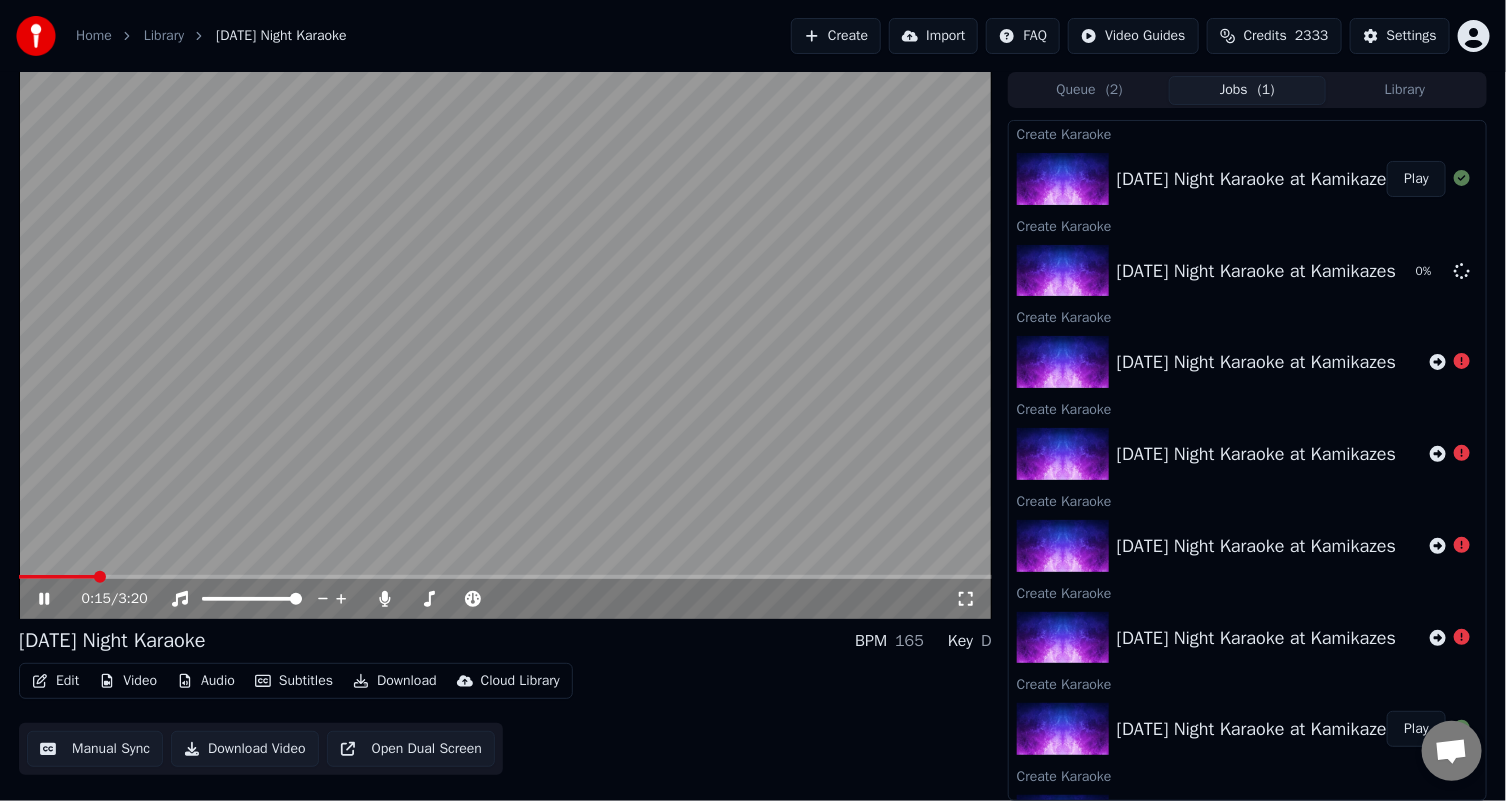click at bounding box center [505, 345] 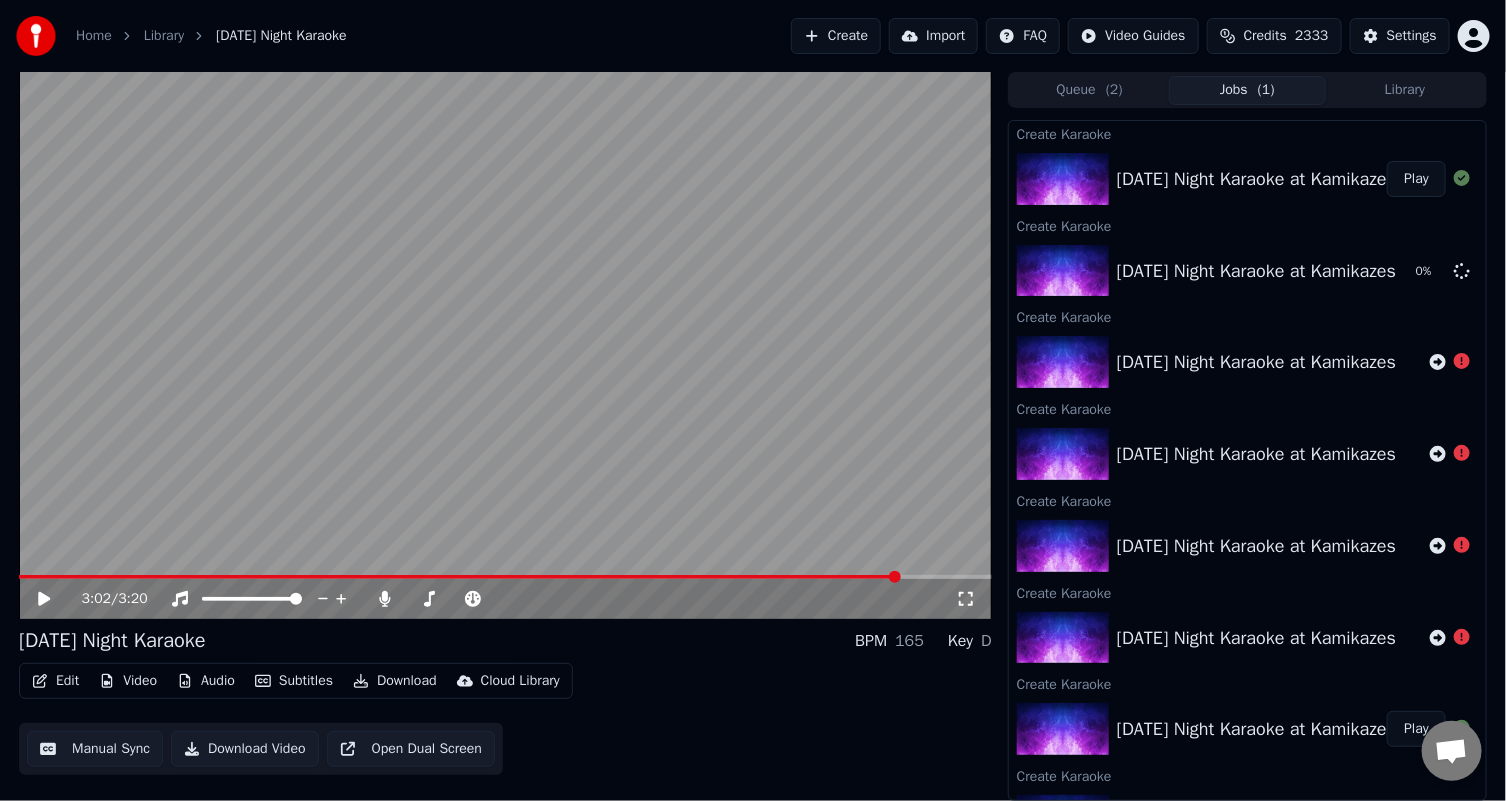 click at bounding box center [505, 577] 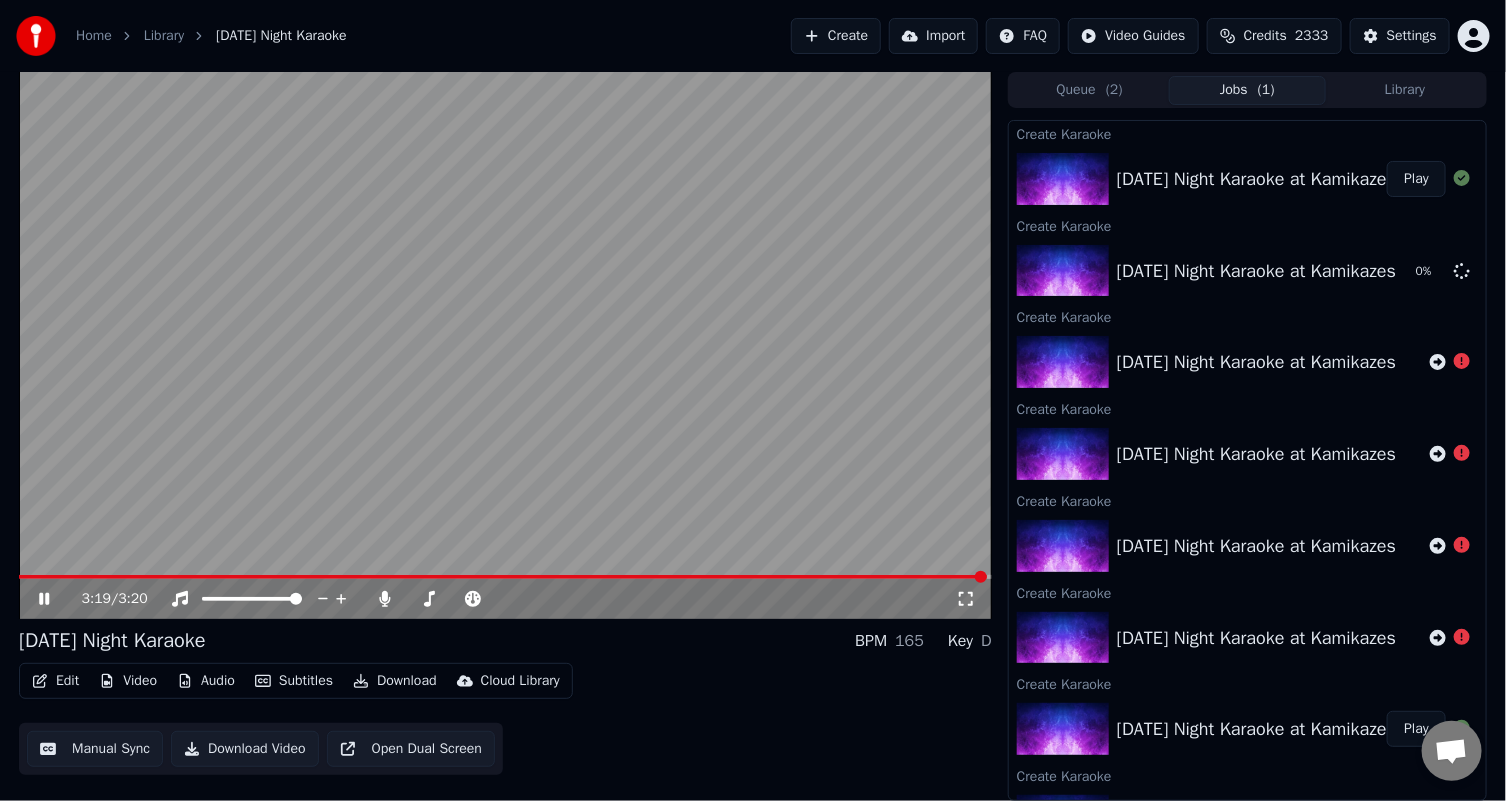 click at bounding box center (503, 577) 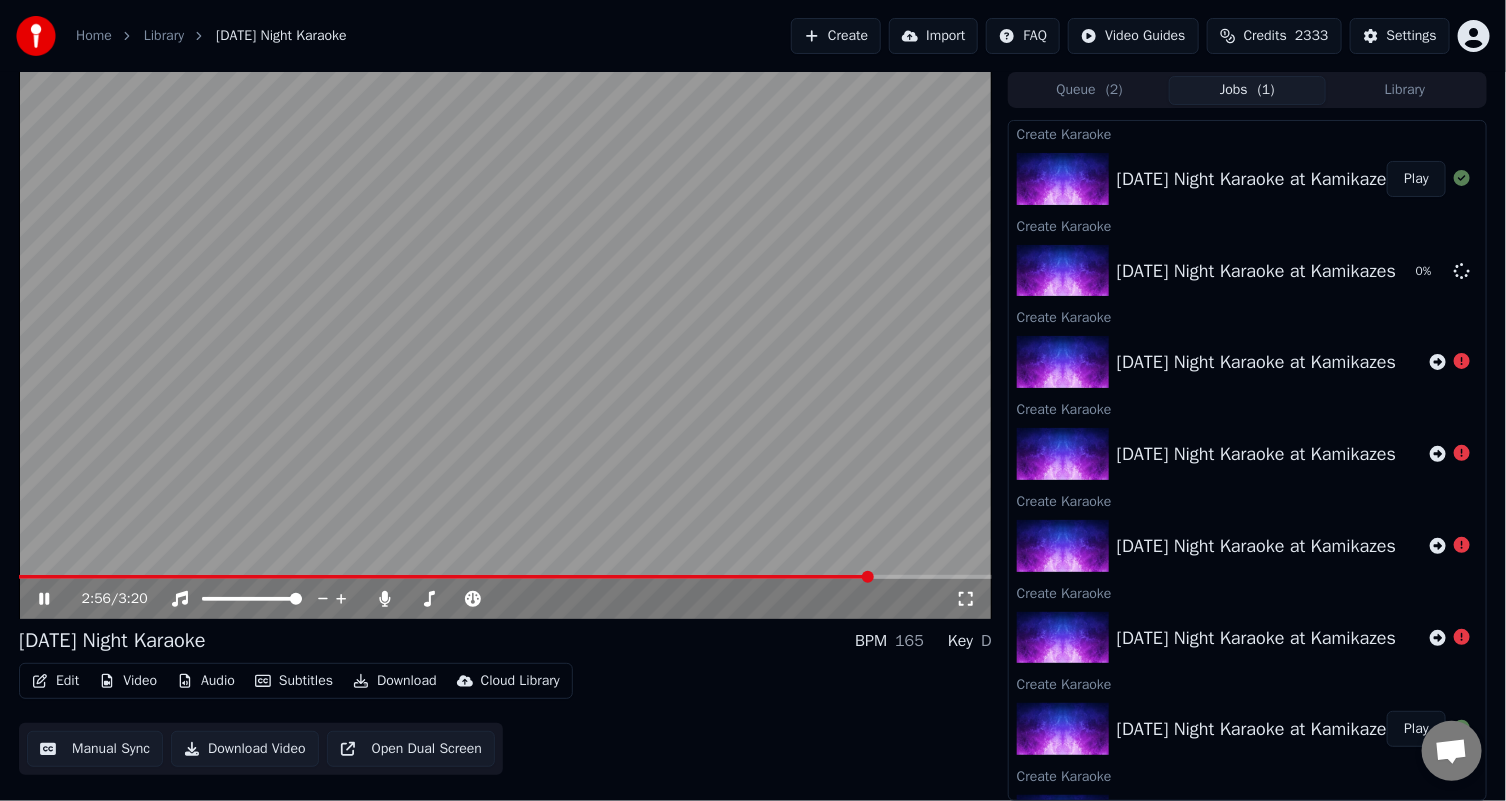 click at bounding box center (505, 345) 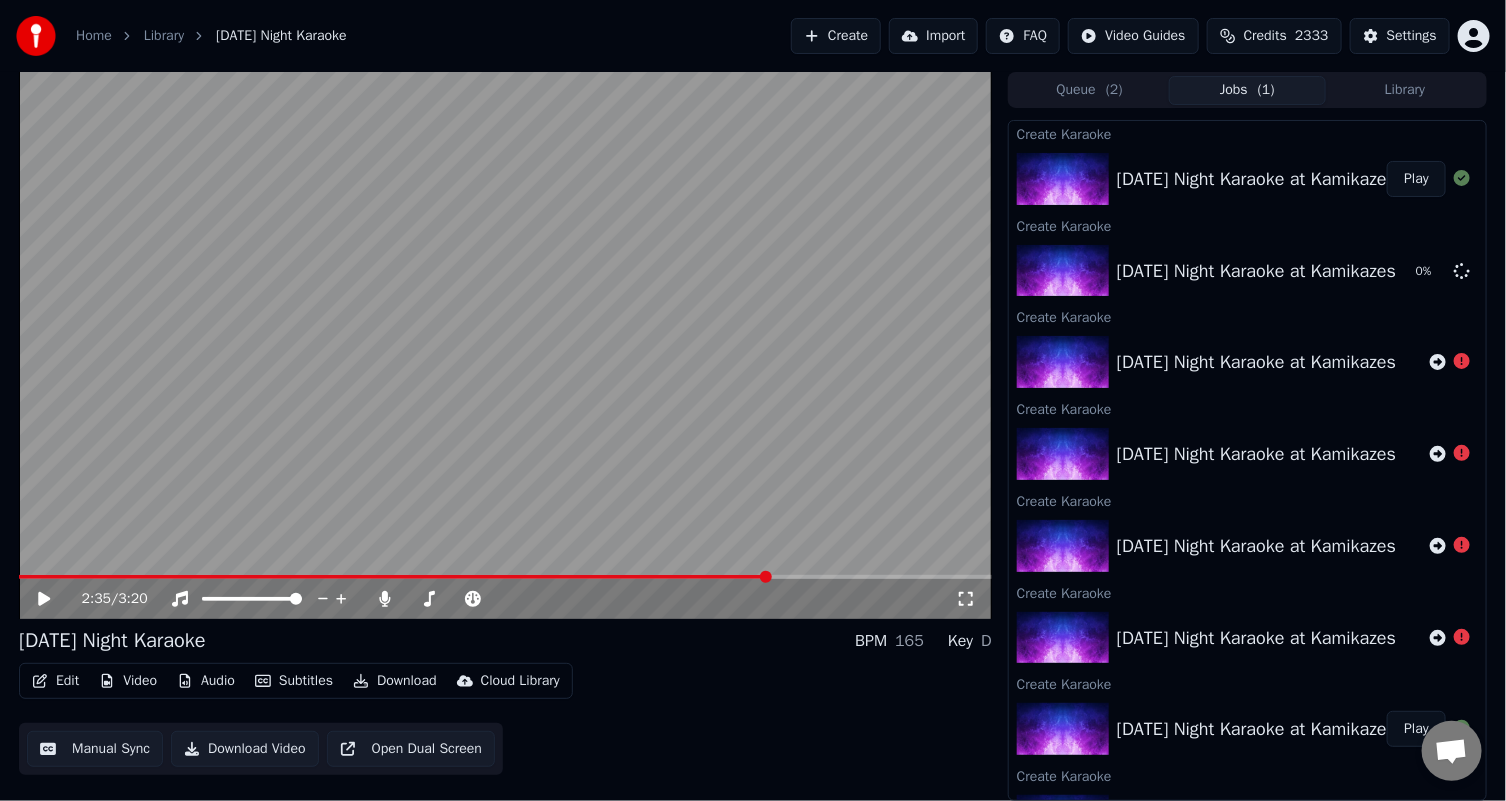 click at bounding box center [394, 577] 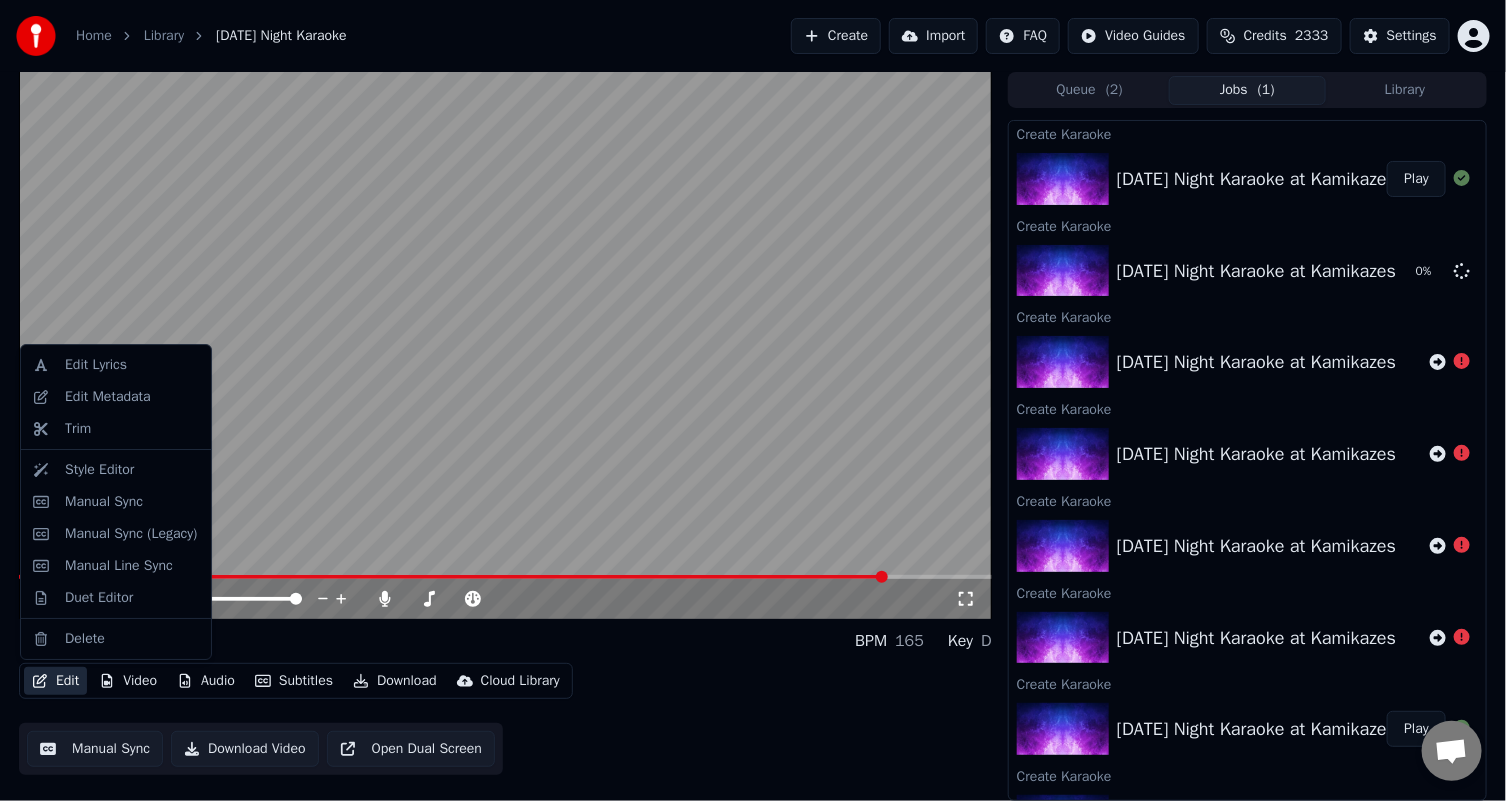 click 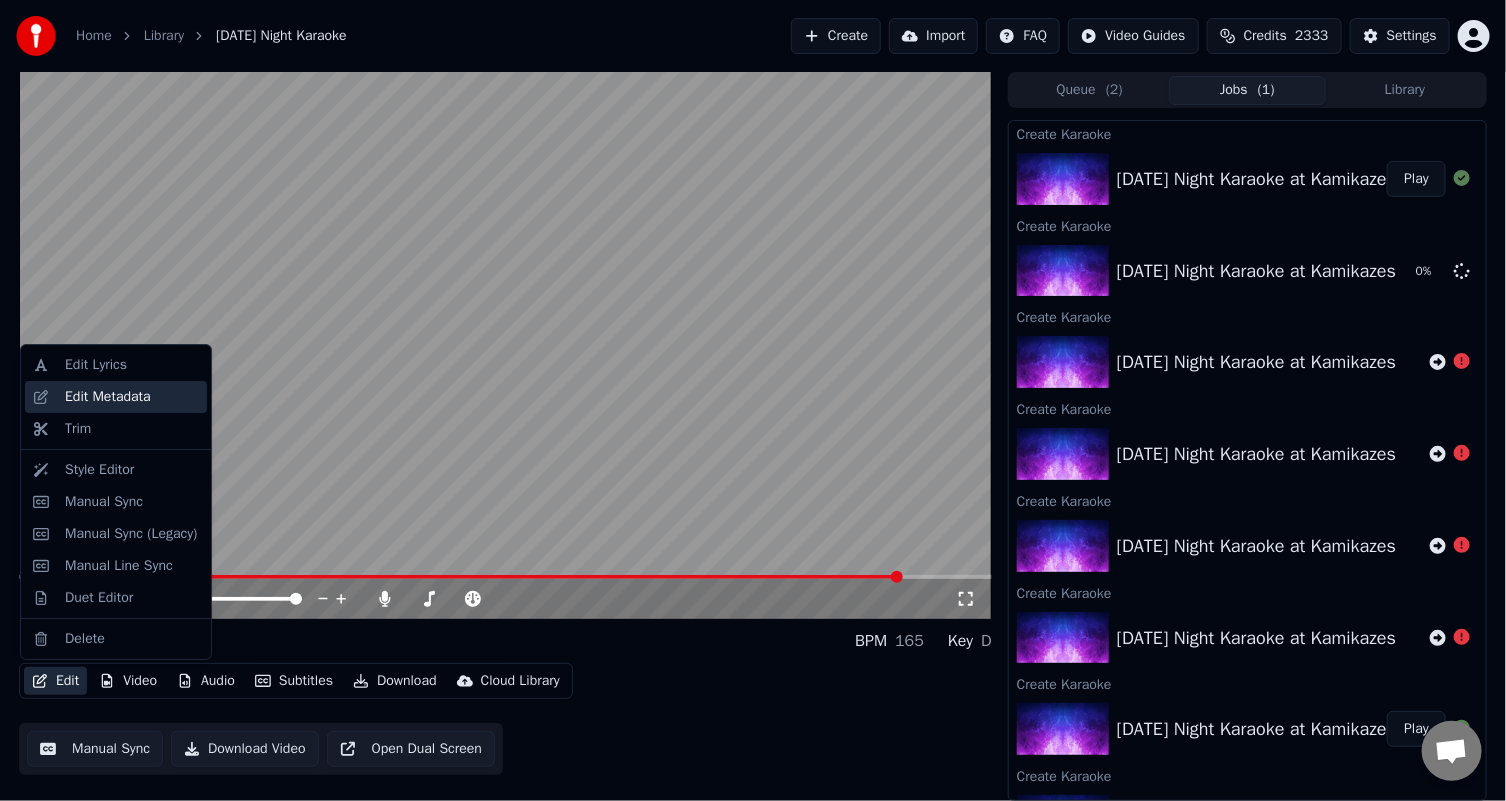 click on "Edit Metadata" at bounding box center (108, 397) 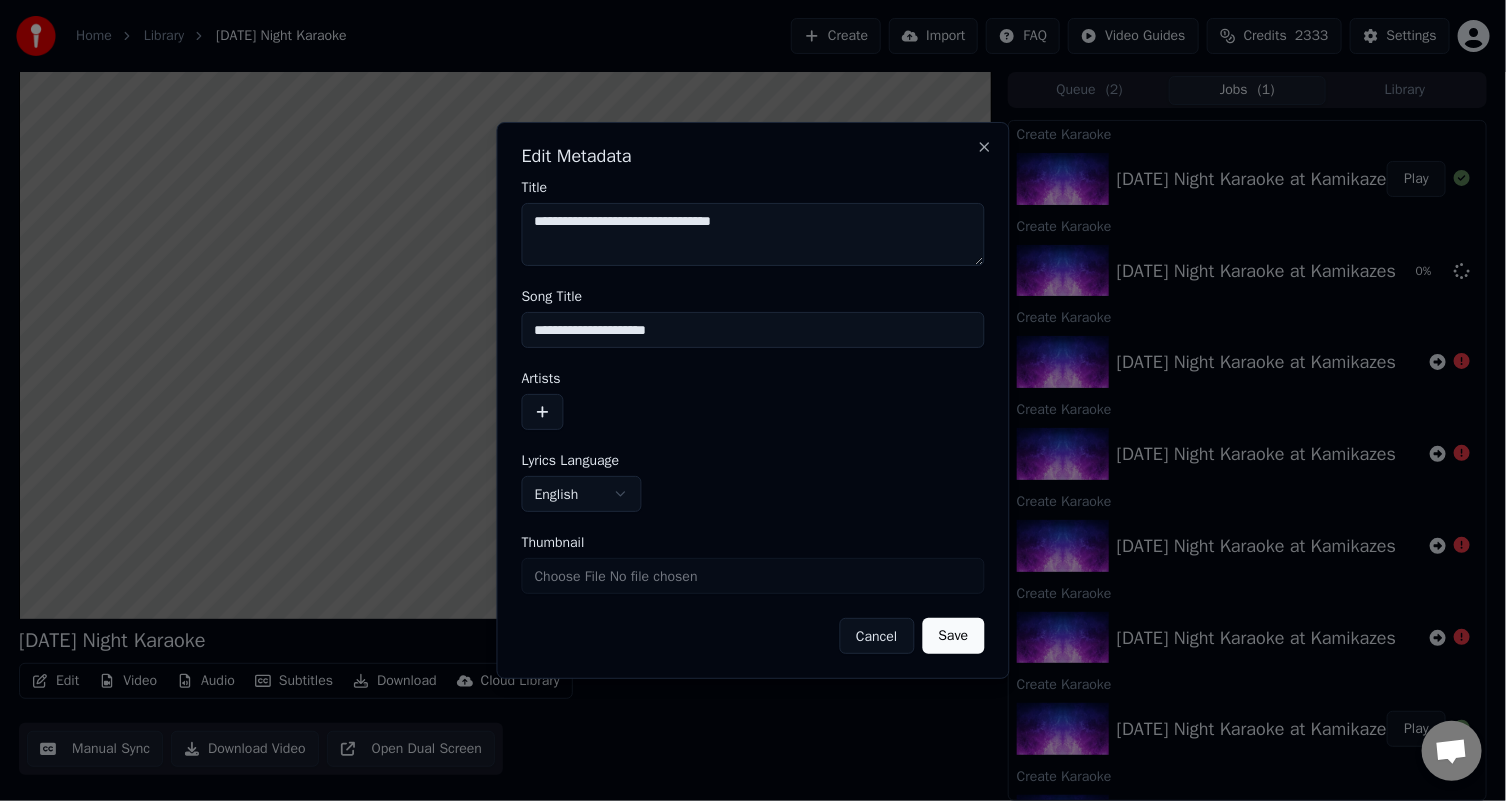 click at bounding box center (543, 412) 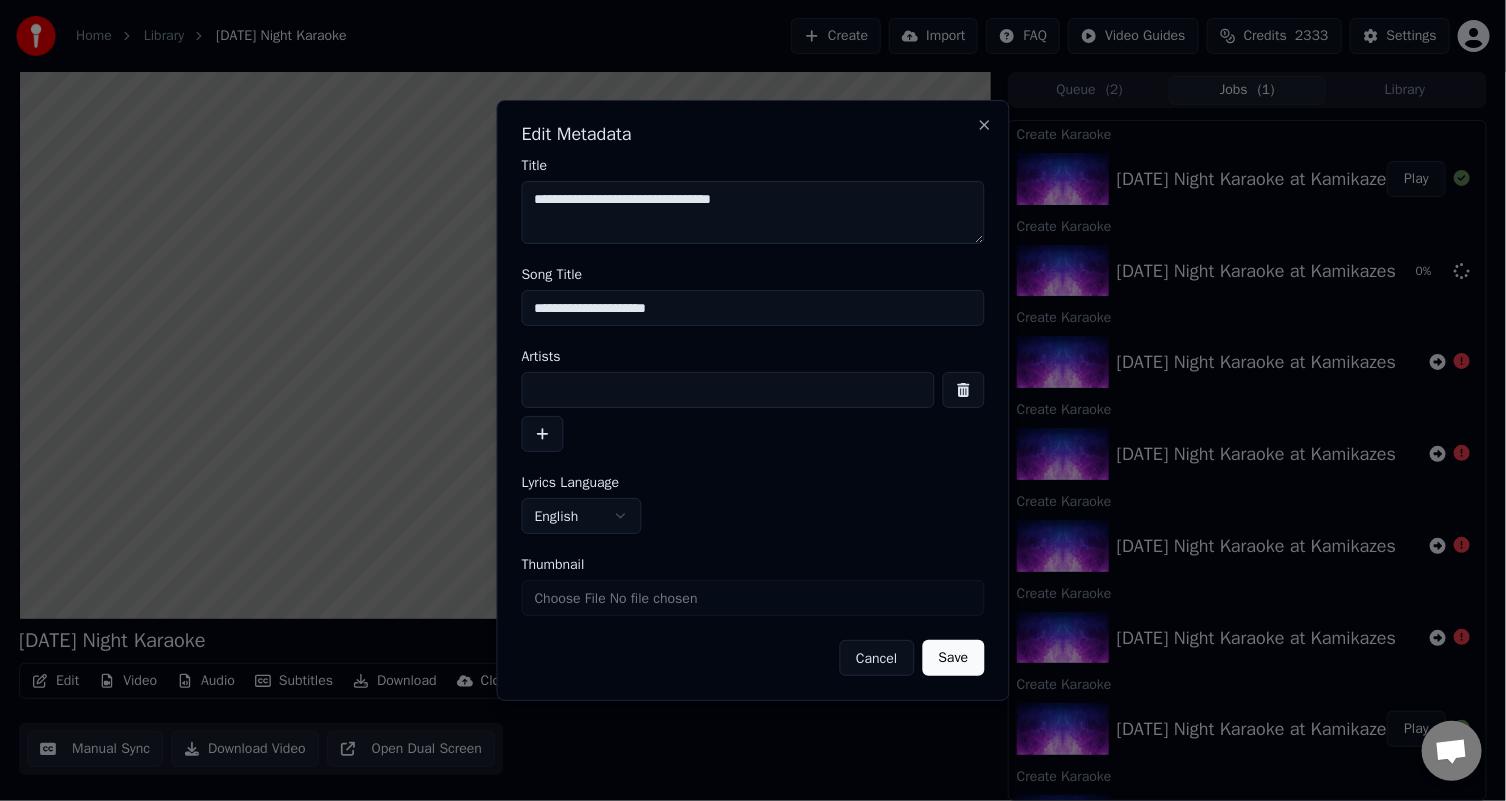 click at bounding box center [728, 390] 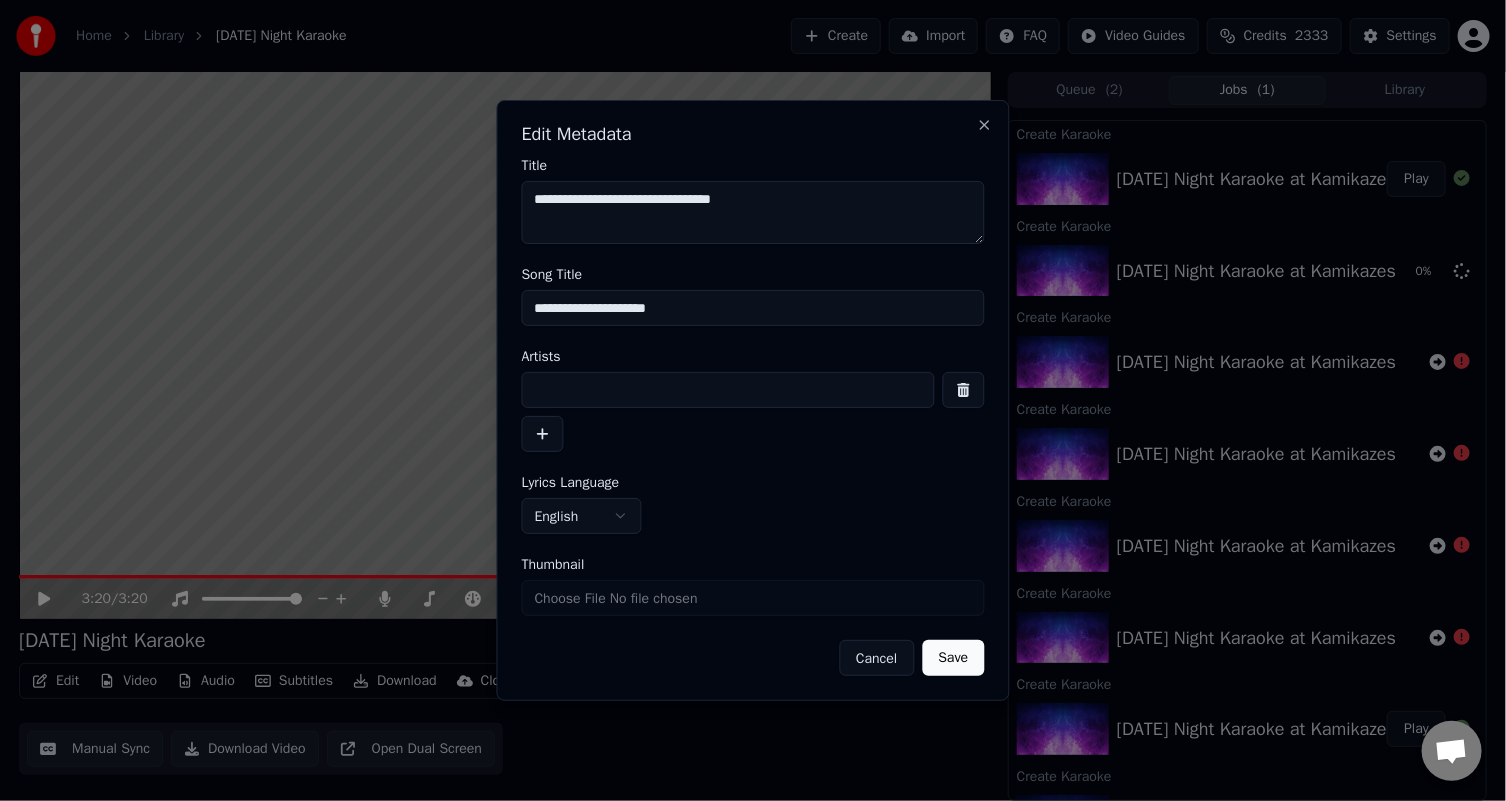 drag, startPoint x: 699, startPoint y: 302, endPoint x: 437, endPoint y: 350, distance: 266.36066 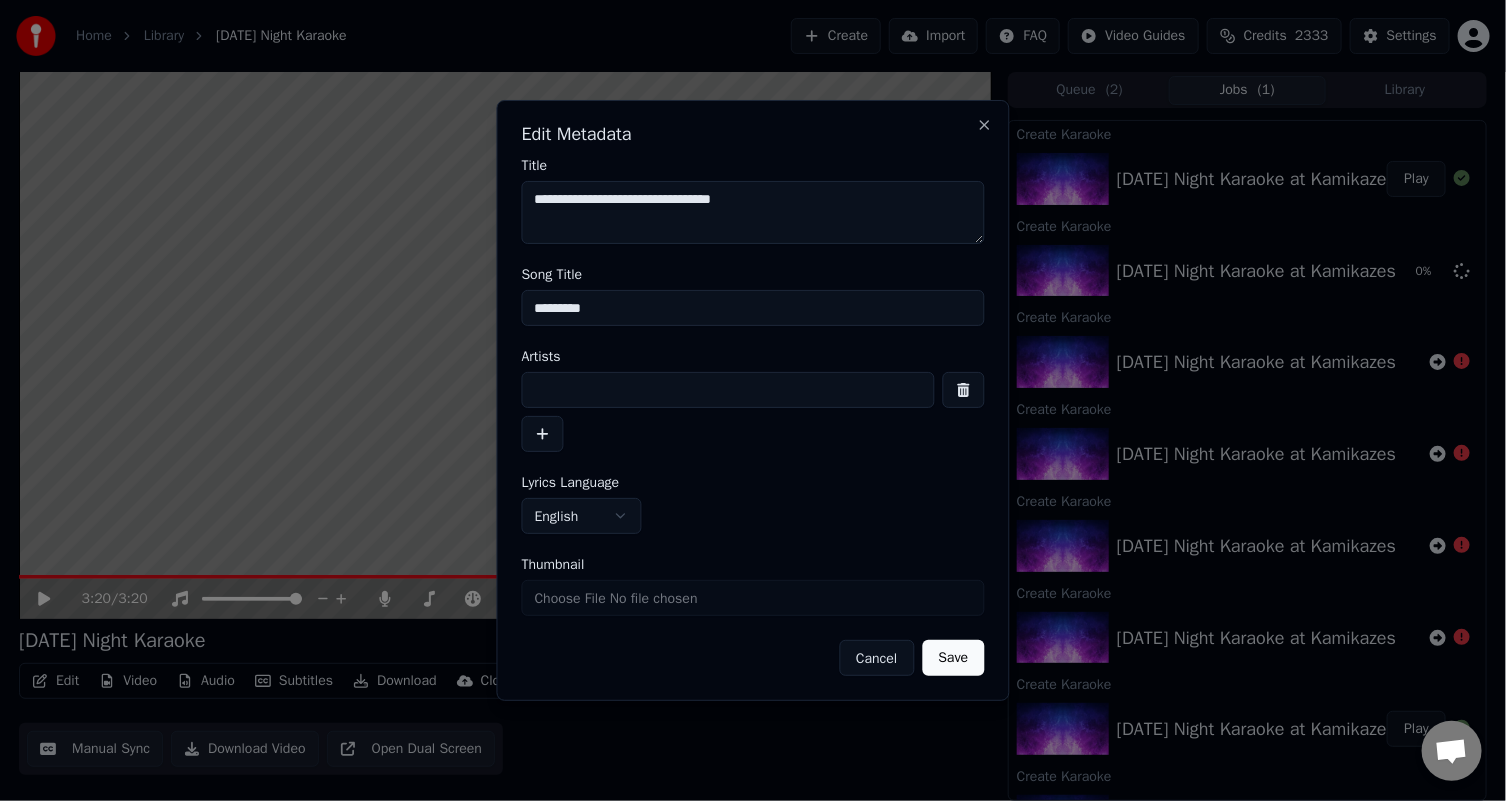 type on "*********" 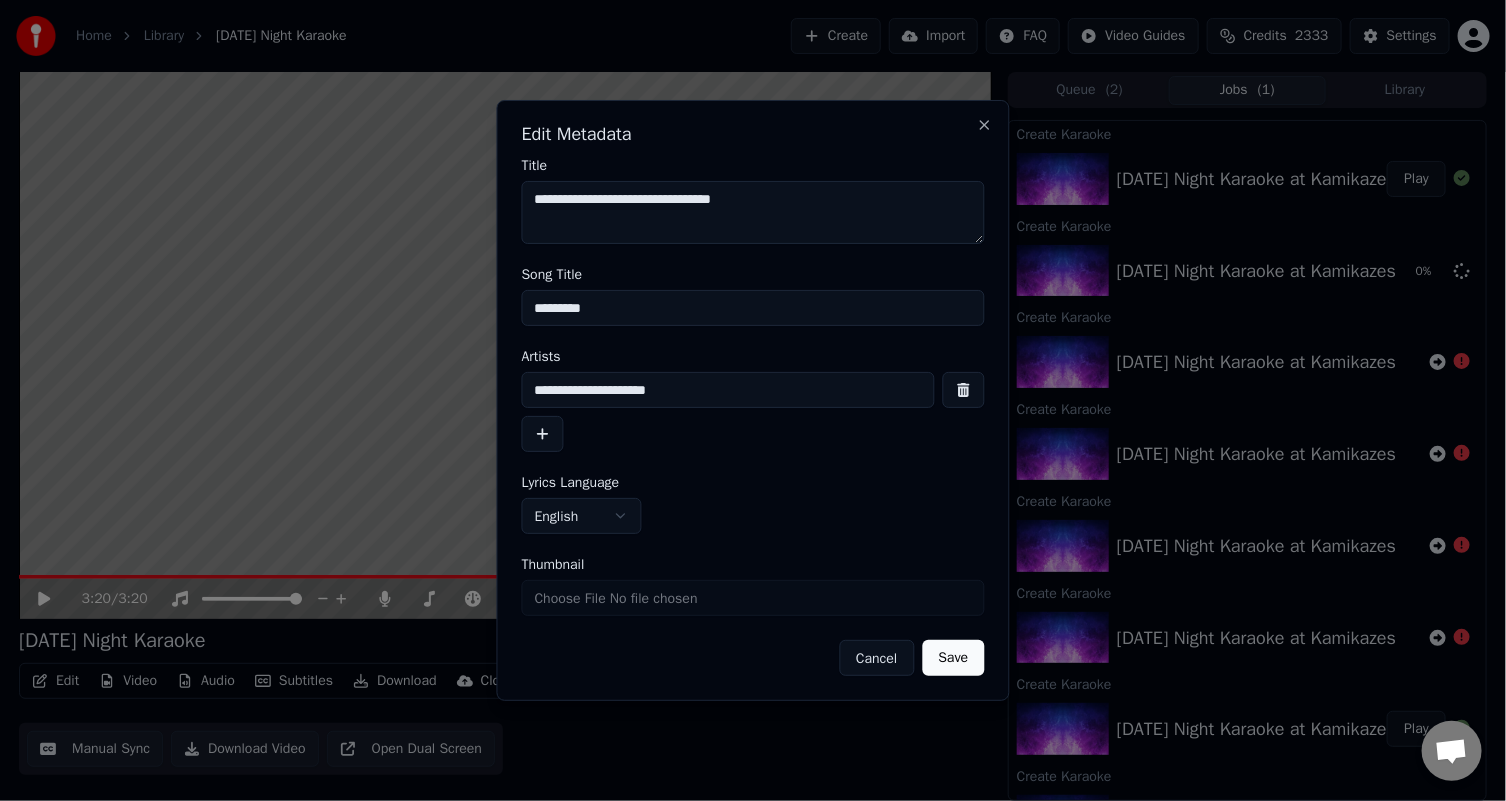 type on "**********" 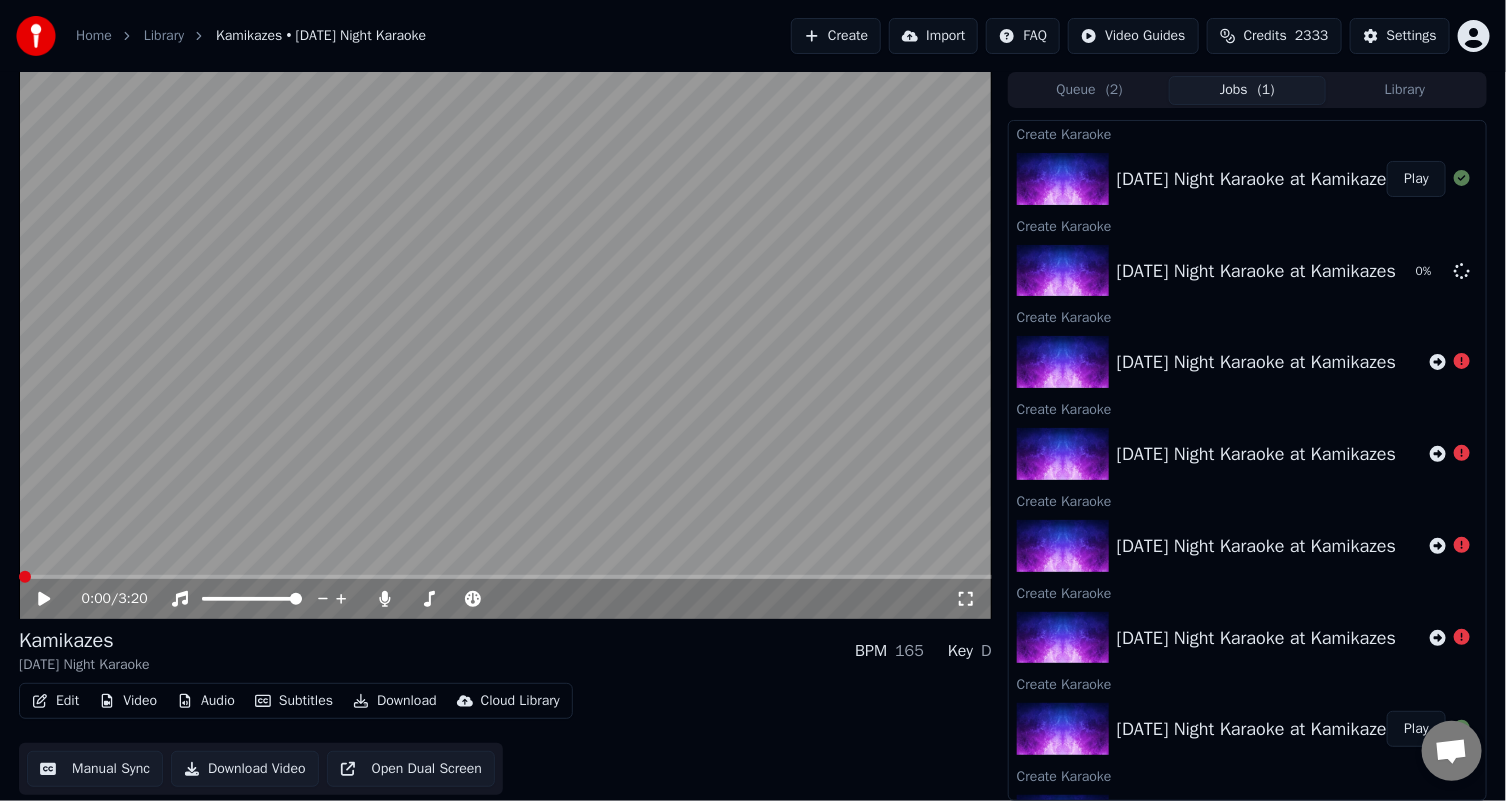 click on "Video" at bounding box center (128, 701) 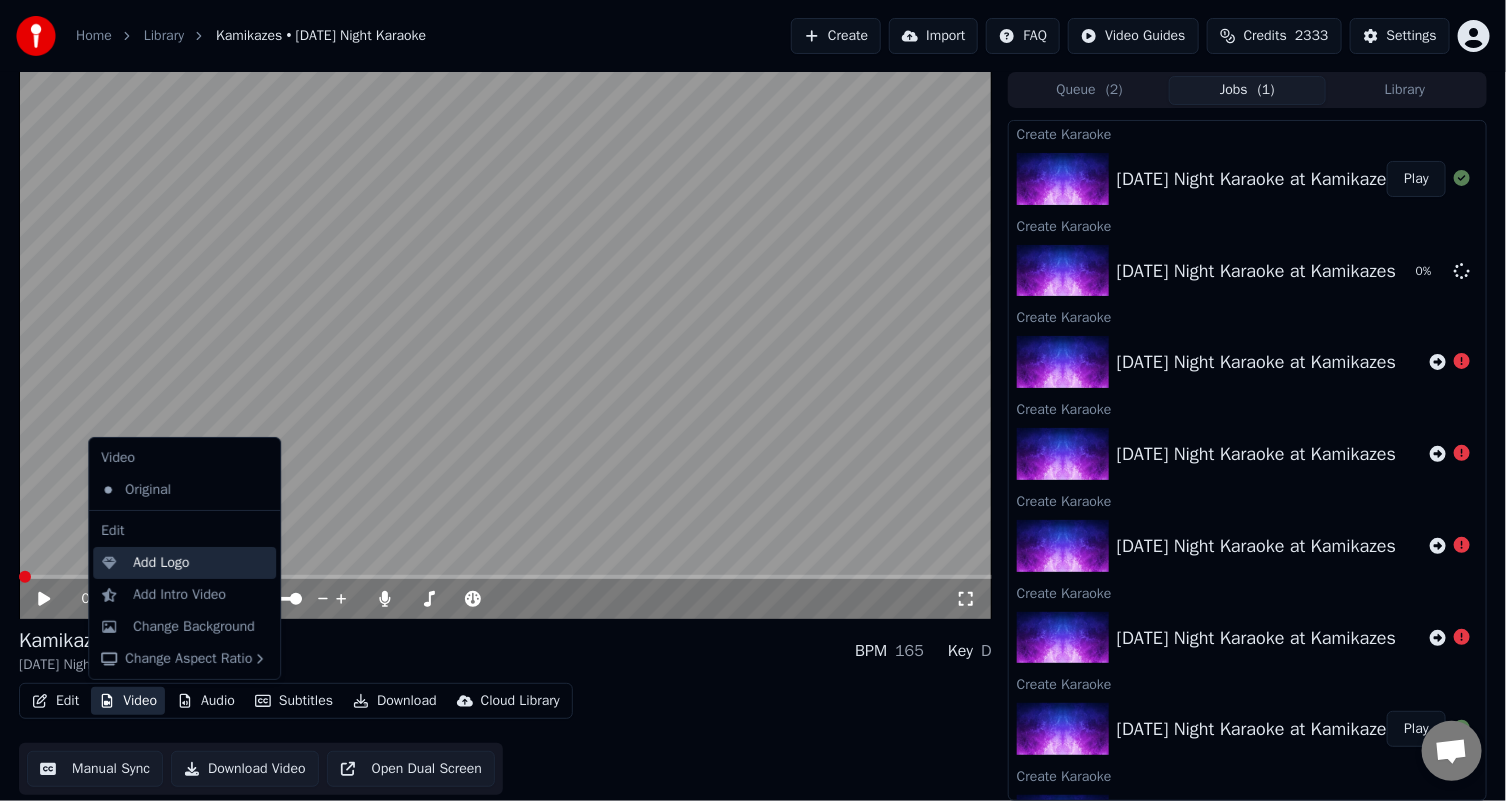 click on "Add Logo" at bounding box center (161, 563) 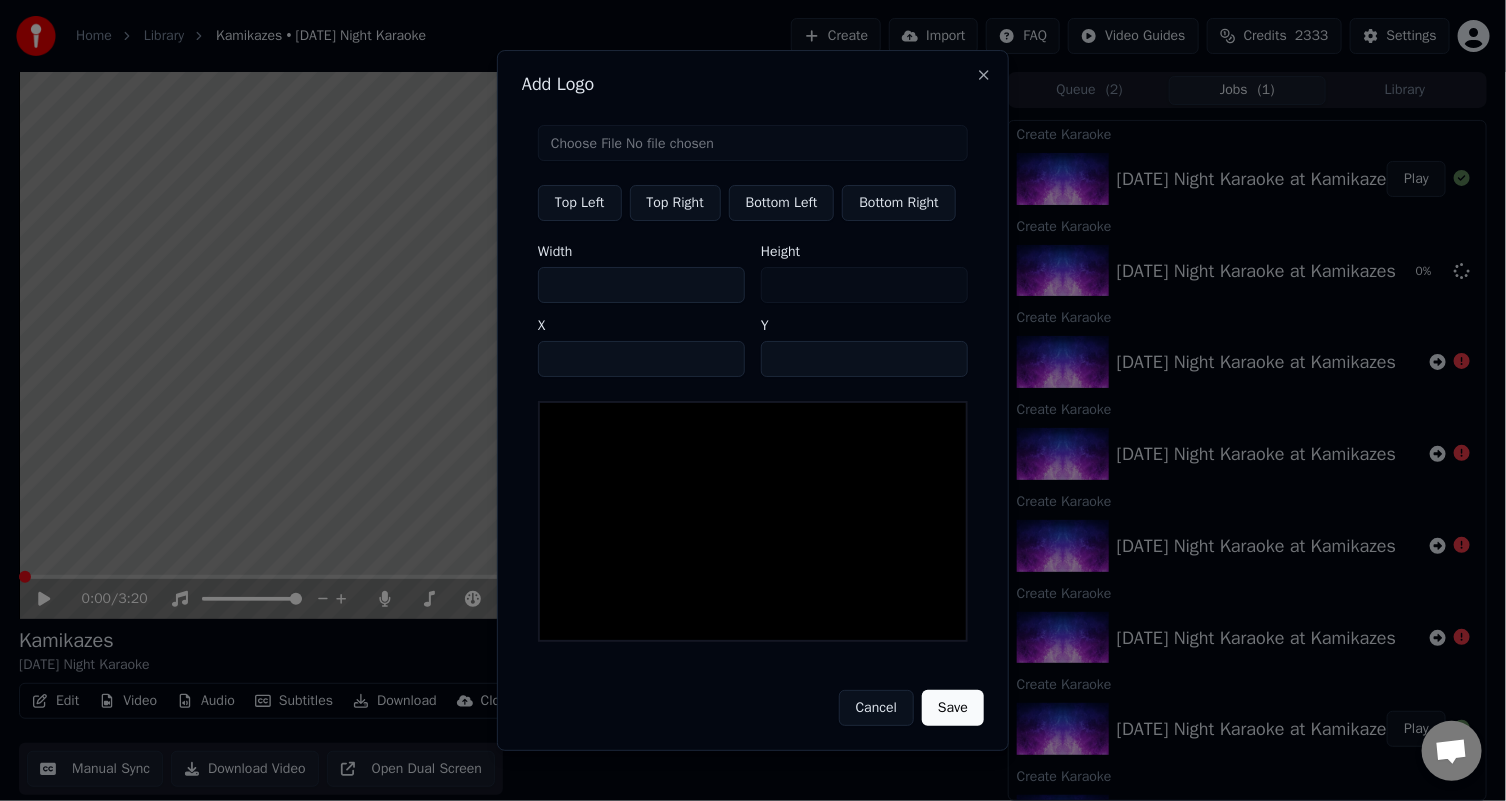 click at bounding box center [753, 143] 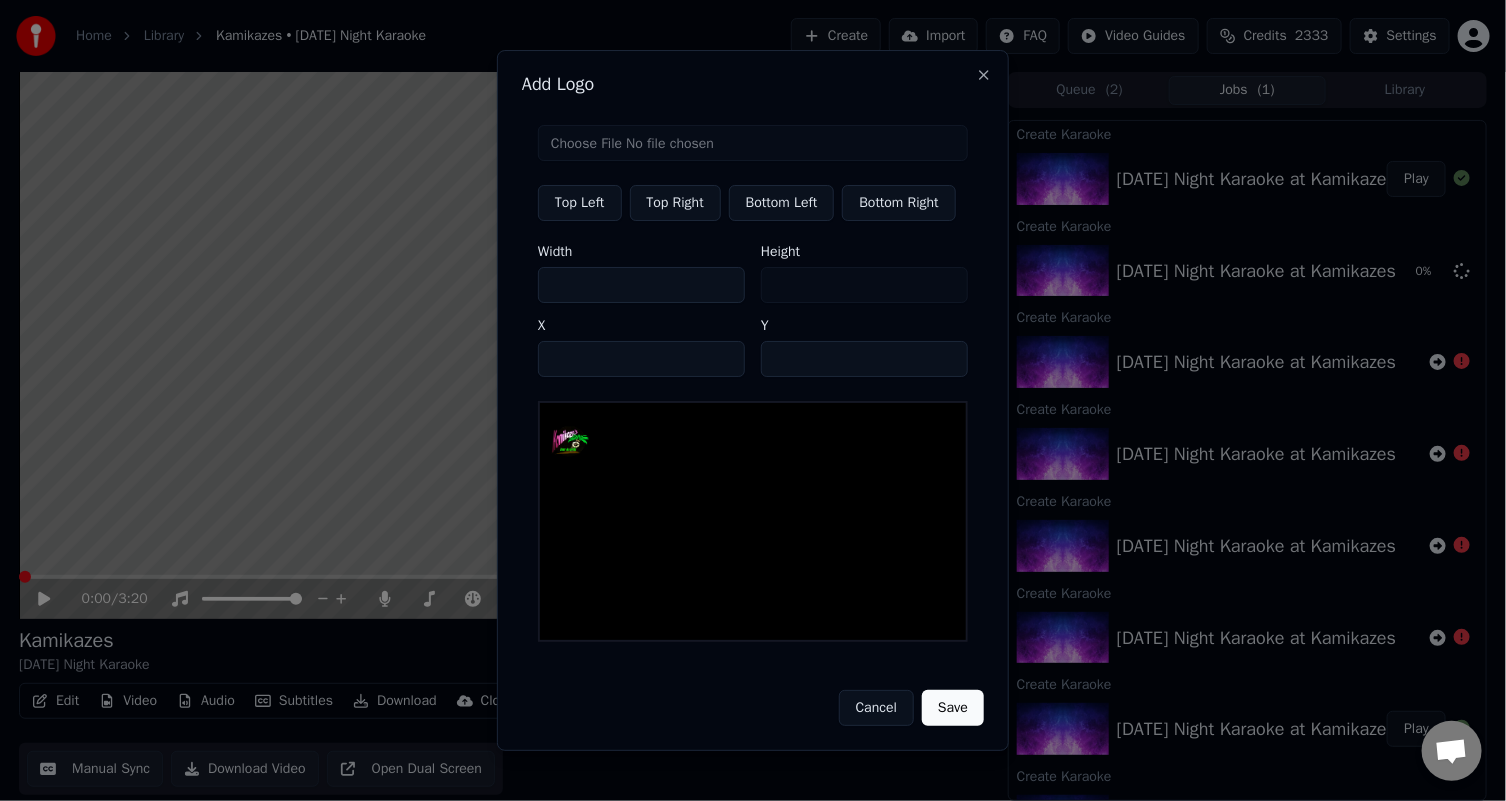 type on "***" 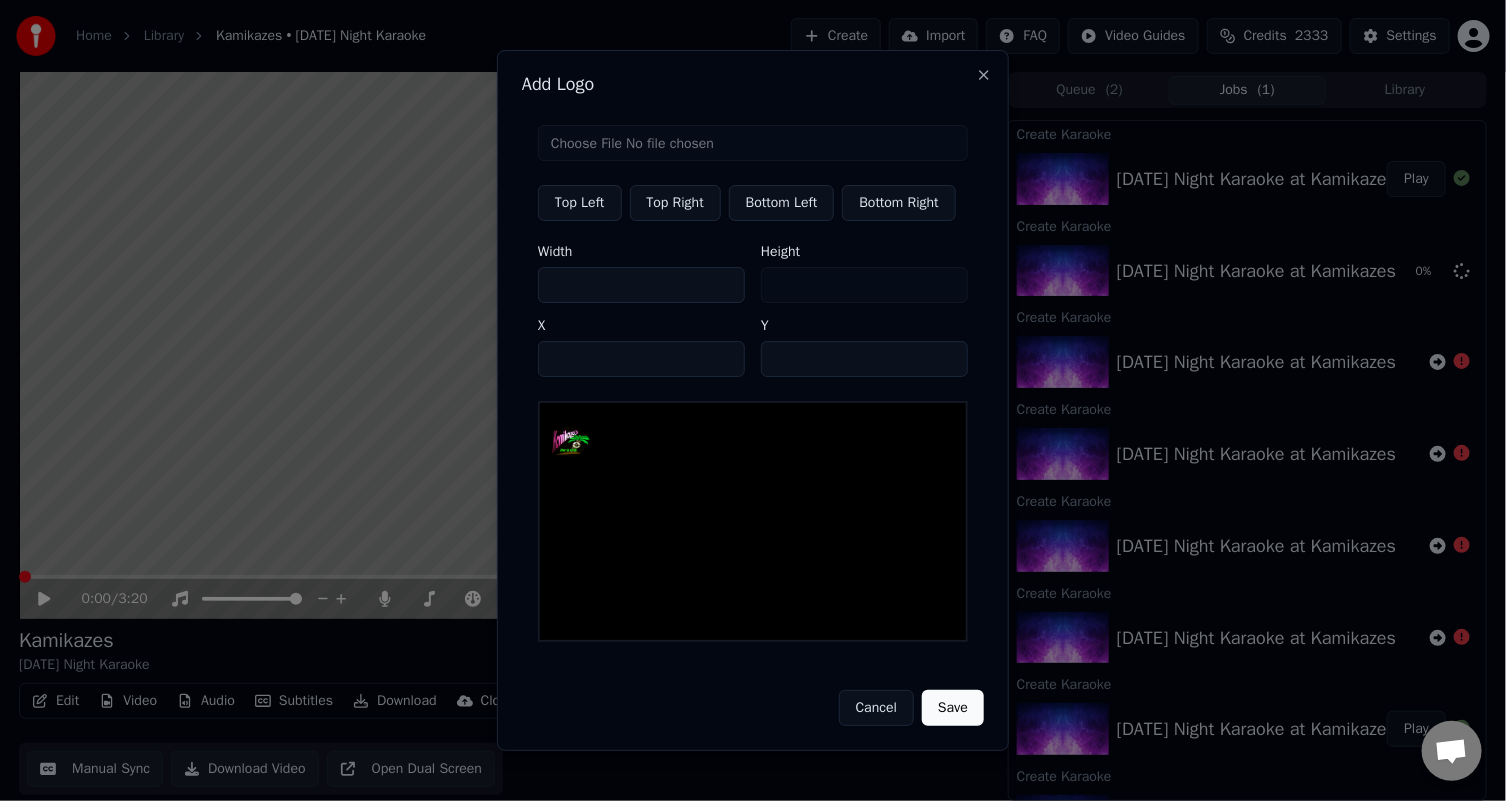 click on "***" at bounding box center (641, 285) 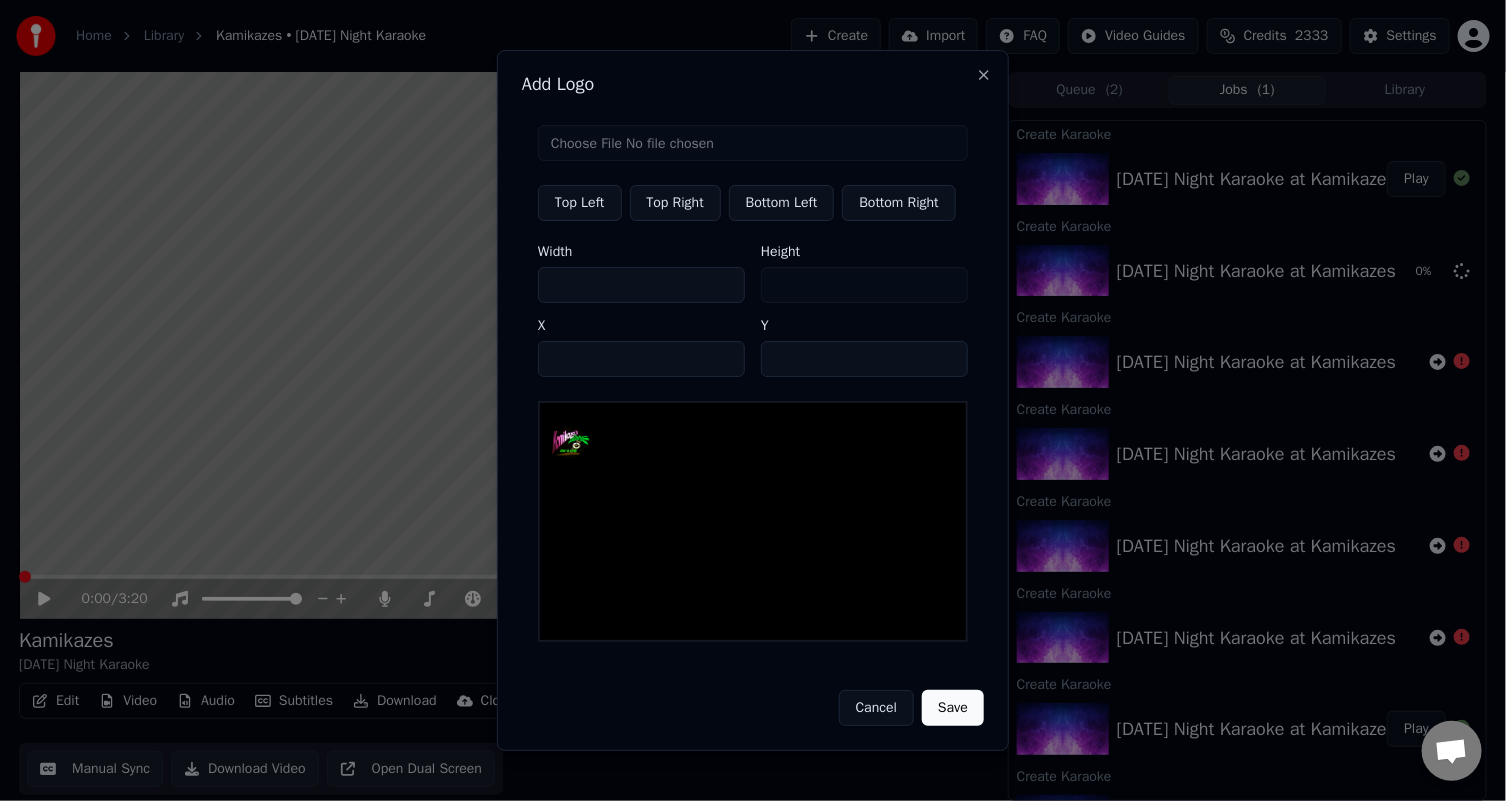 click on "***" at bounding box center [641, 285] 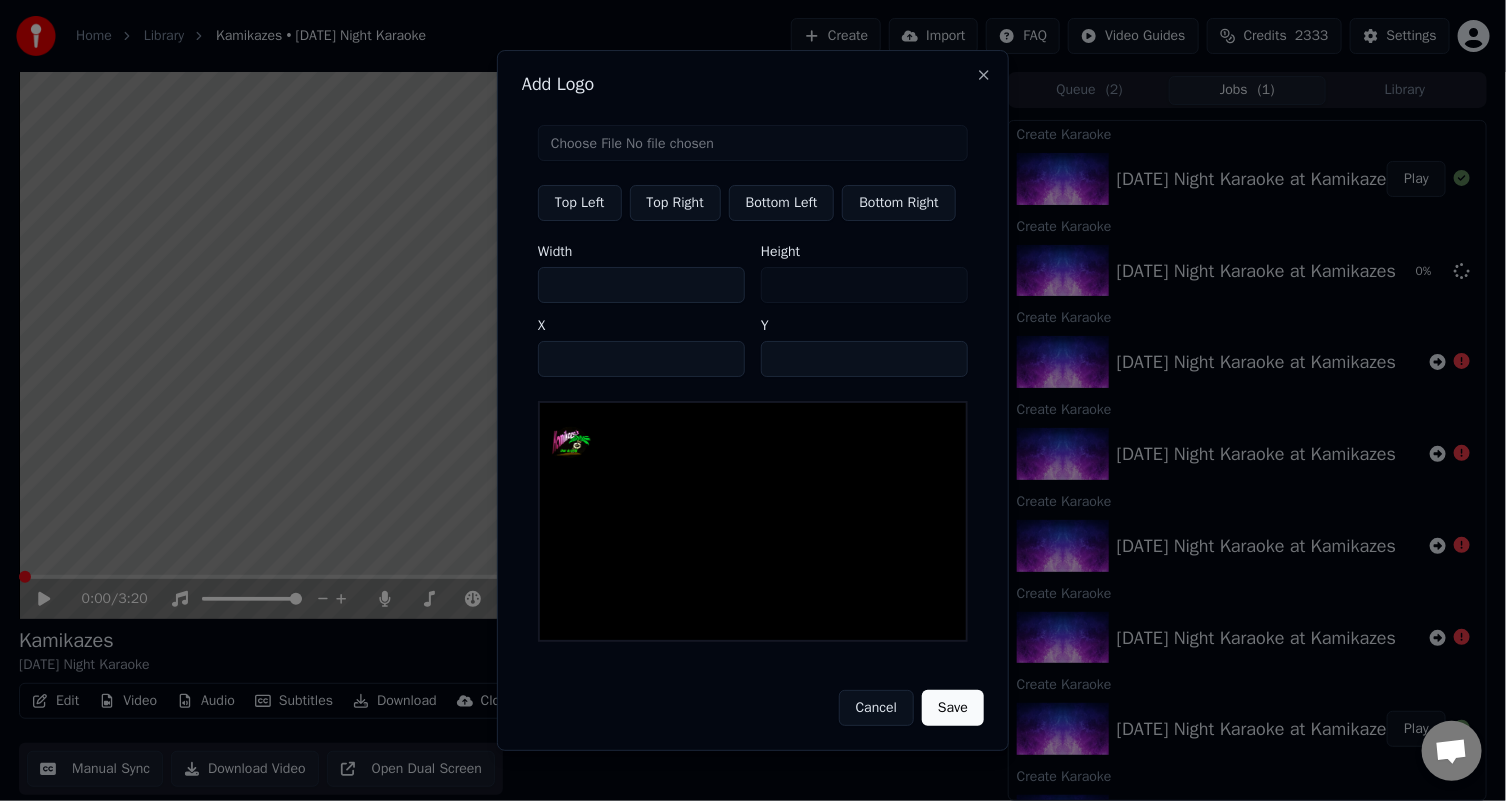 click on "***" at bounding box center [641, 285] 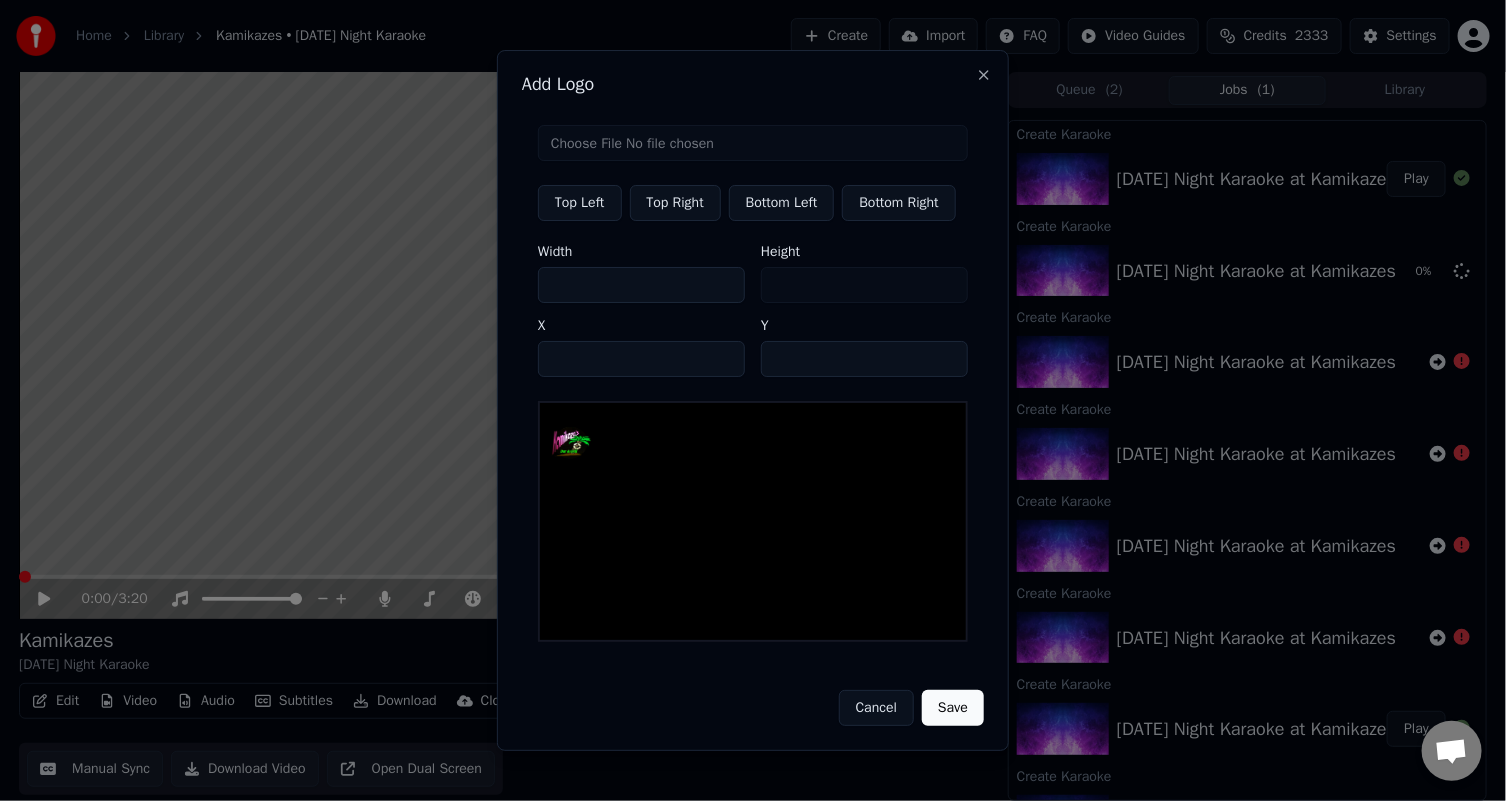 click on "***" at bounding box center [641, 285] 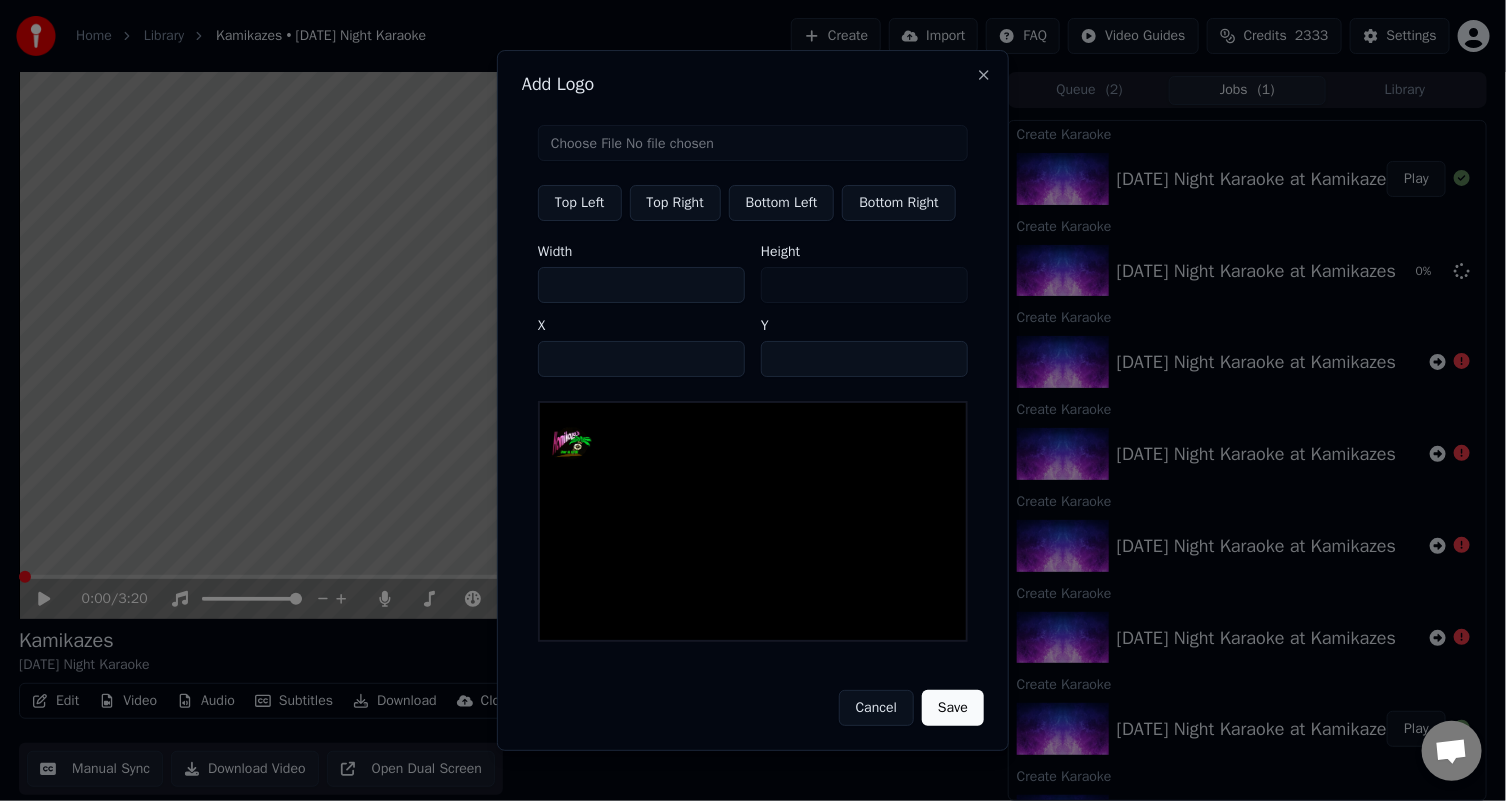 click on "***" at bounding box center (641, 285) 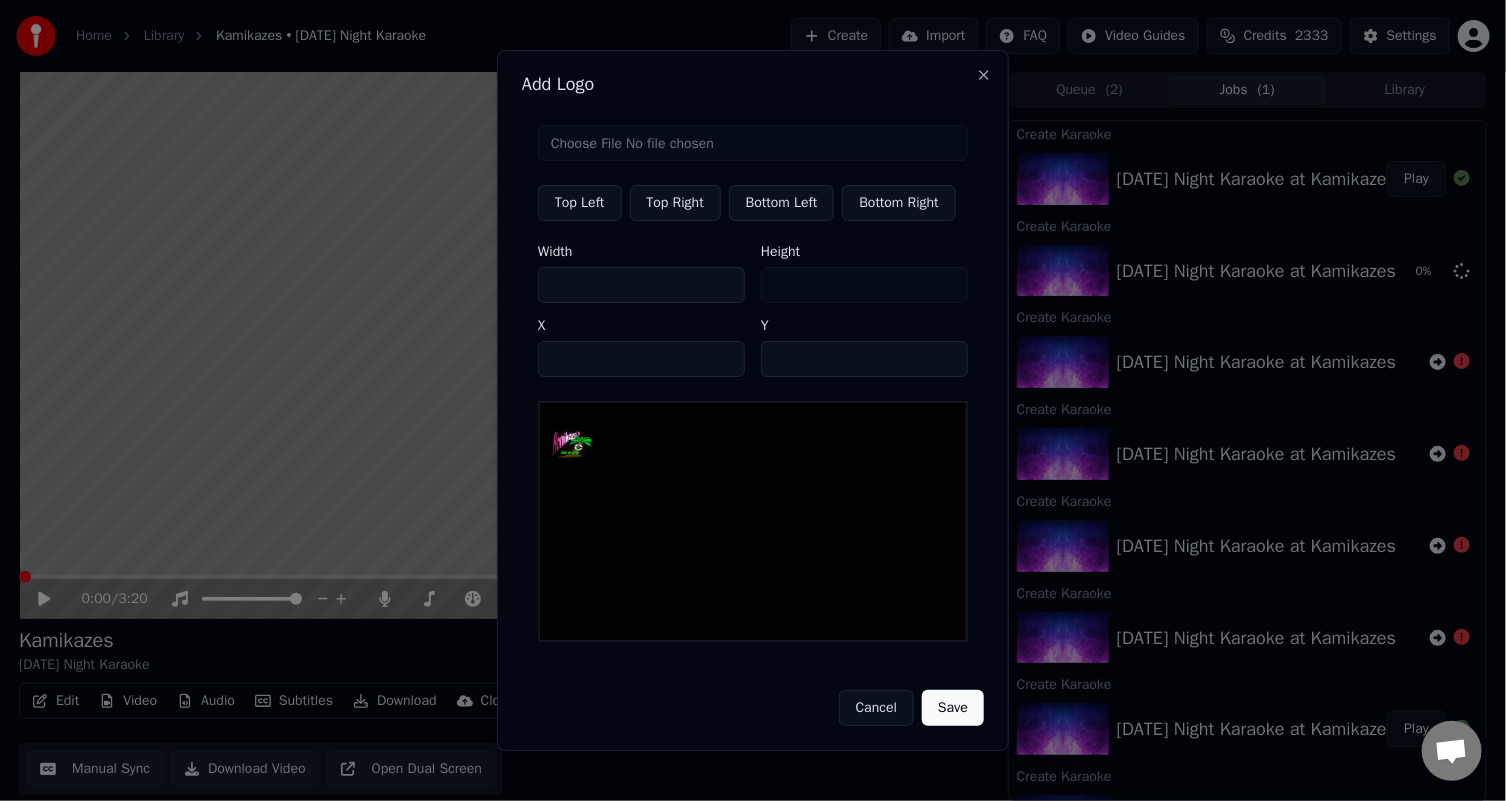 click on "***" at bounding box center (641, 285) 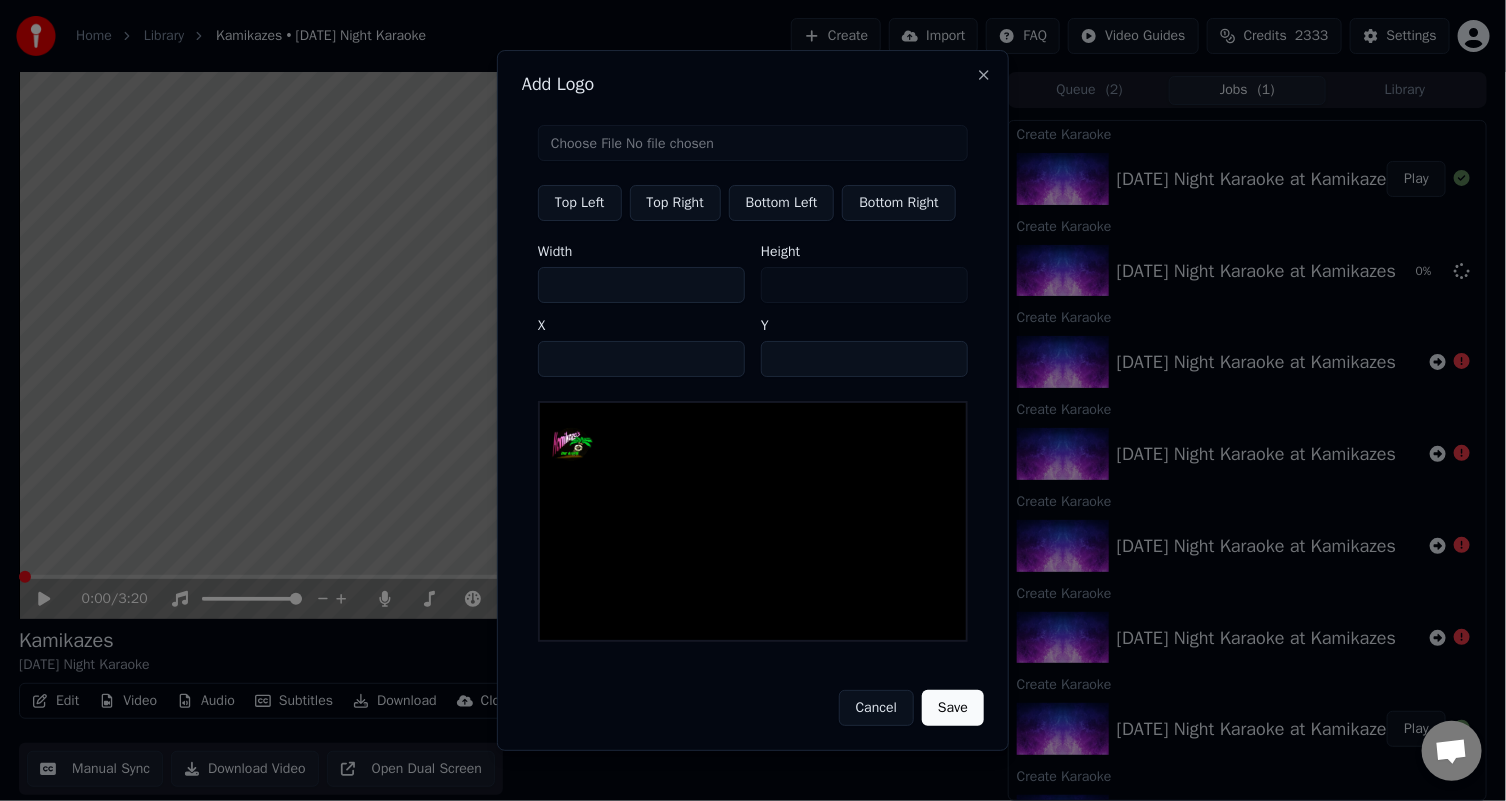 click on "***" at bounding box center [641, 285] 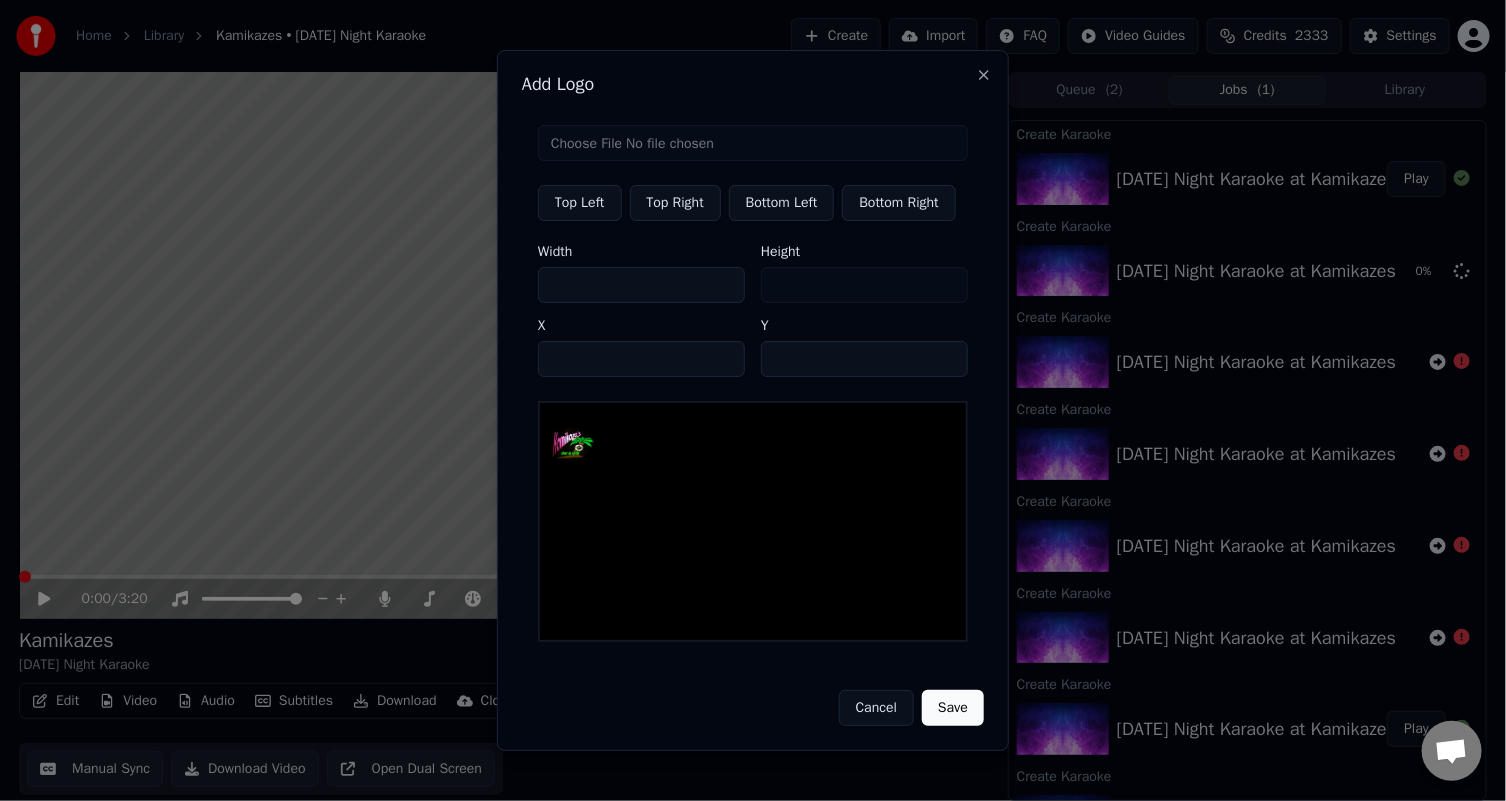 click on "***" at bounding box center [641, 285] 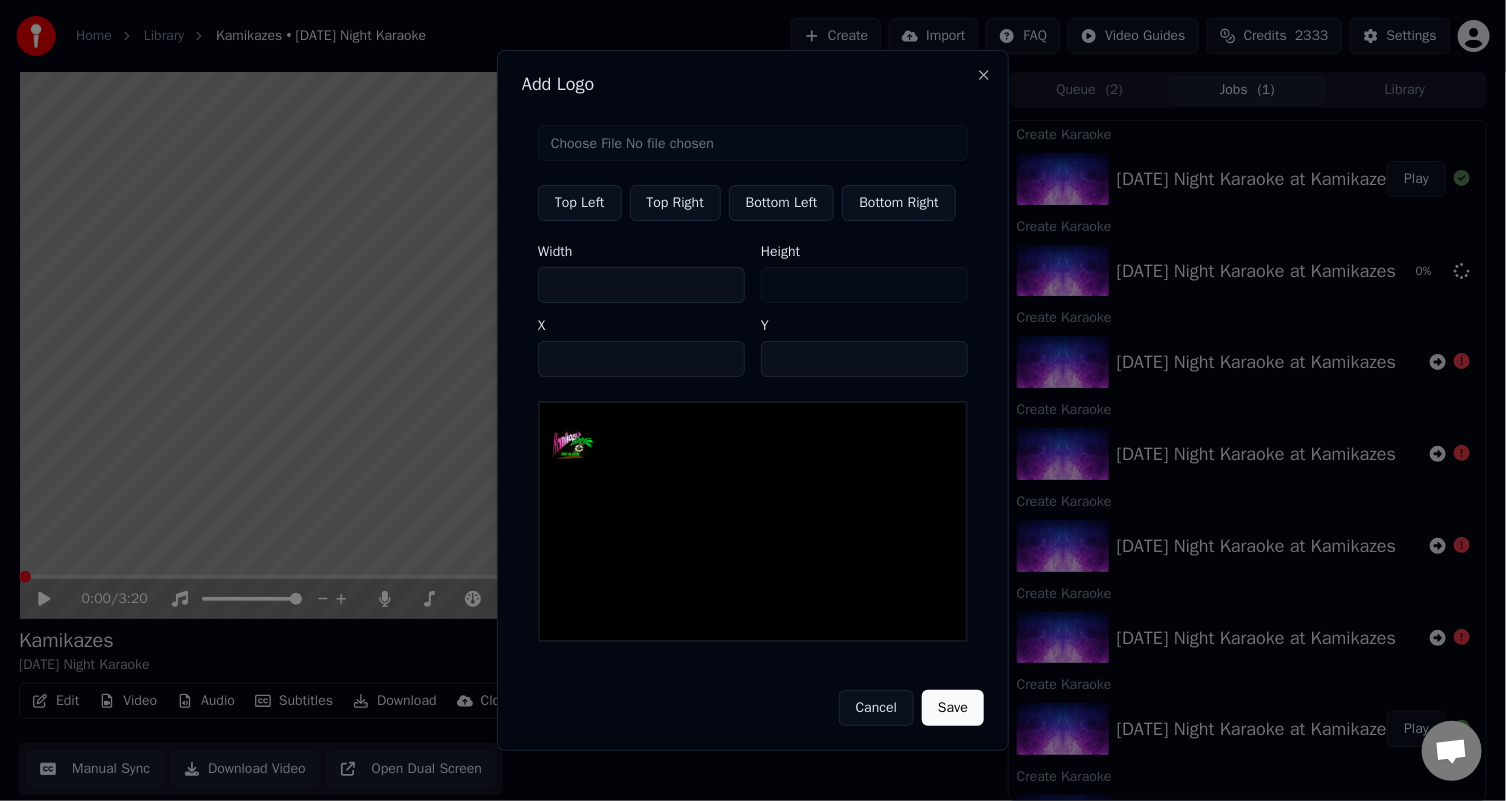 click on "***" at bounding box center [641, 285] 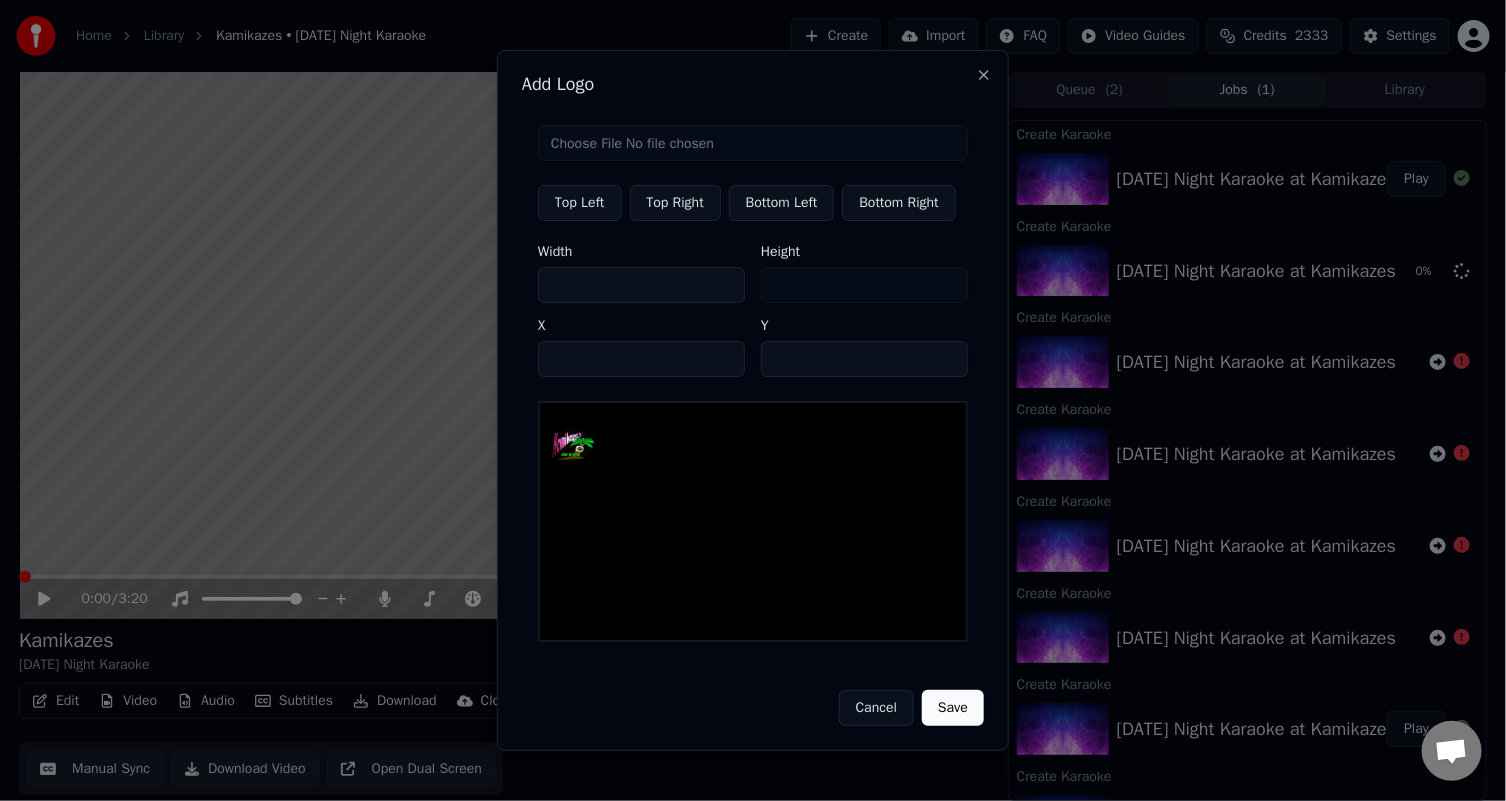 type on "***" 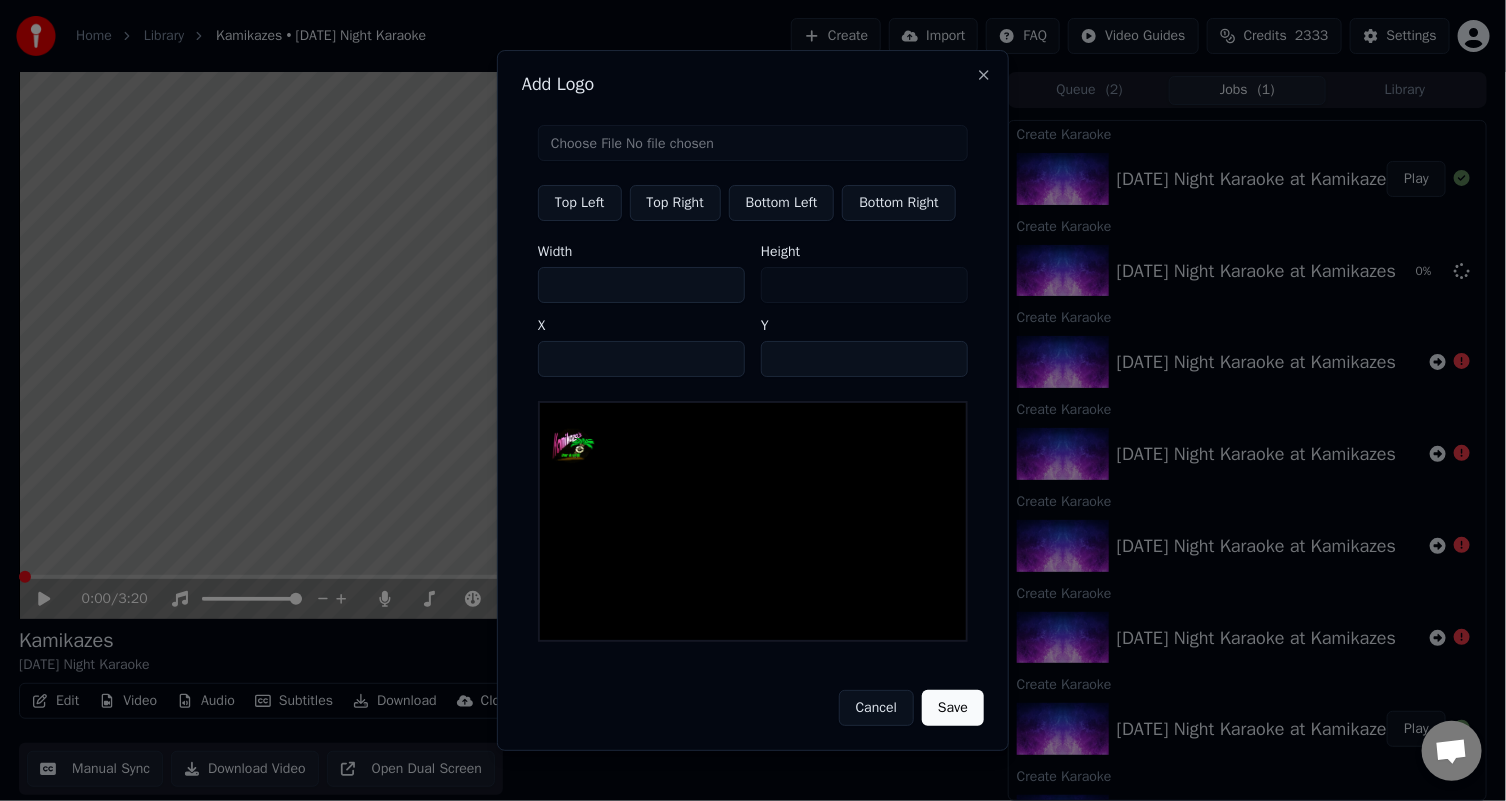 click on "***" at bounding box center (641, 285) 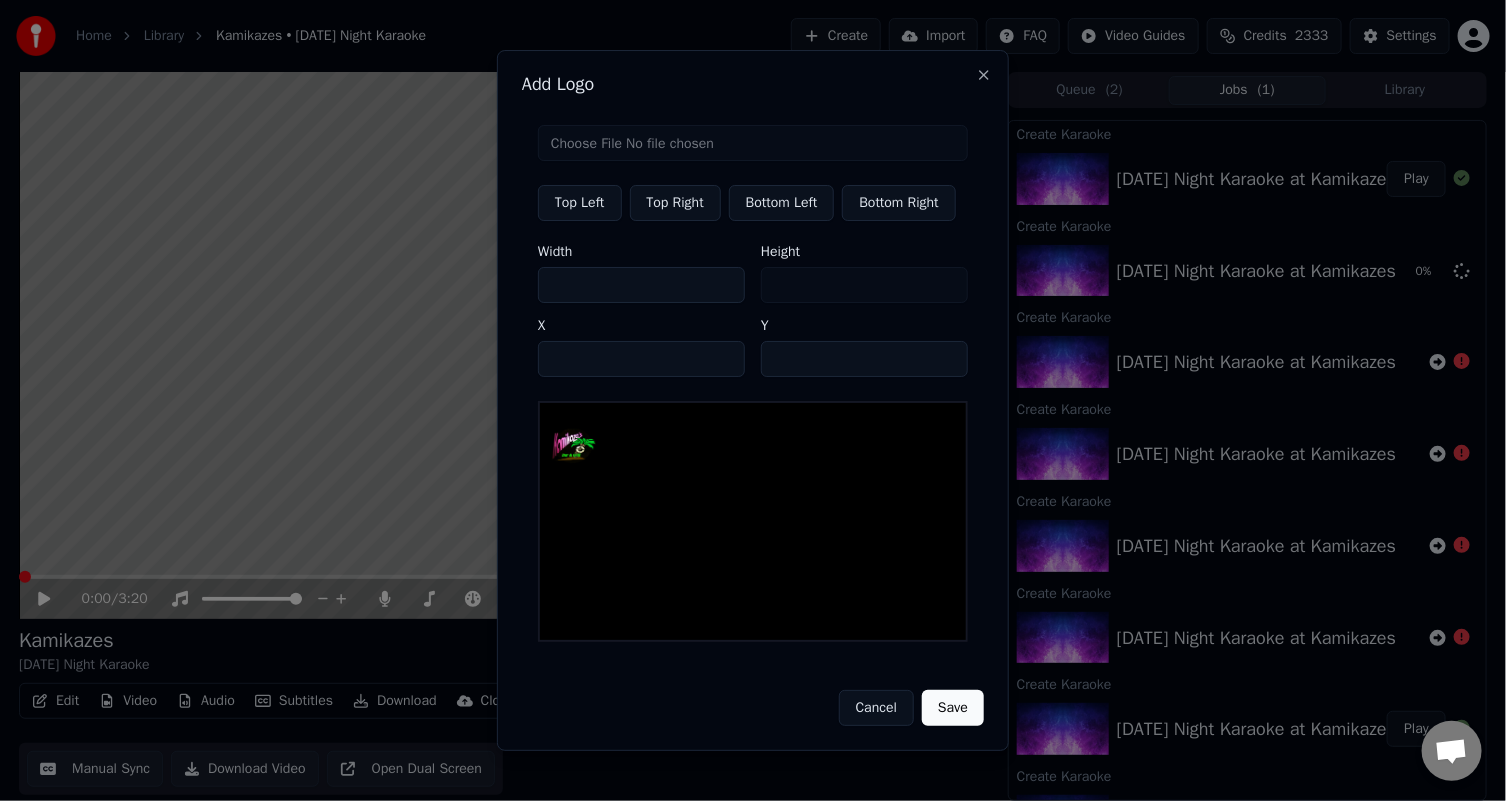 type on "***" 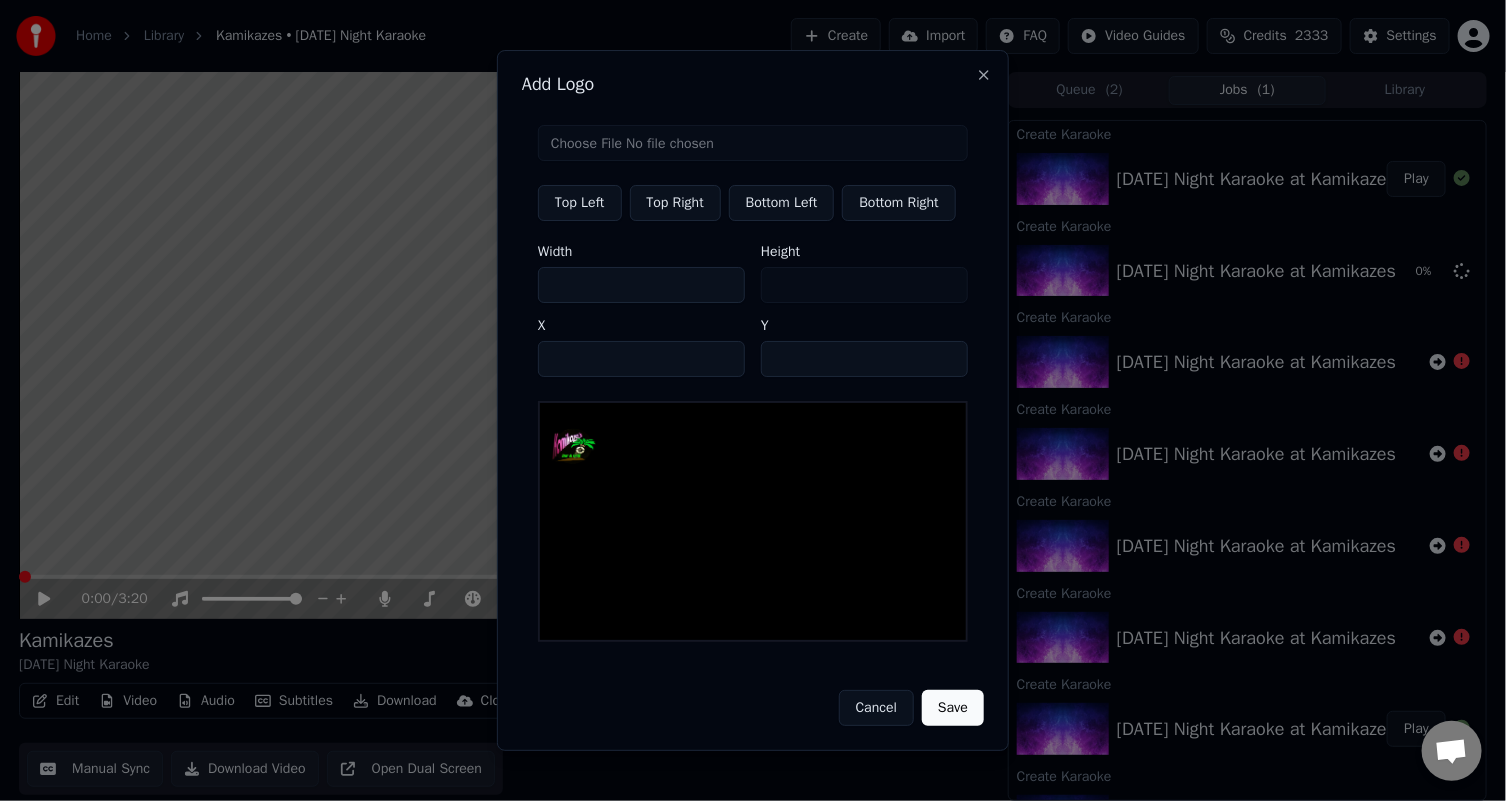 click on "***" at bounding box center [641, 285] 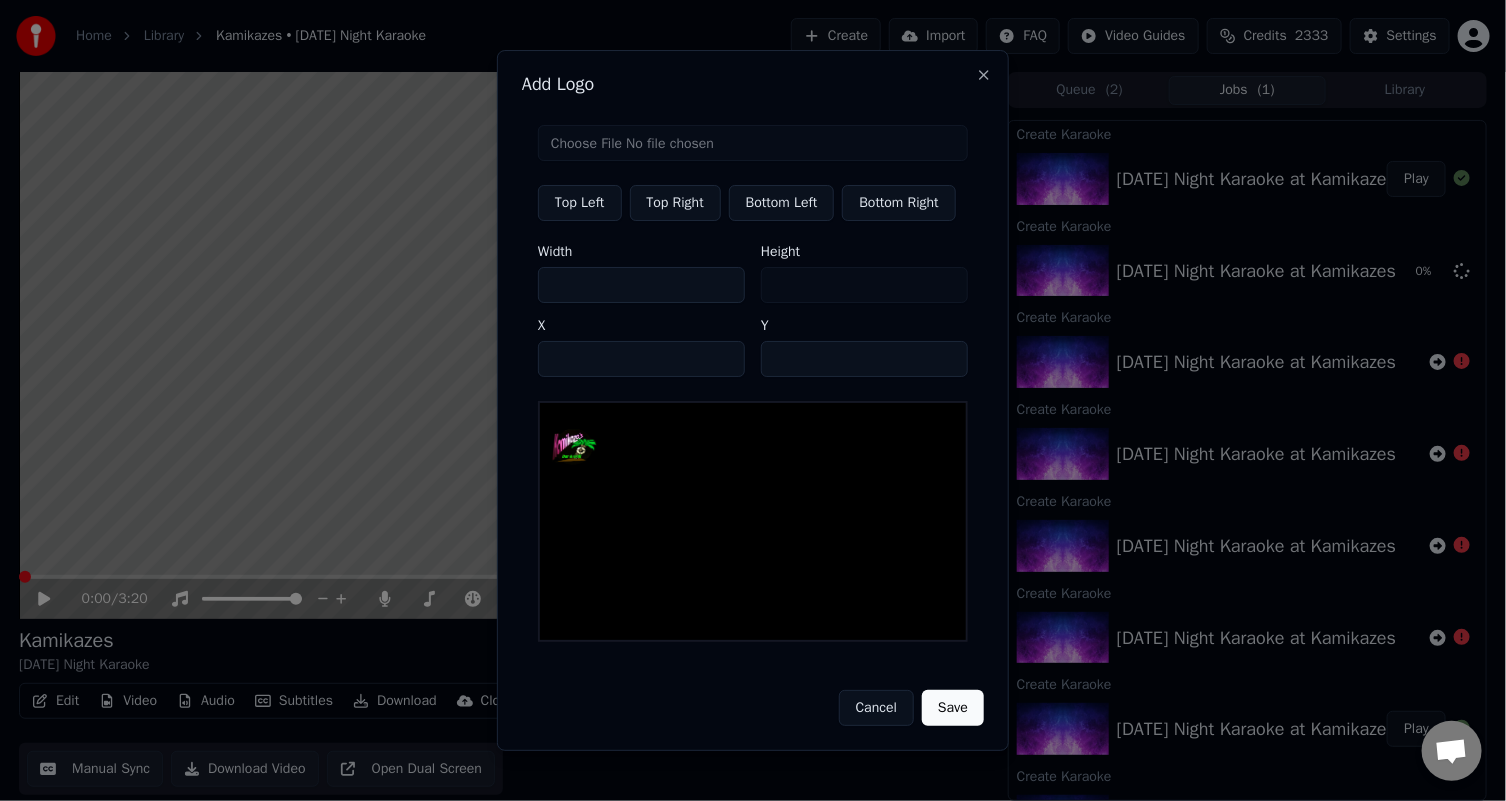 click on "***" at bounding box center [641, 285] 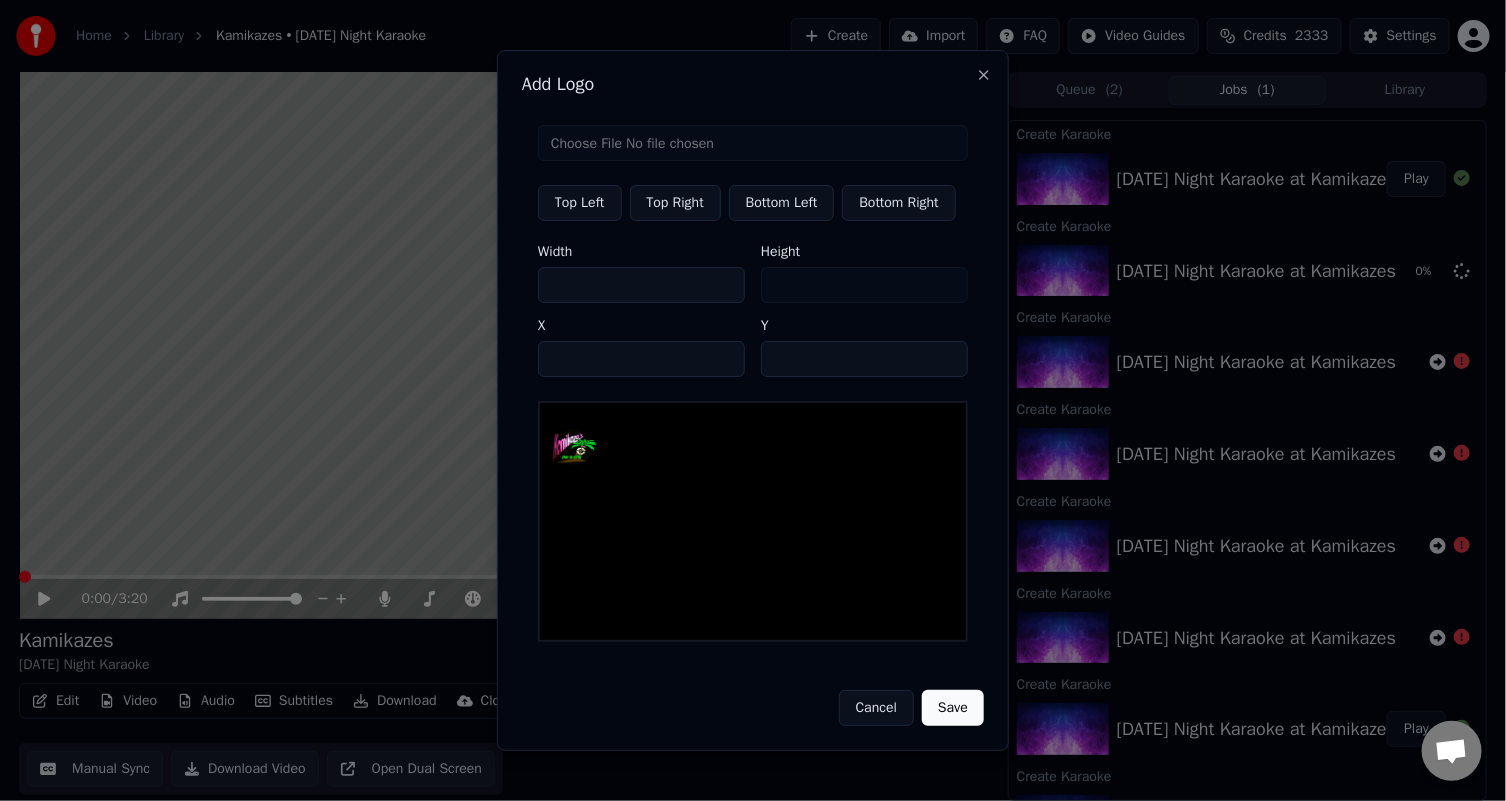 type on "***" 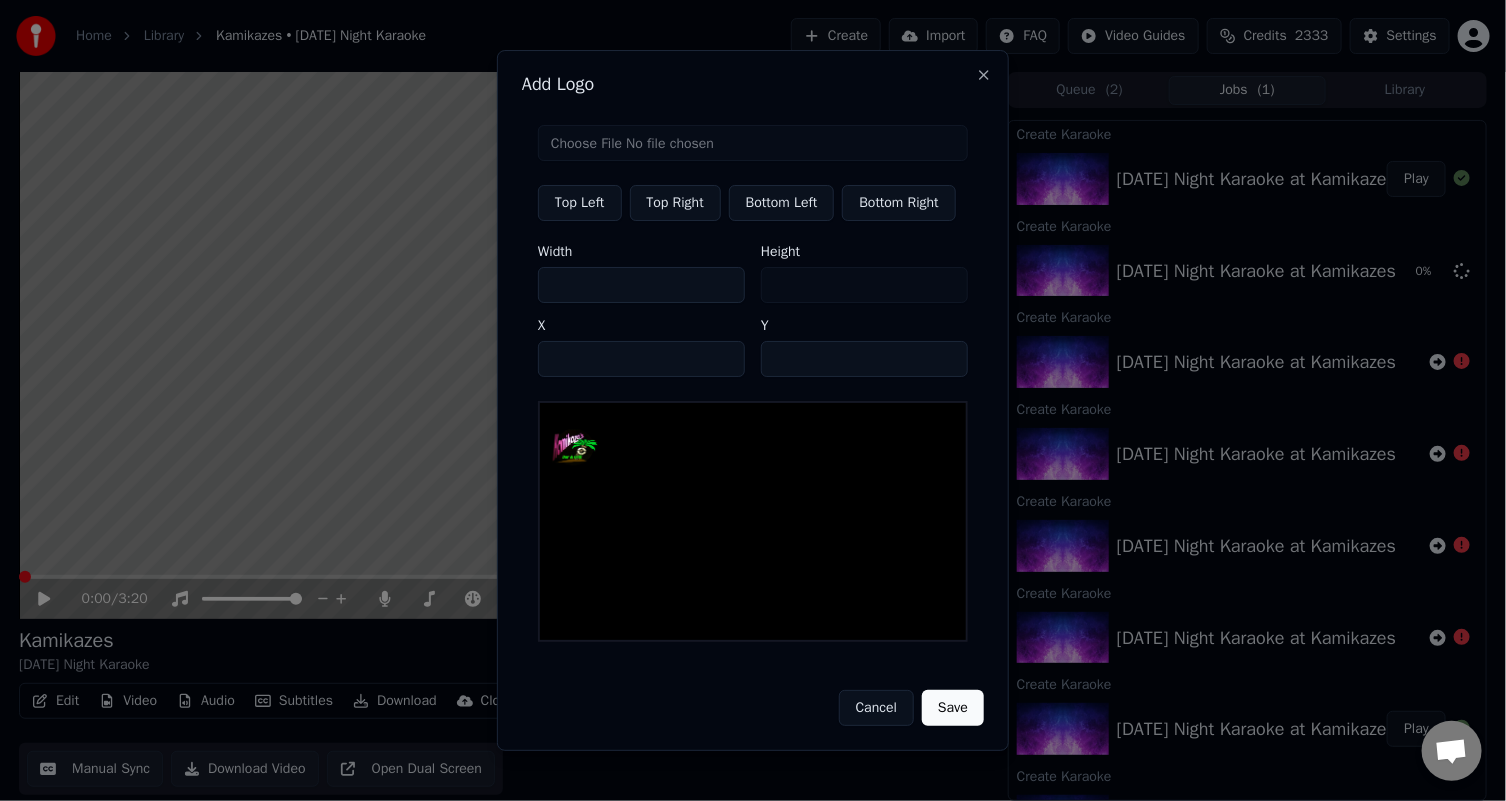 click on "***" at bounding box center [641, 285] 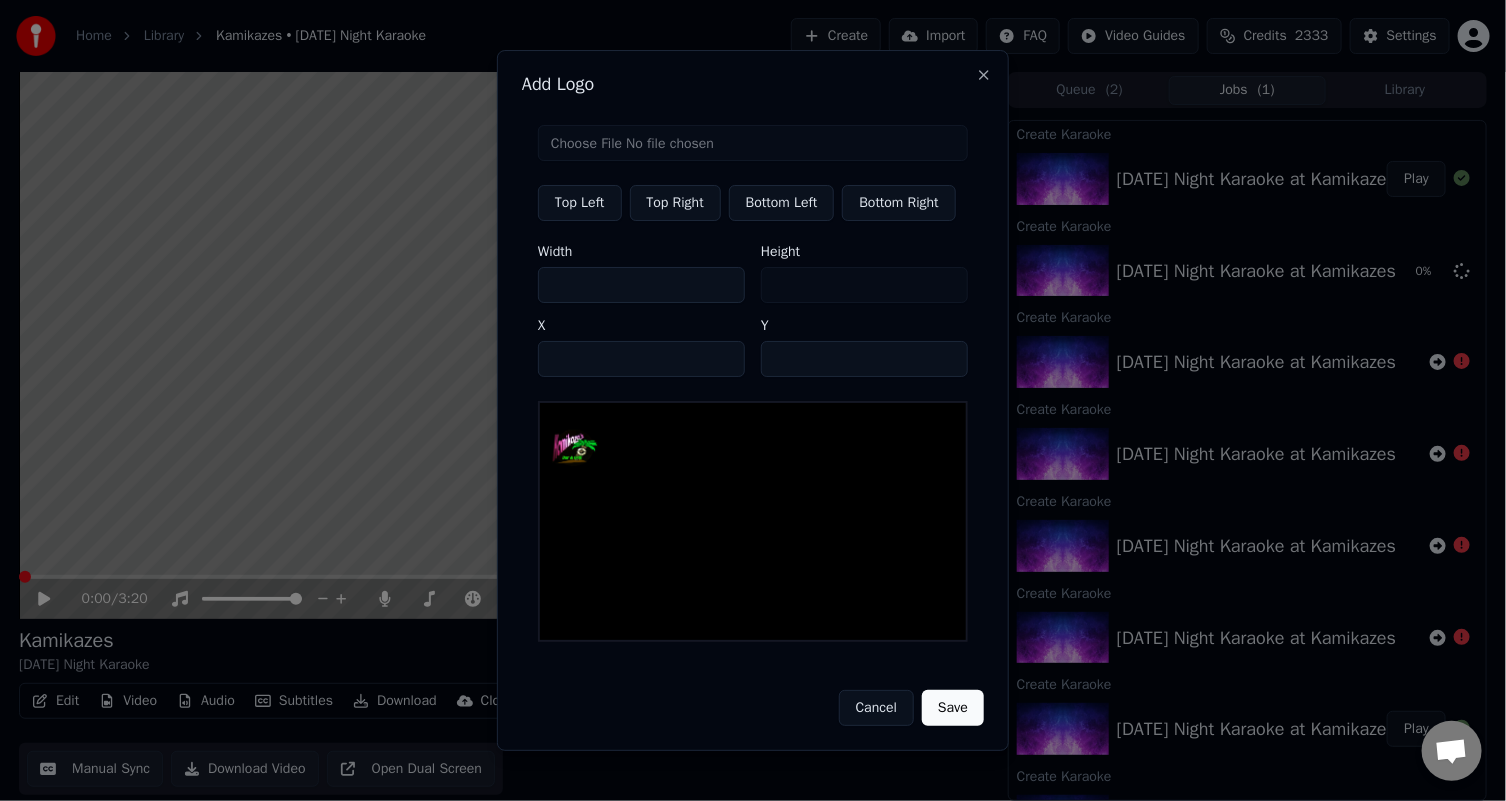 click on "***" at bounding box center [641, 285] 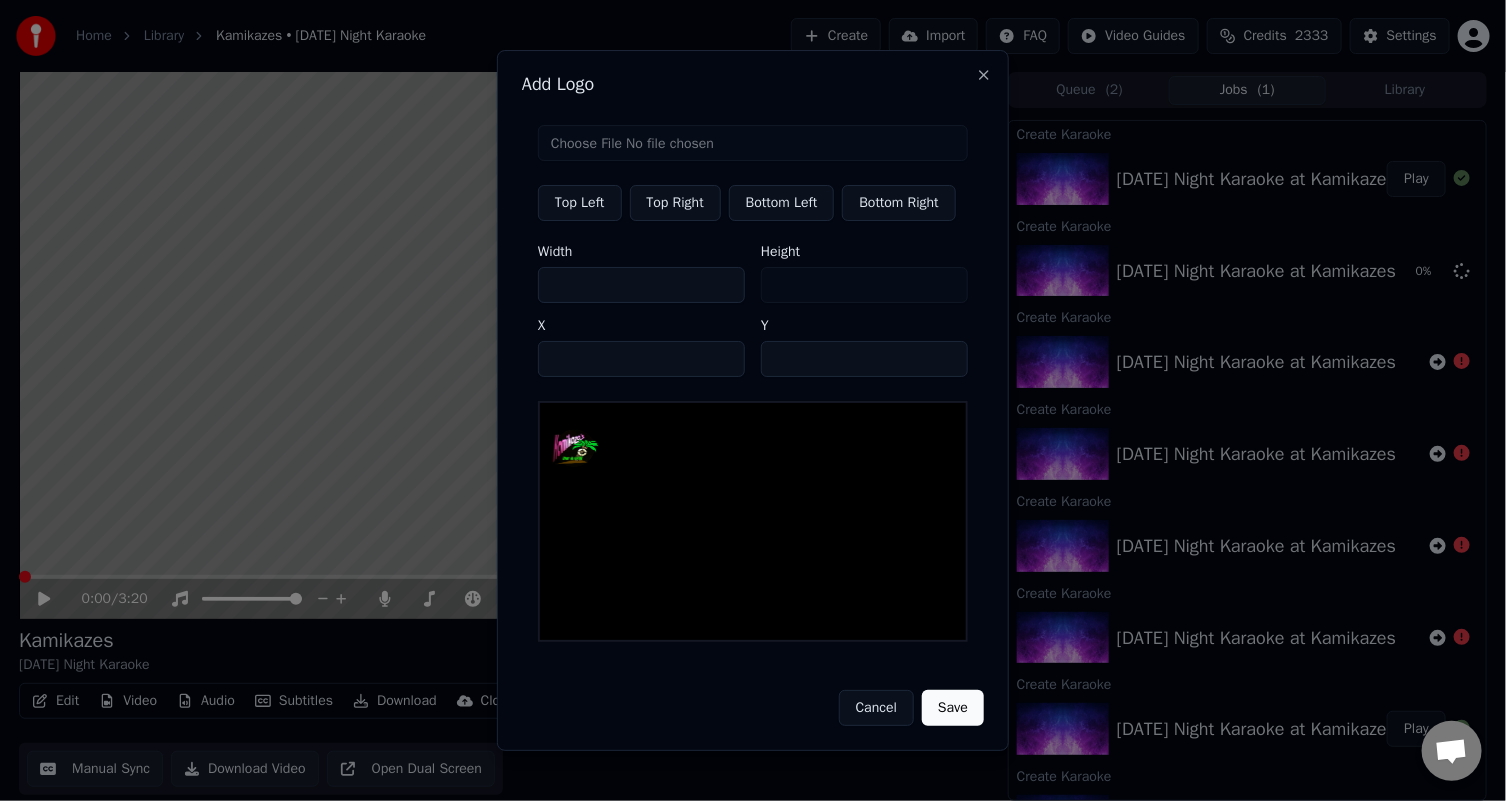 click on "***" at bounding box center (641, 285) 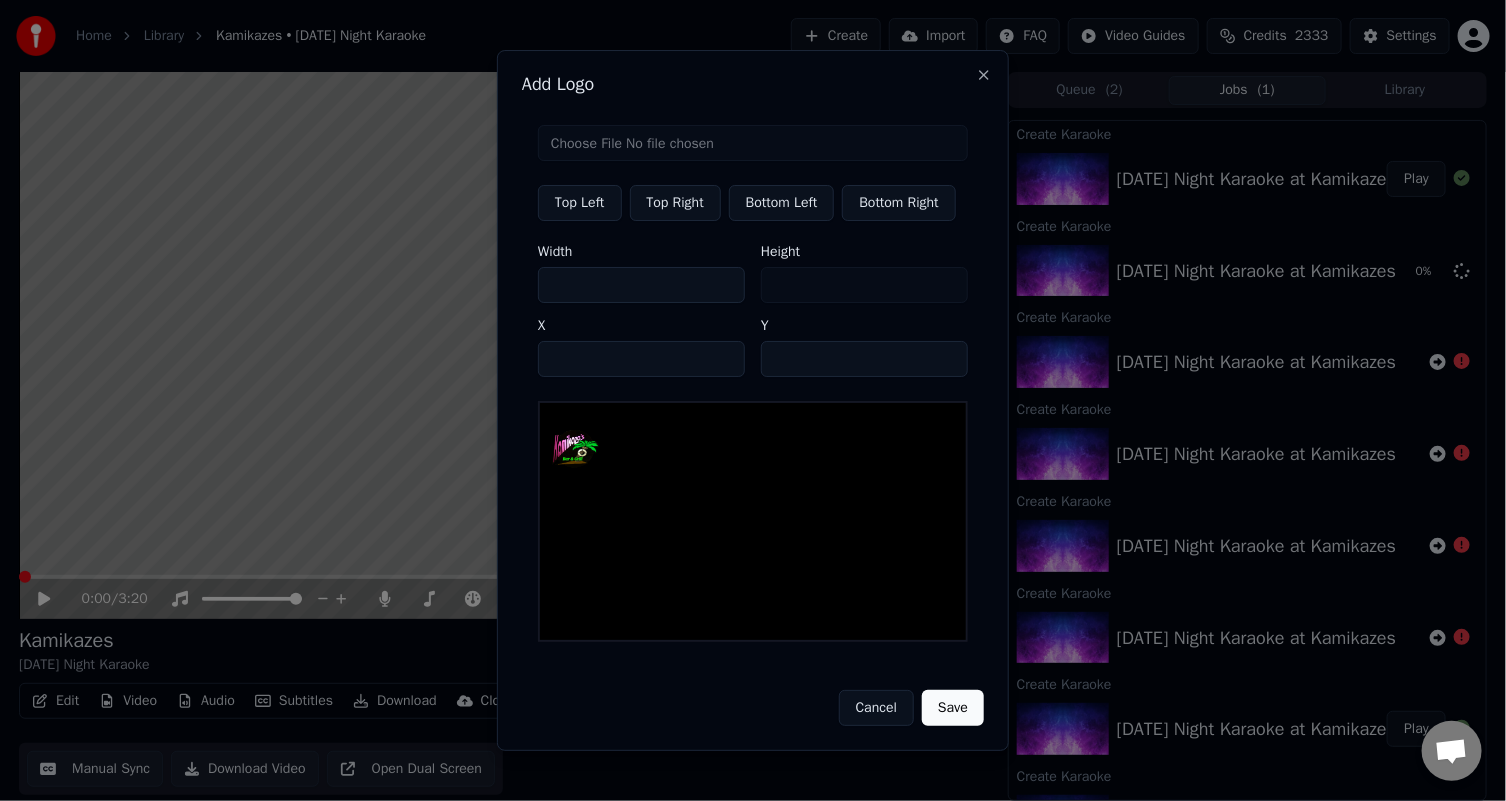 type on "***" 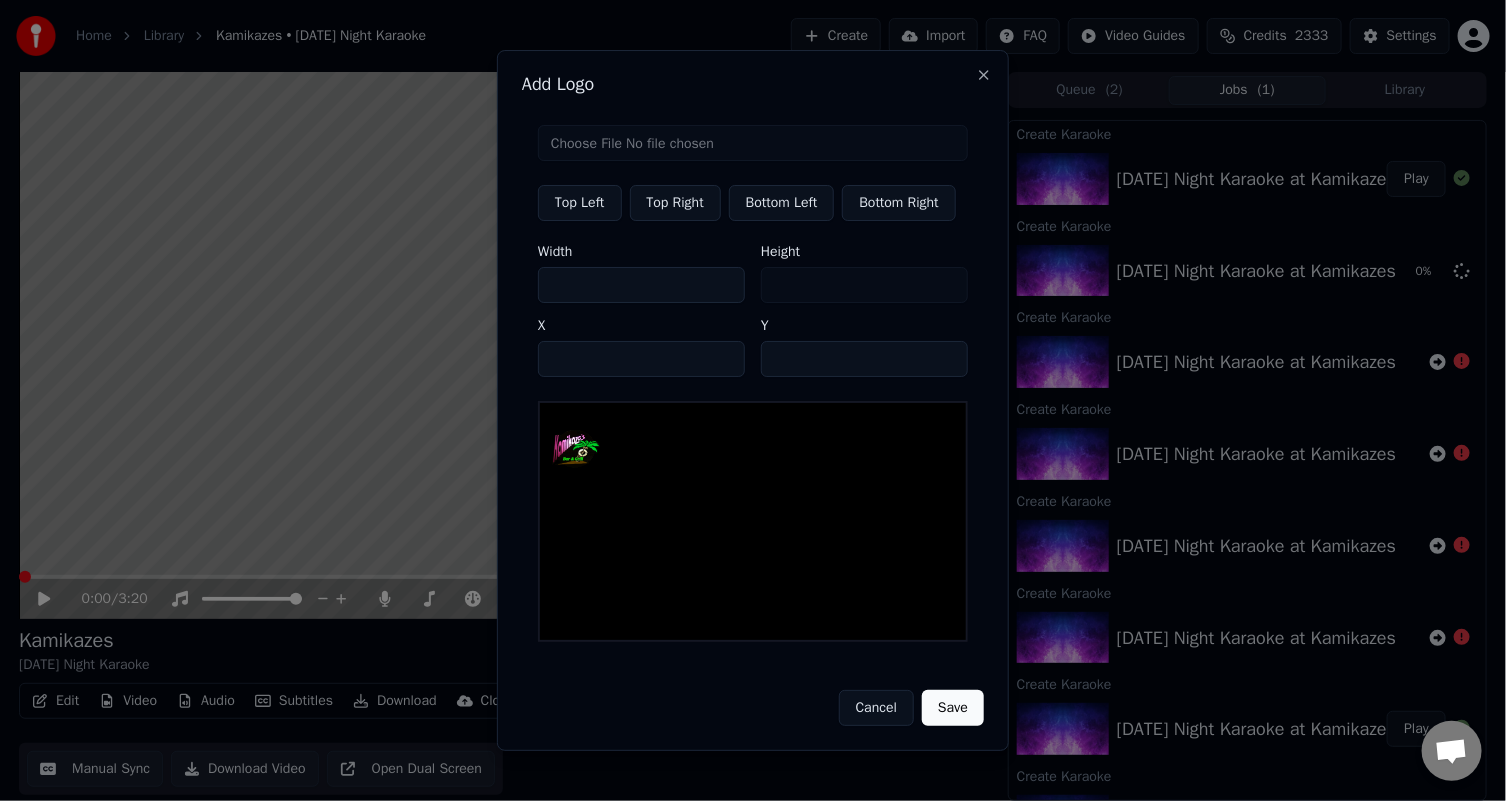 click on "***" at bounding box center (641, 285) 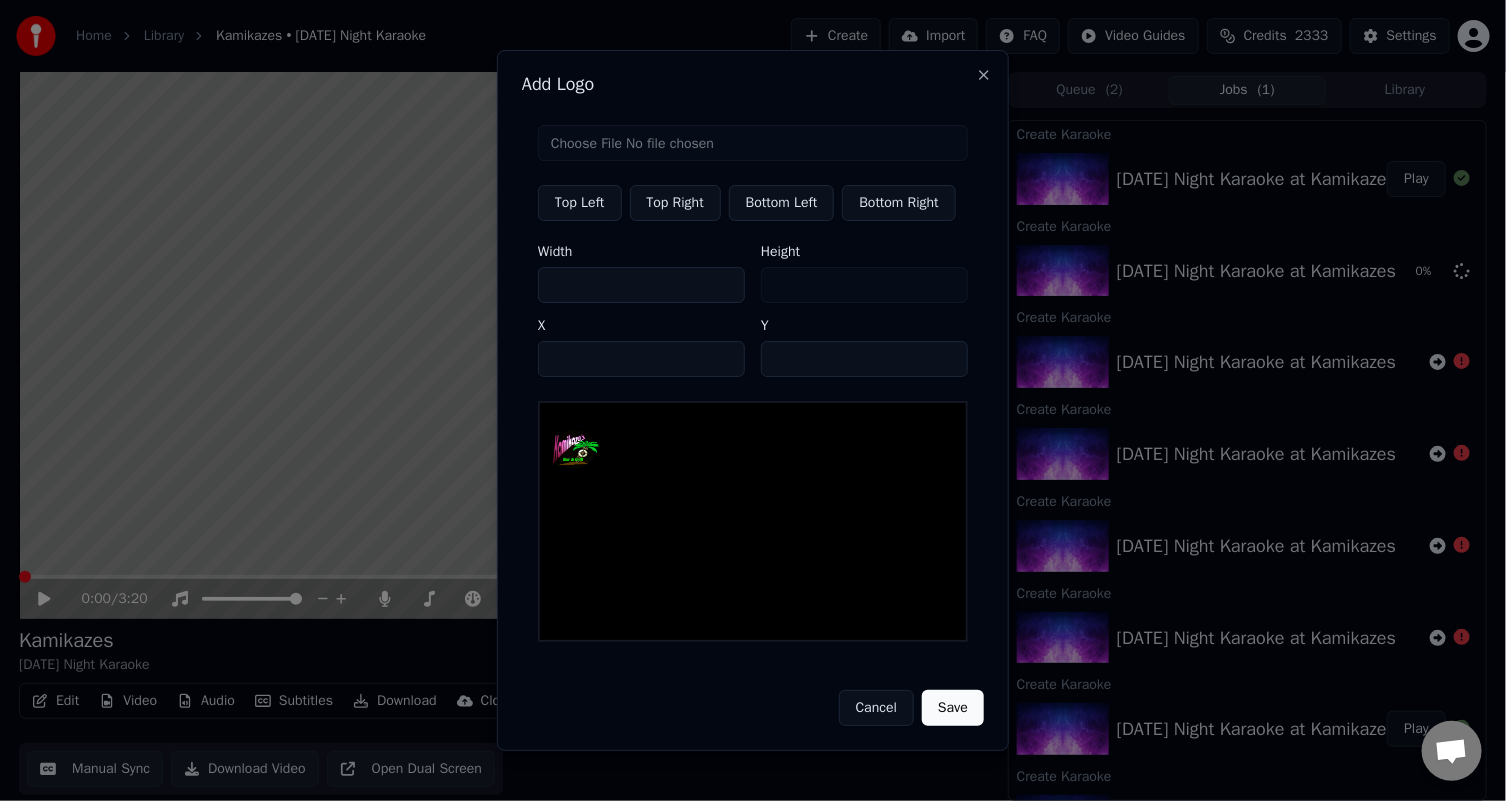 click on "***" at bounding box center (641, 285) 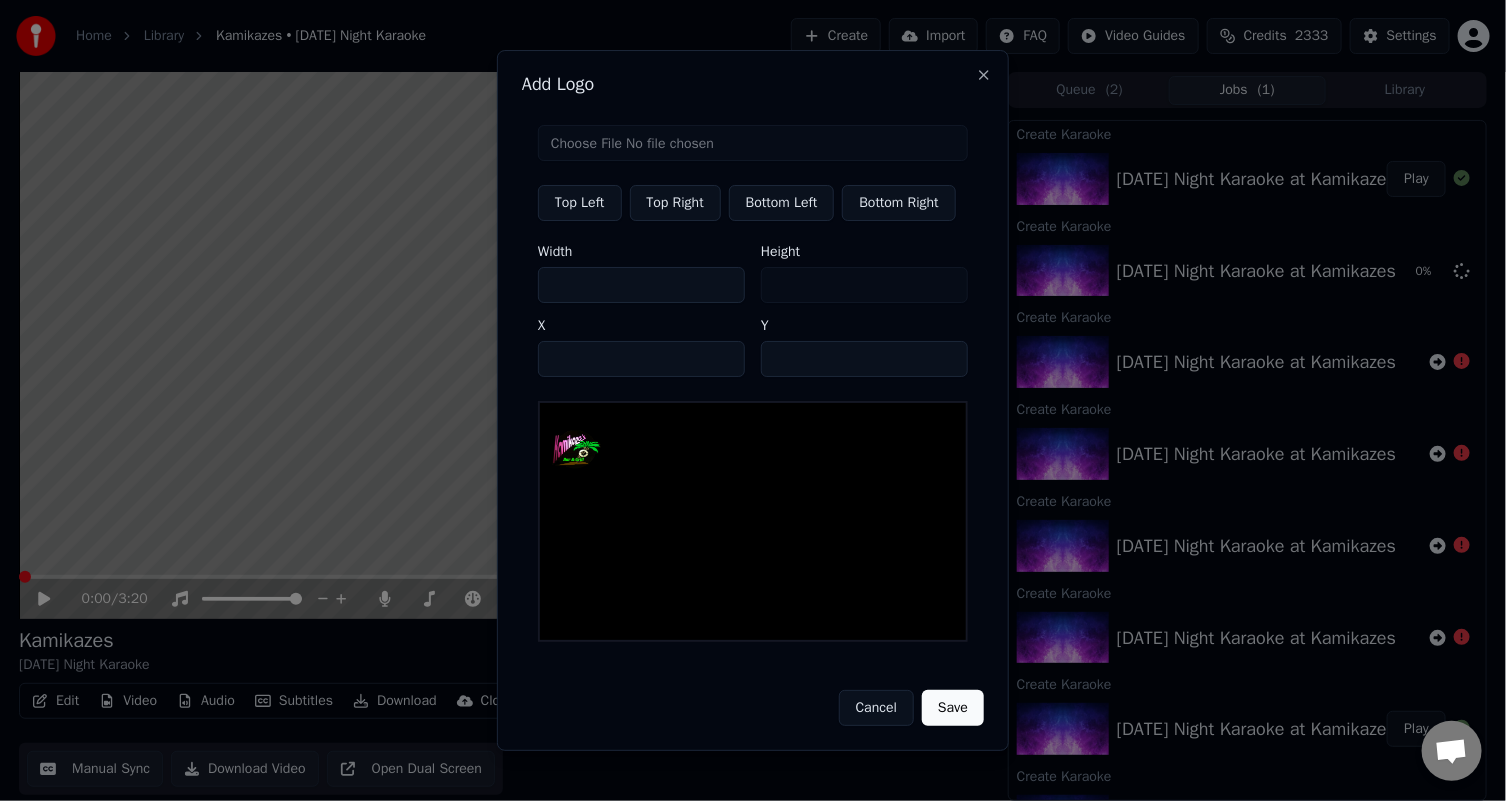 click on "***" at bounding box center (641, 285) 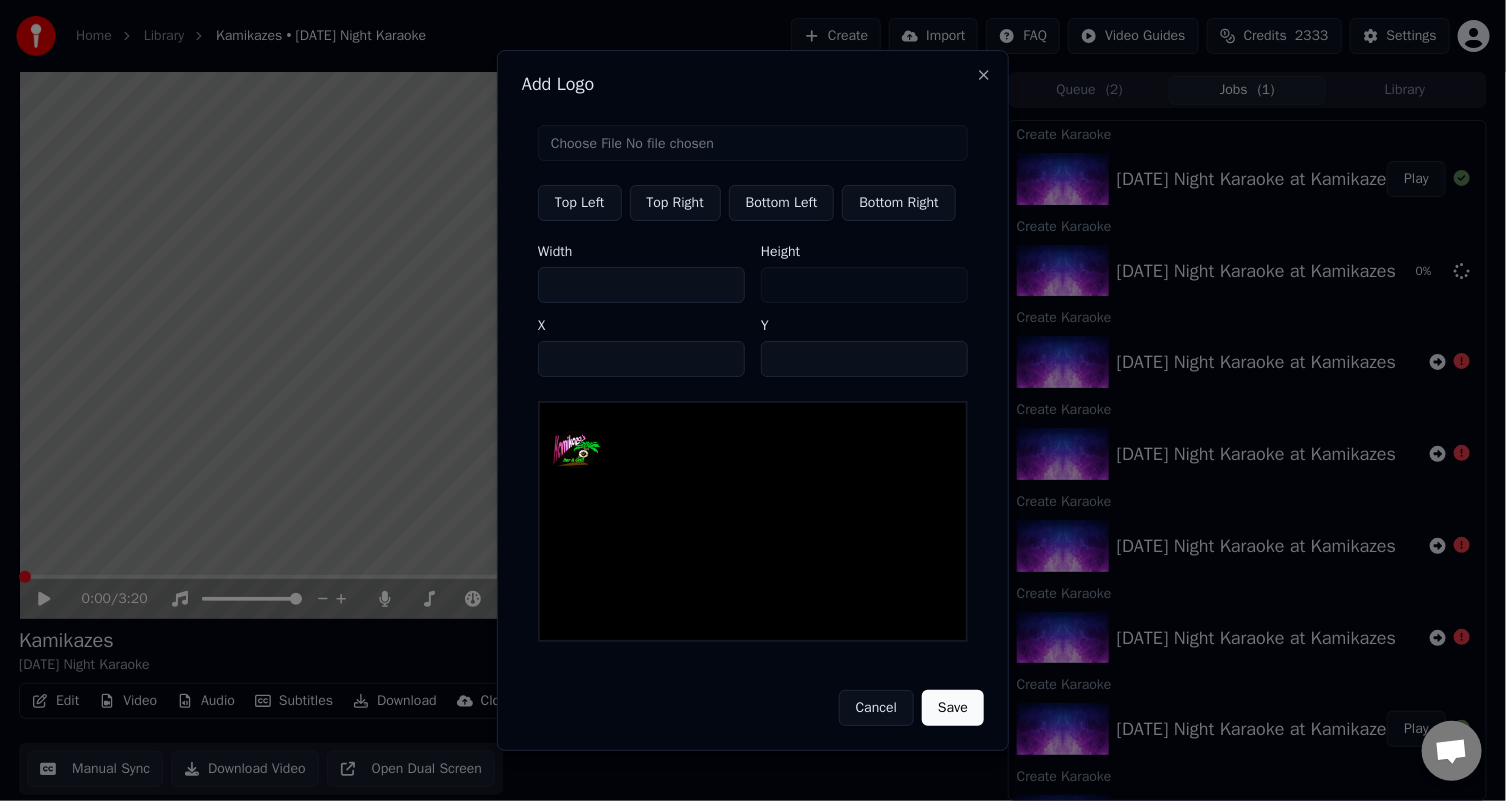 type on "***" 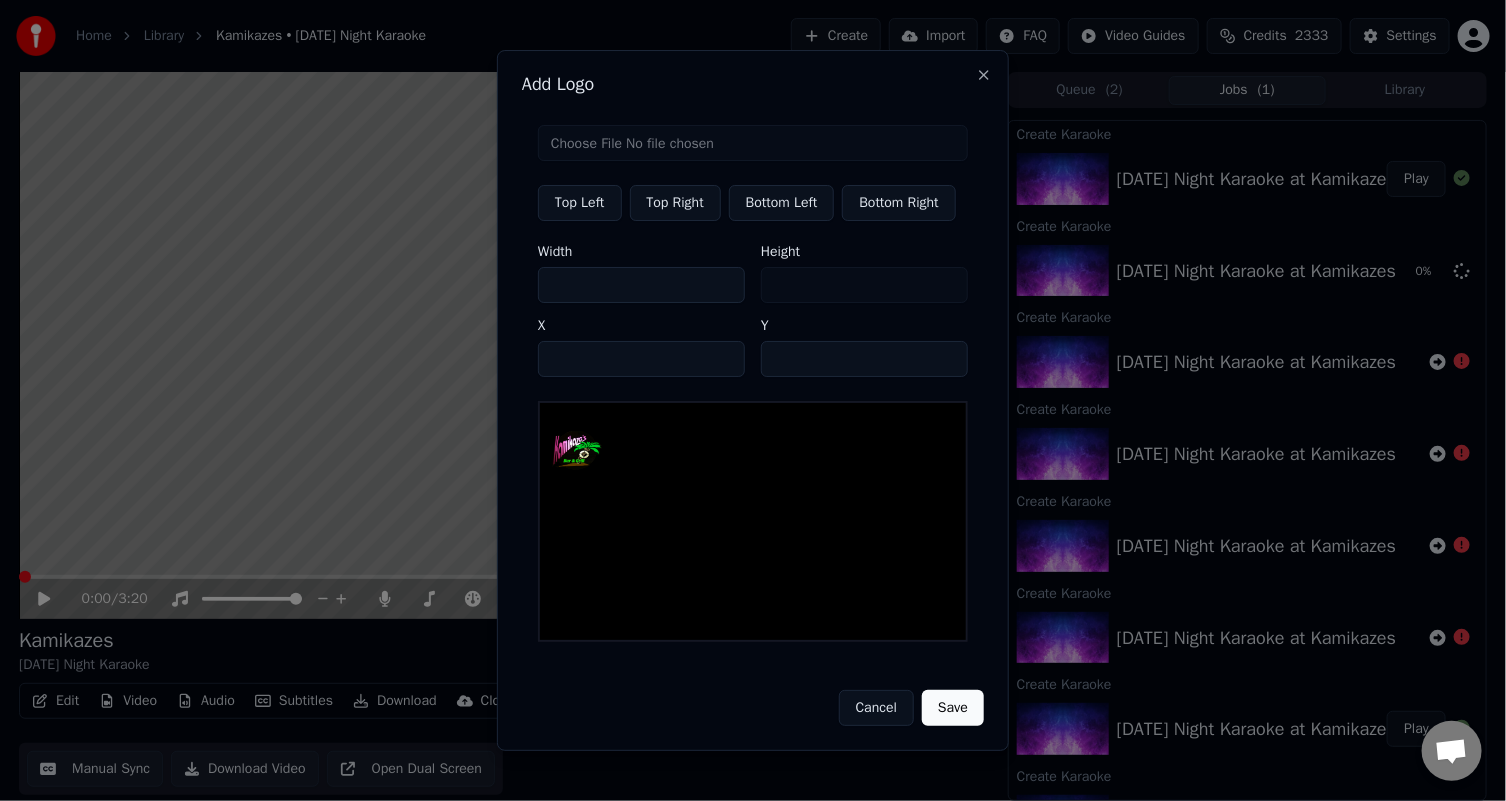 click on "***" at bounding box center [641, 285] 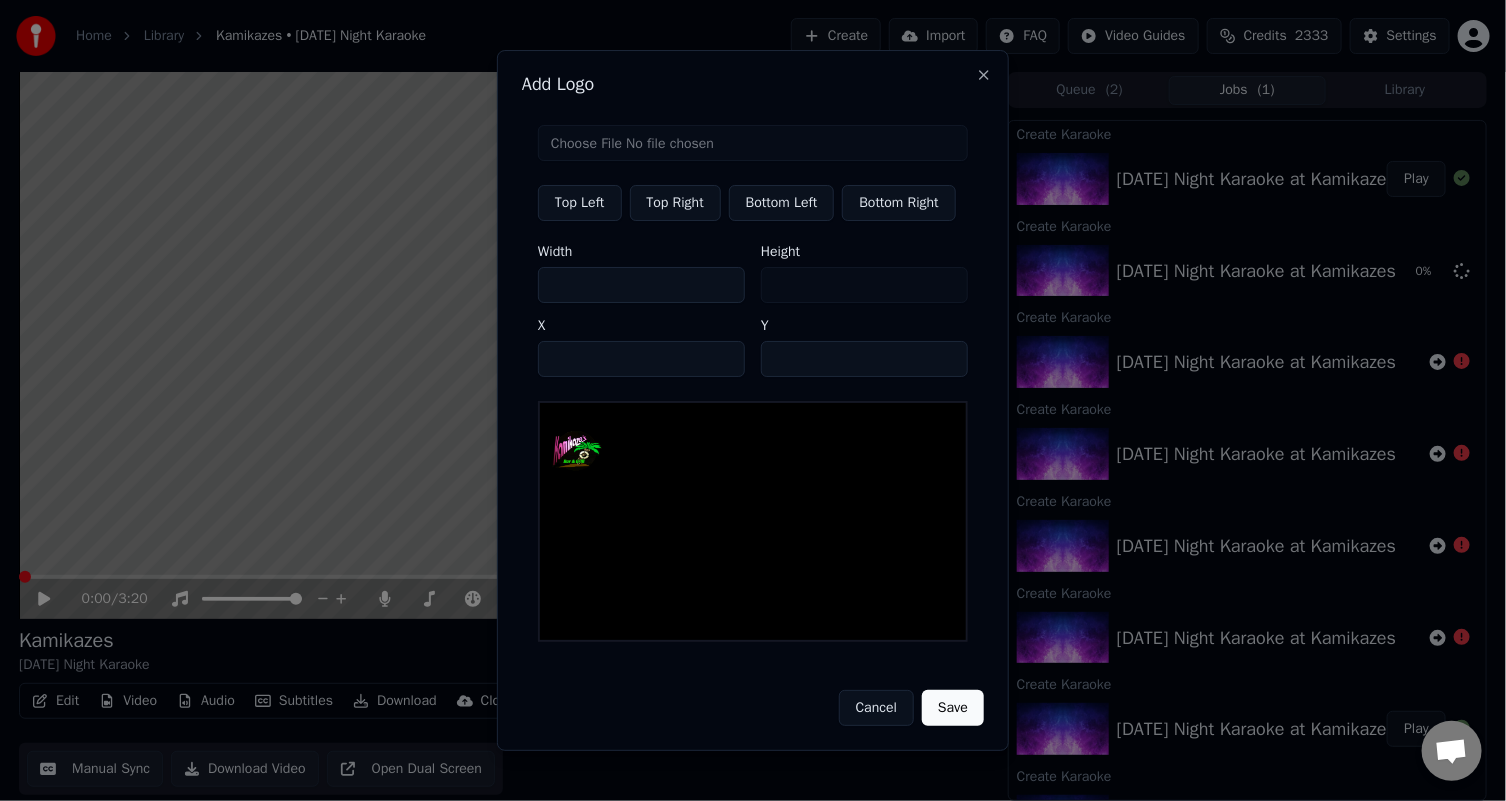click on "Save" at bounding box center (953, 708) 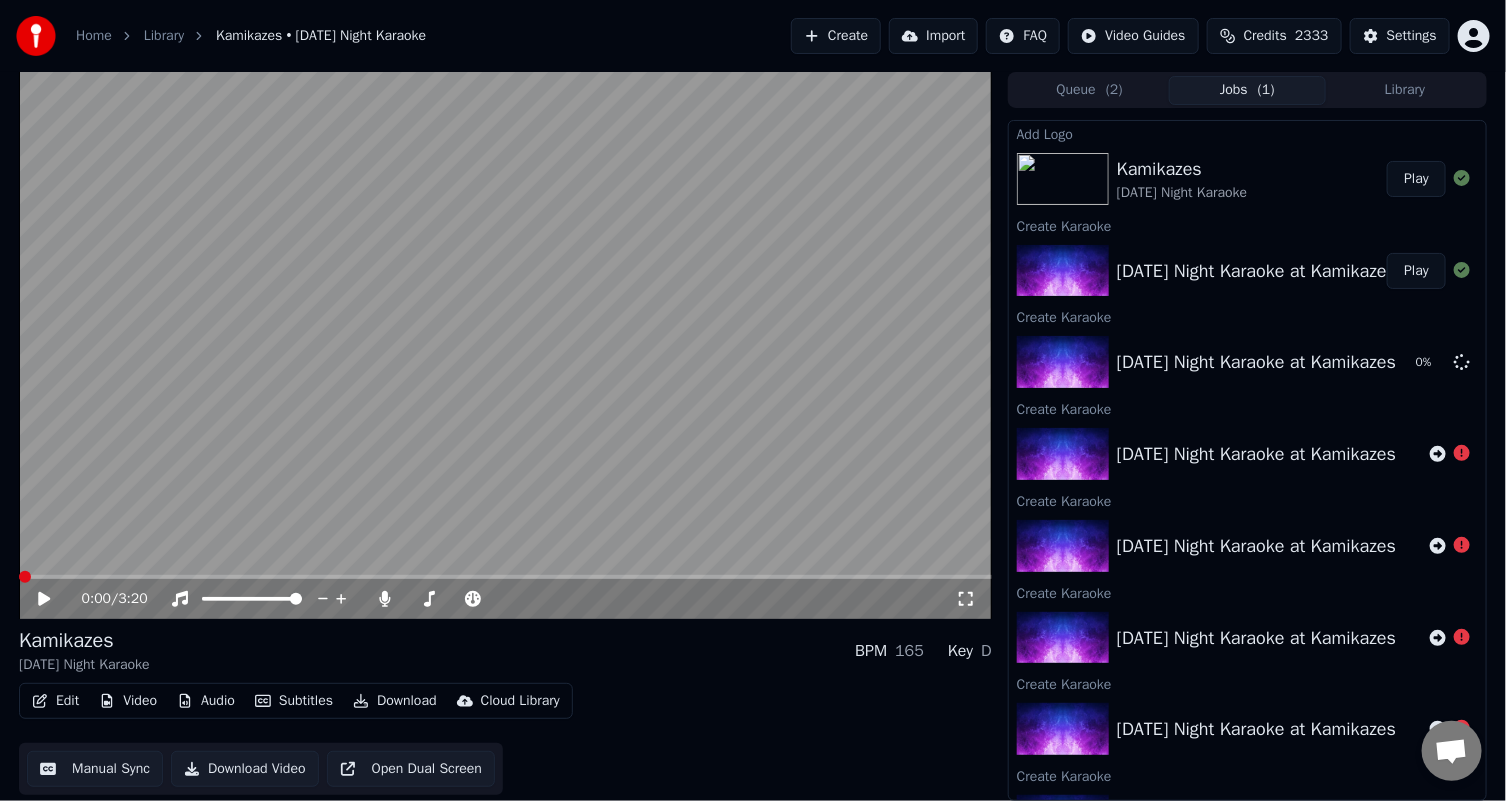 click on "Subtitles" at bounding box center (294, 701) 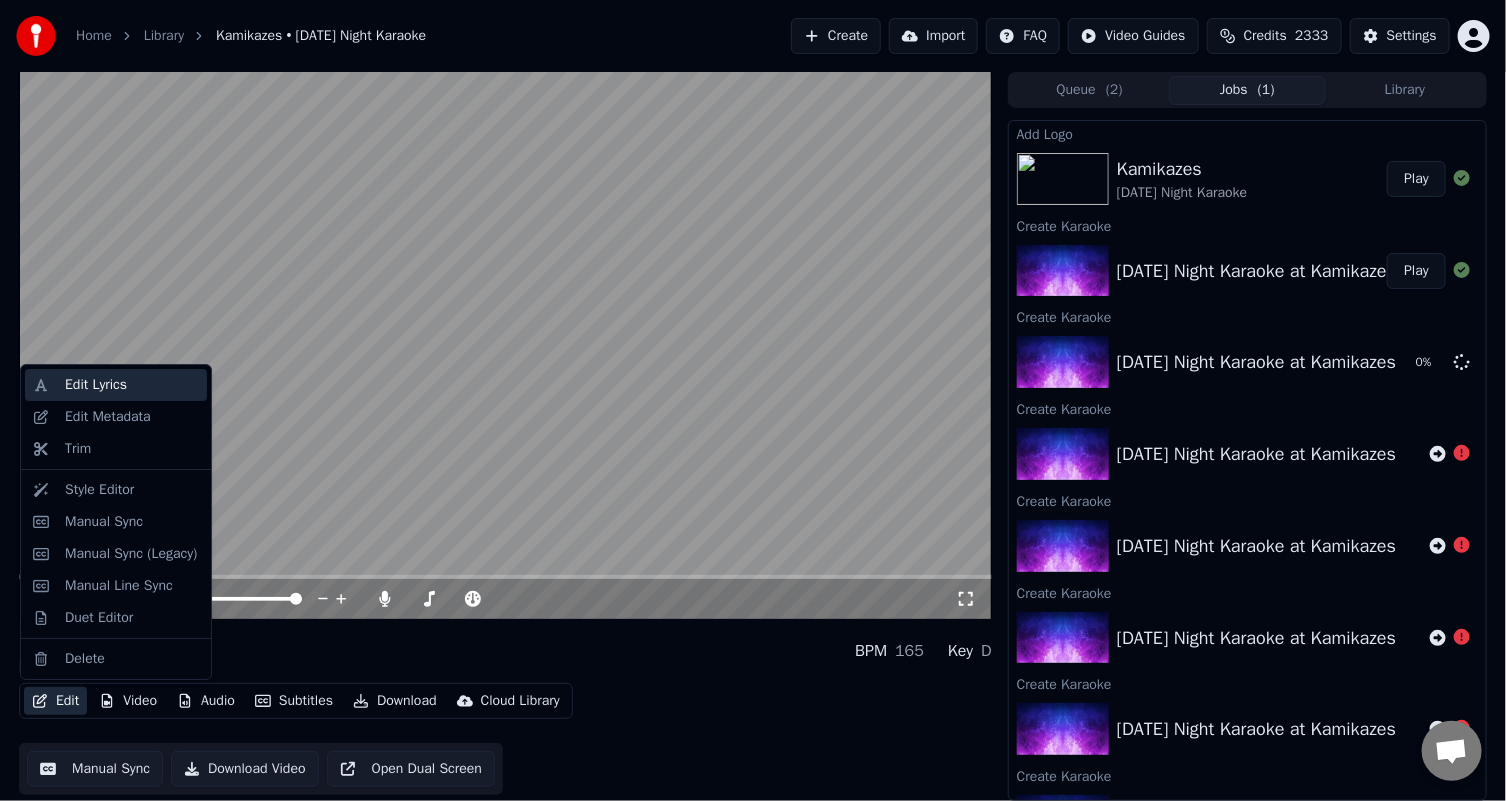 click on "Edit Lyrics" at bounding box center [96, 385] 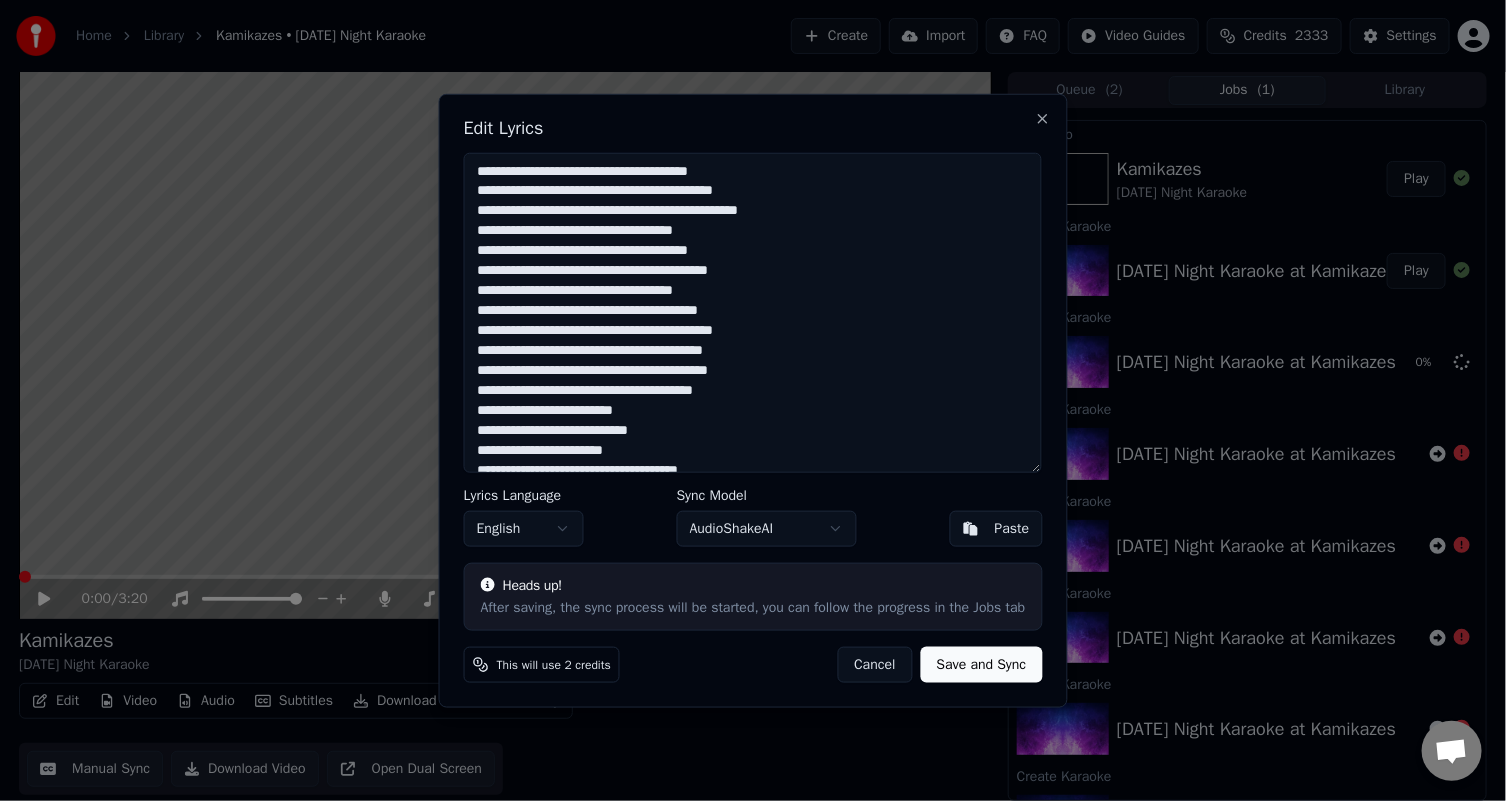 click at bounding box center [753, 312] 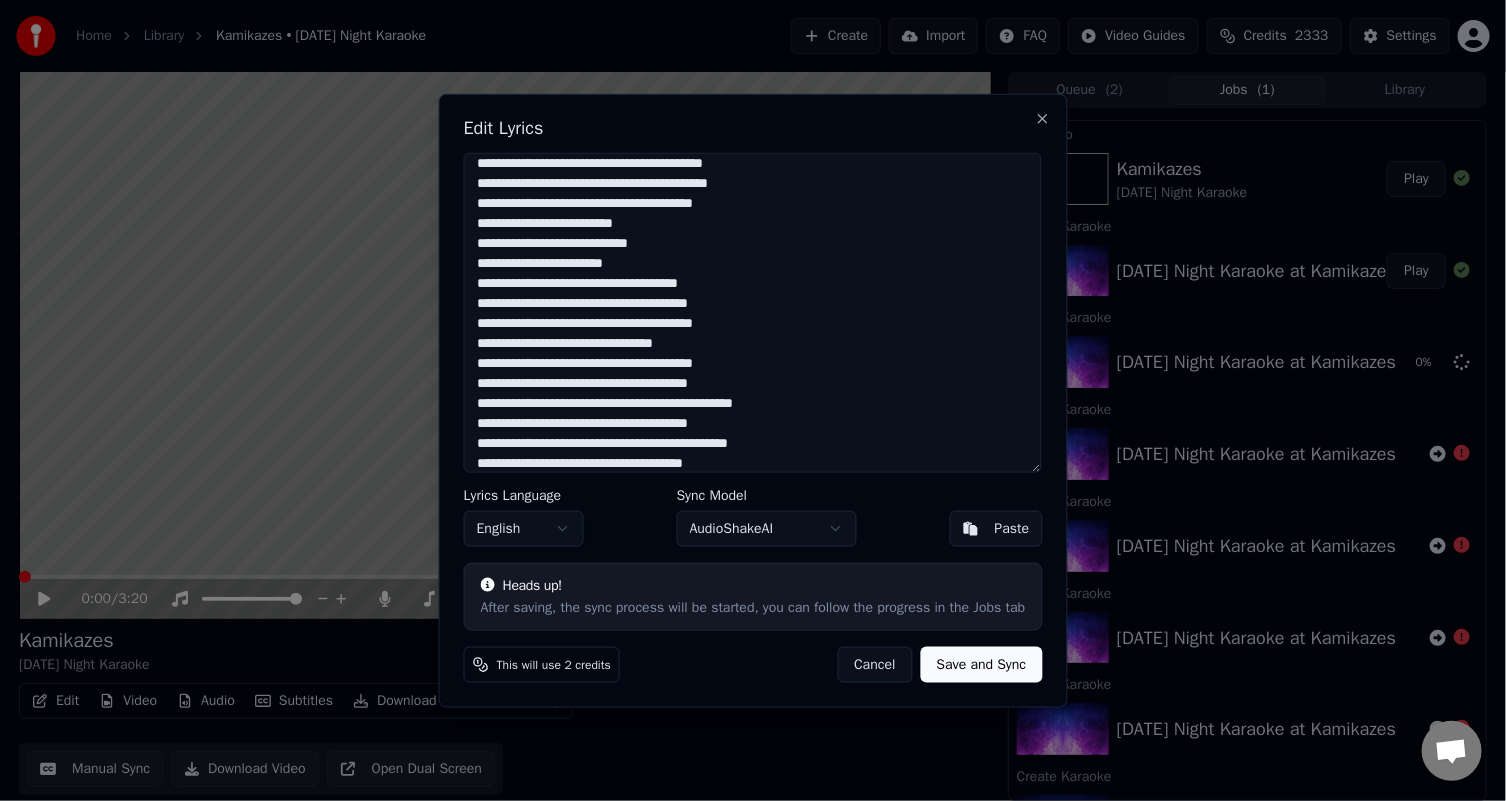 scroll, scrollTop: 200, scrollLeft: 0, axis: vertical 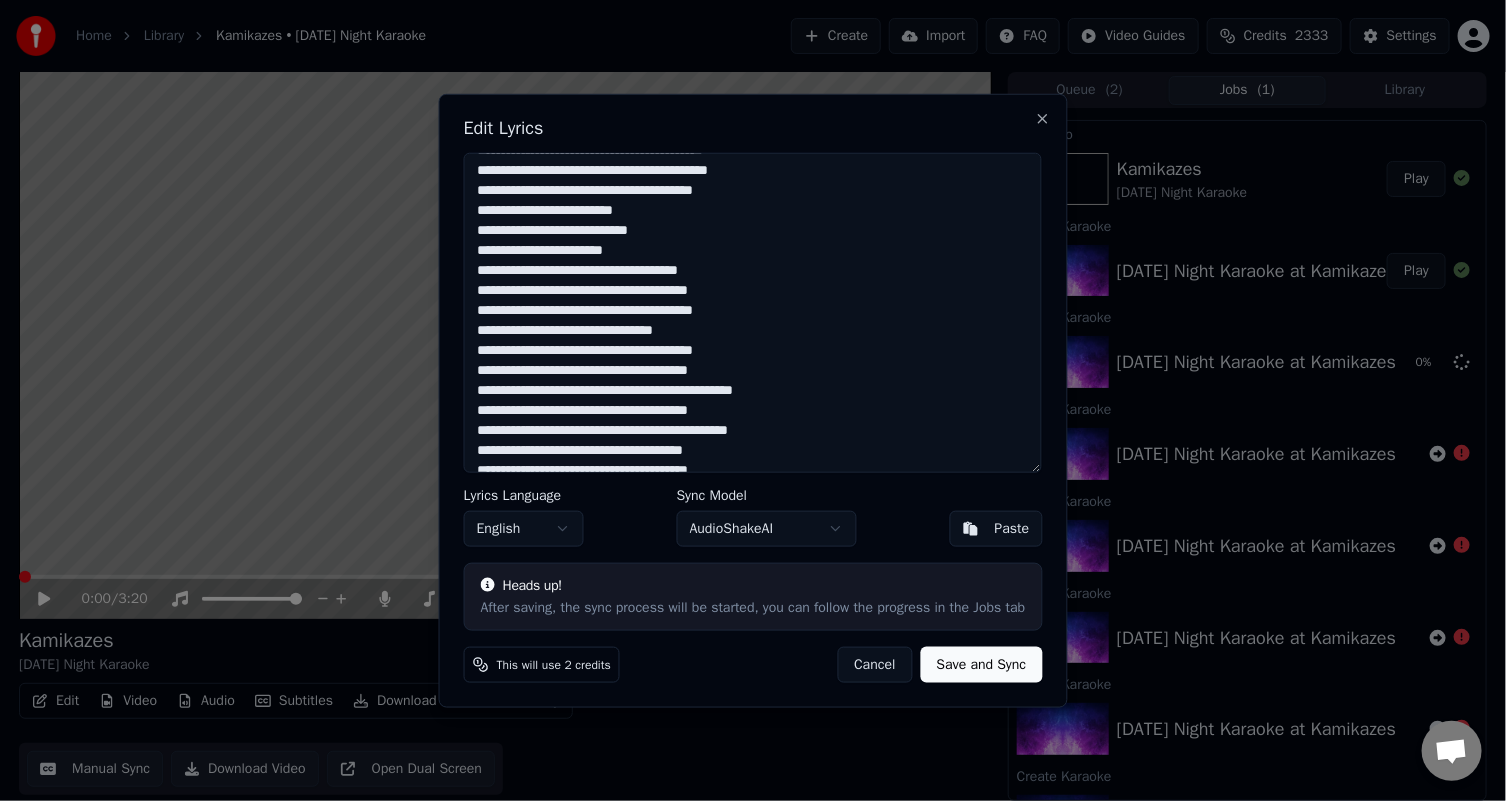 click at bounding box center [753, 312] 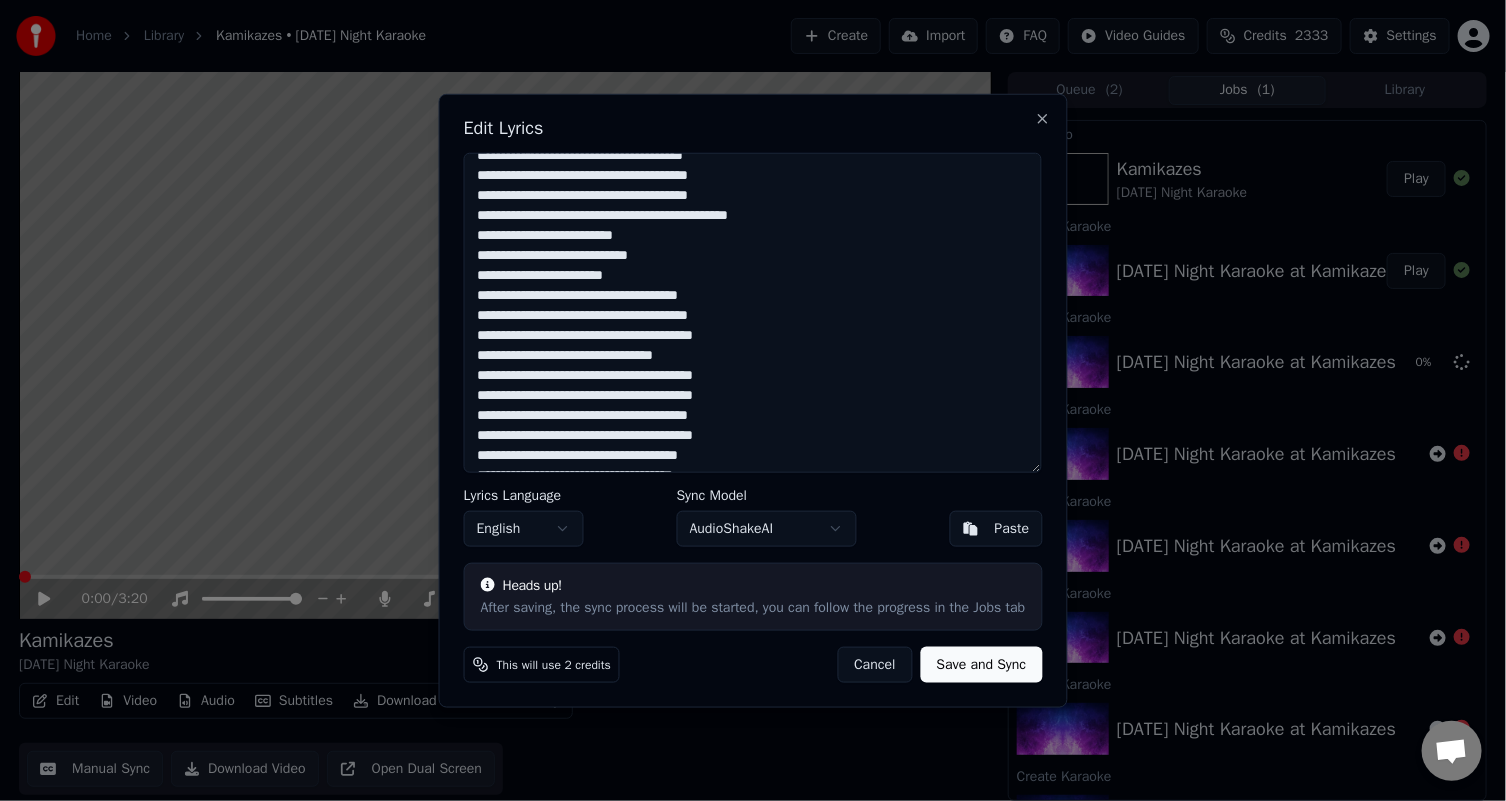scroll, scrollTop: 500, scrollLeft: 0, axis: vertical 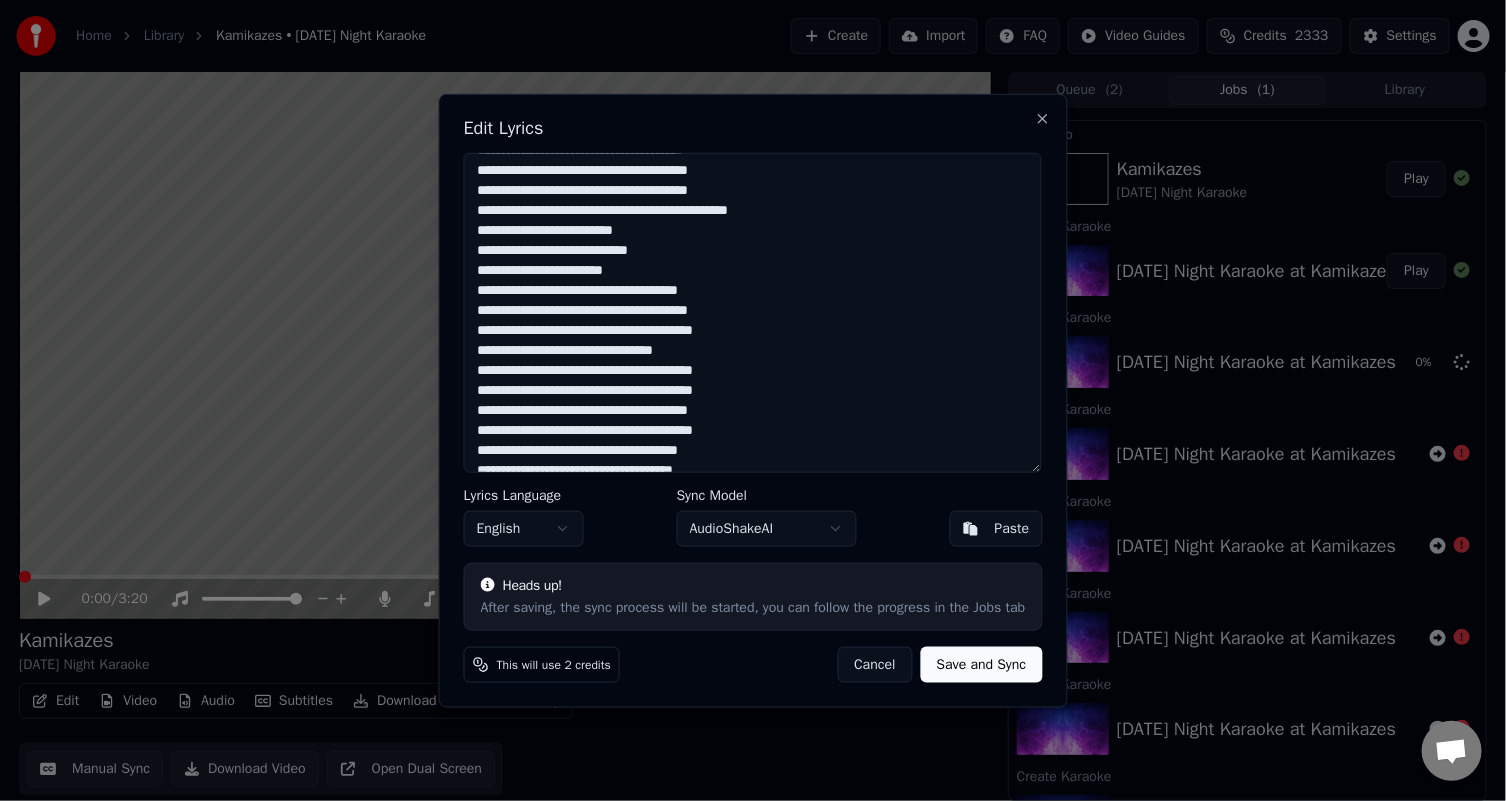 click at bounding box center [753, 312] 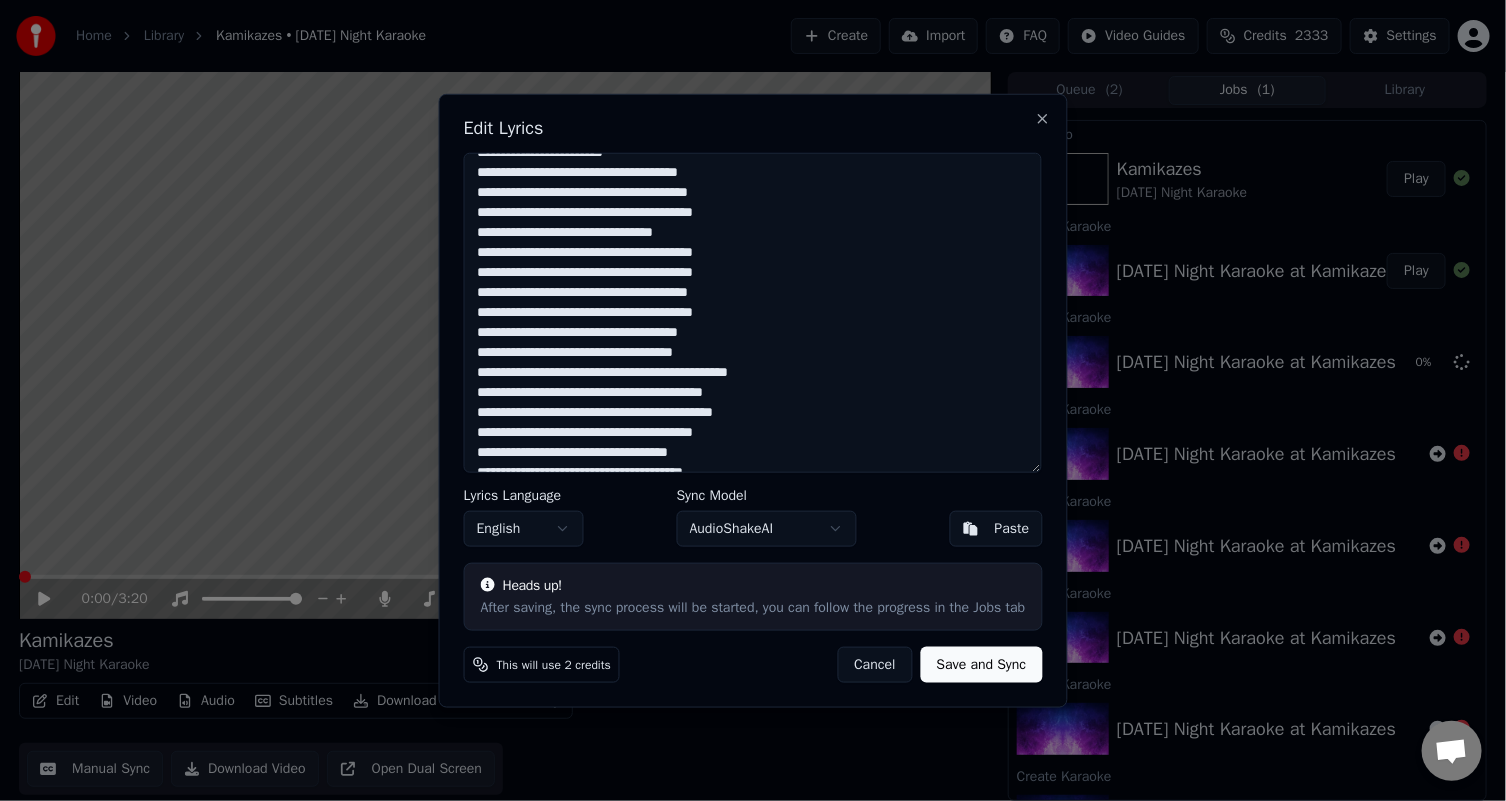 scroll, scrollTop: 655, scrollLeft: 0, axis: vertical 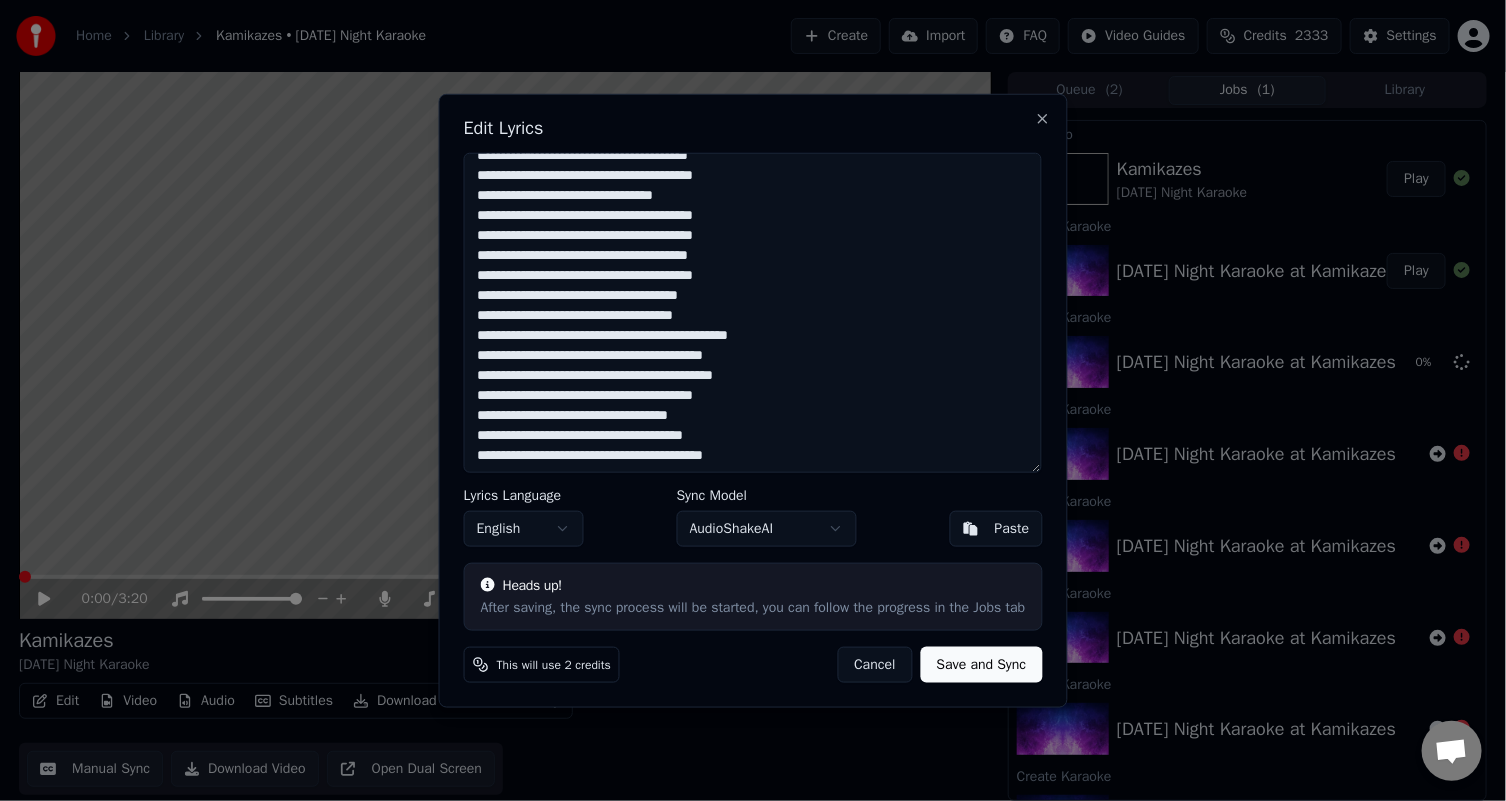 type on "**********" 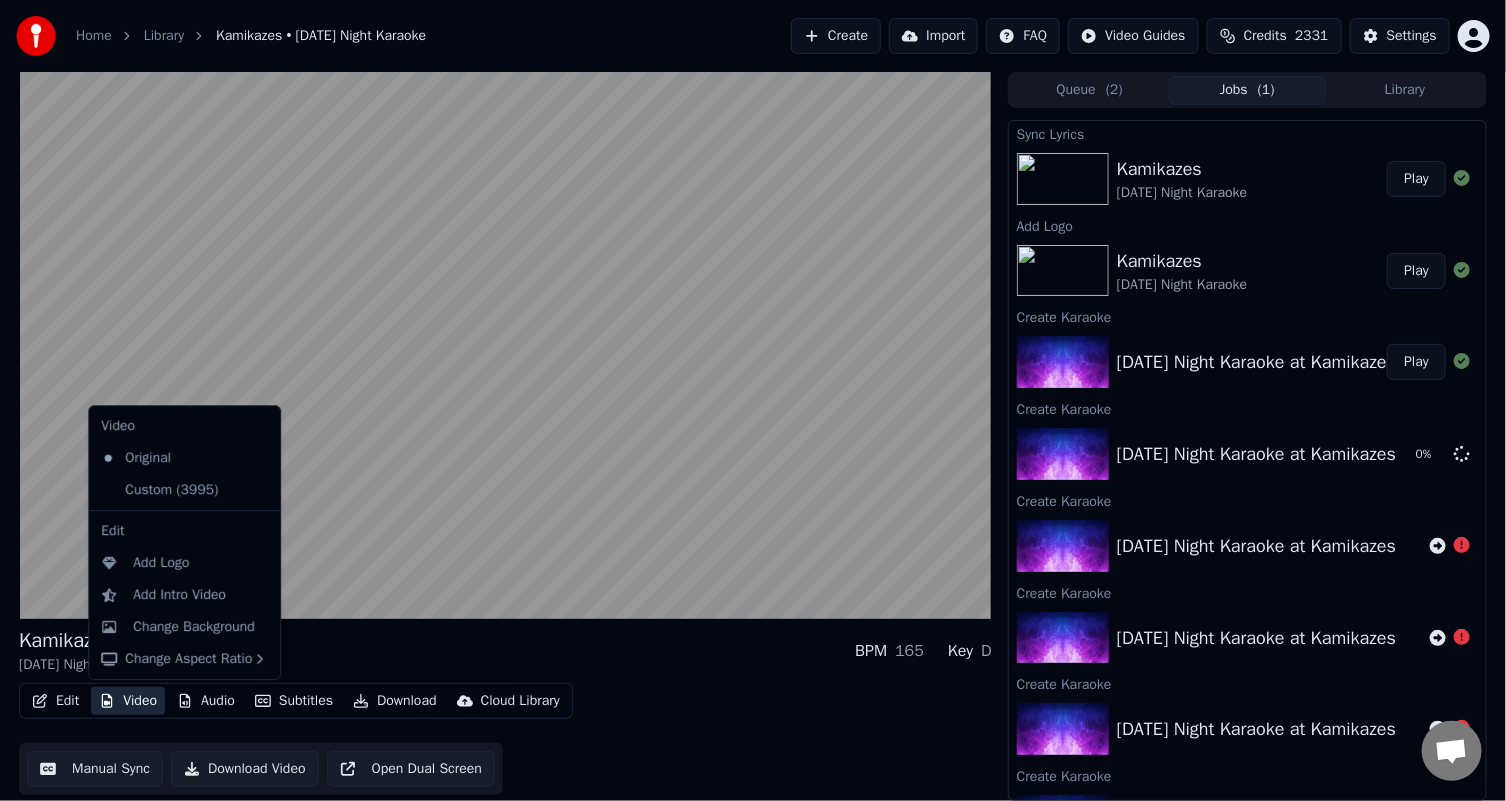 click on "Video" at bounding box center (128, 701) 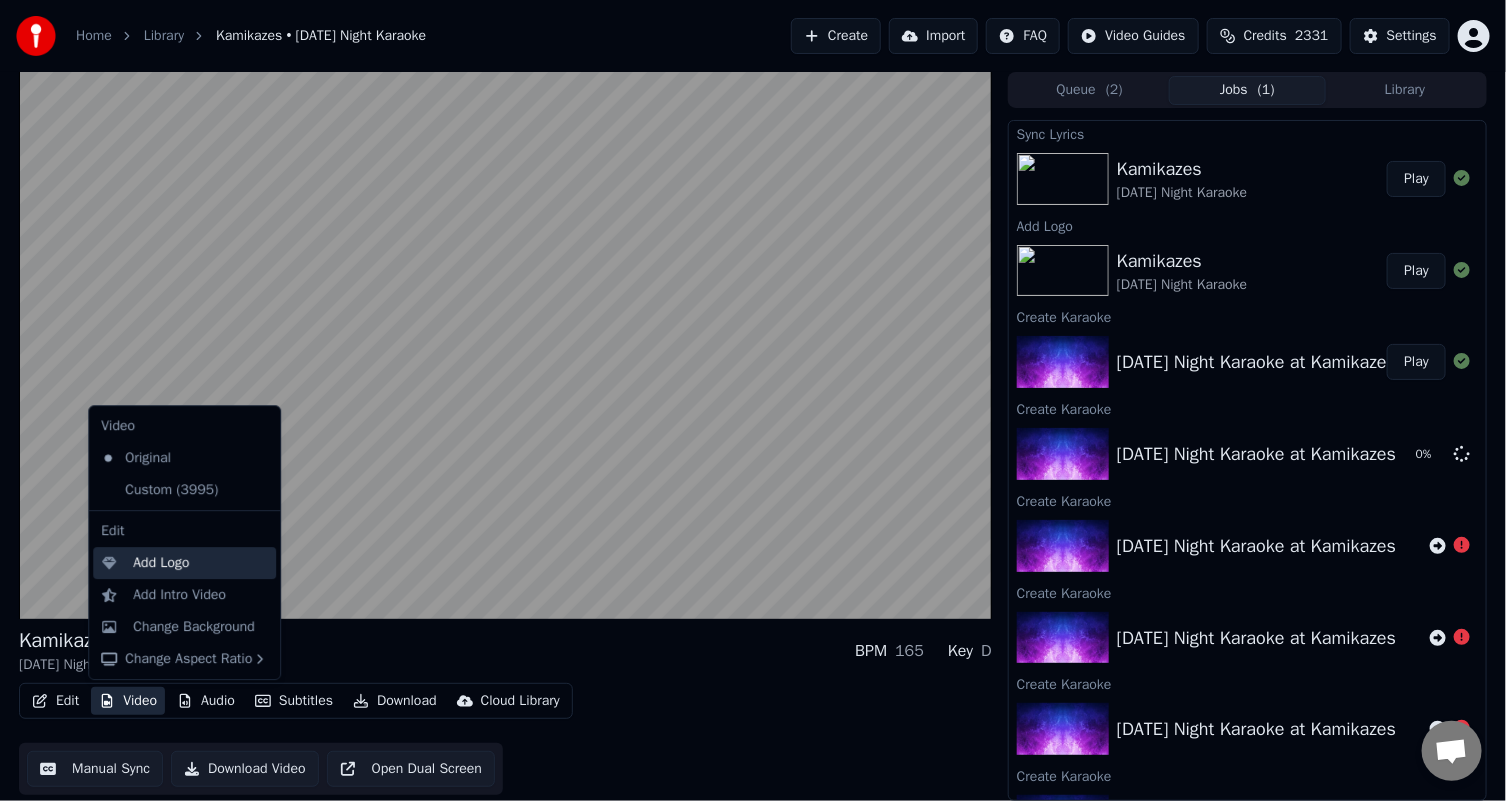 click on "Add Logo" at bounding box center [161, 563] 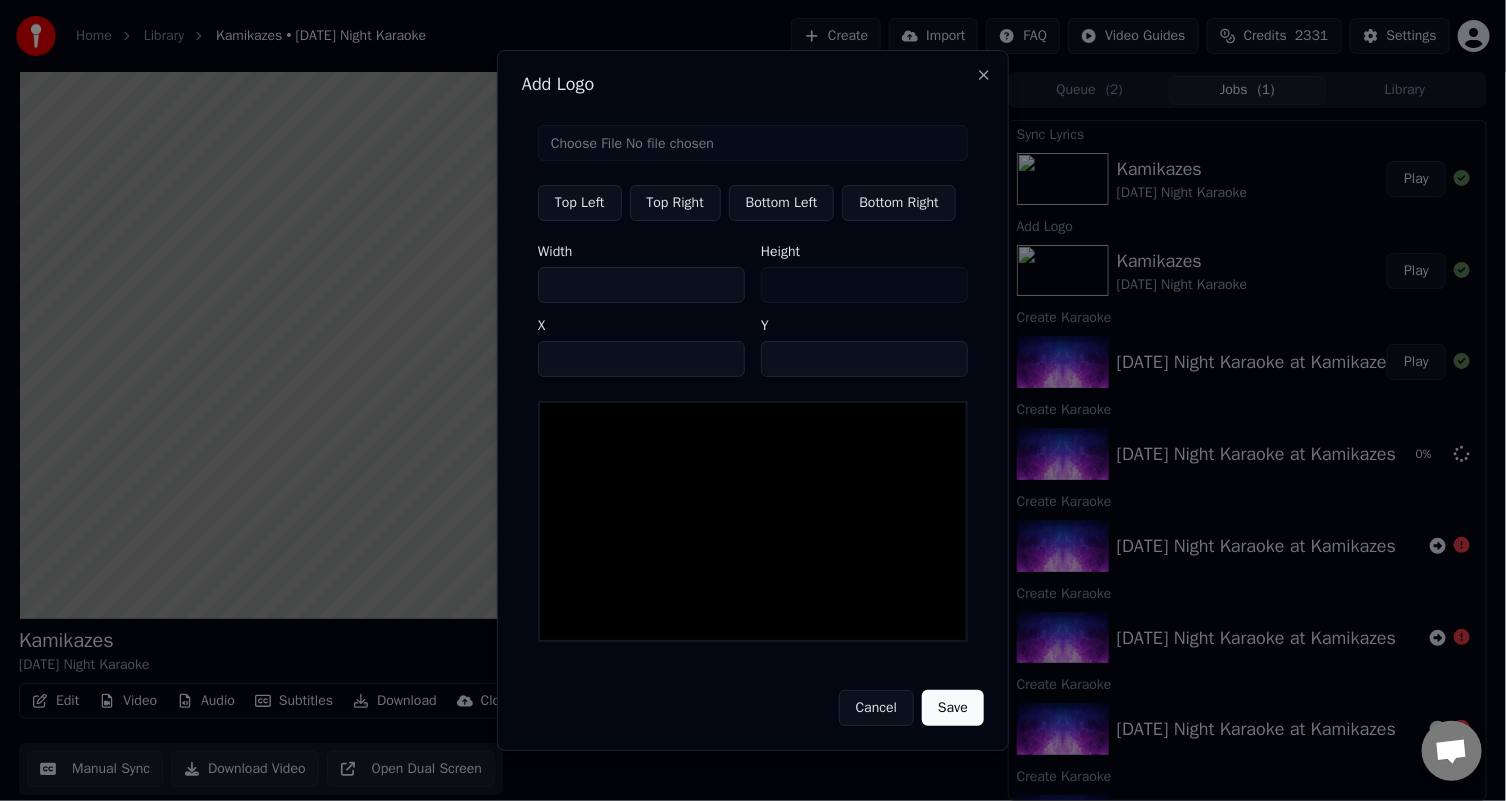 click at bounding box center (753, 143) 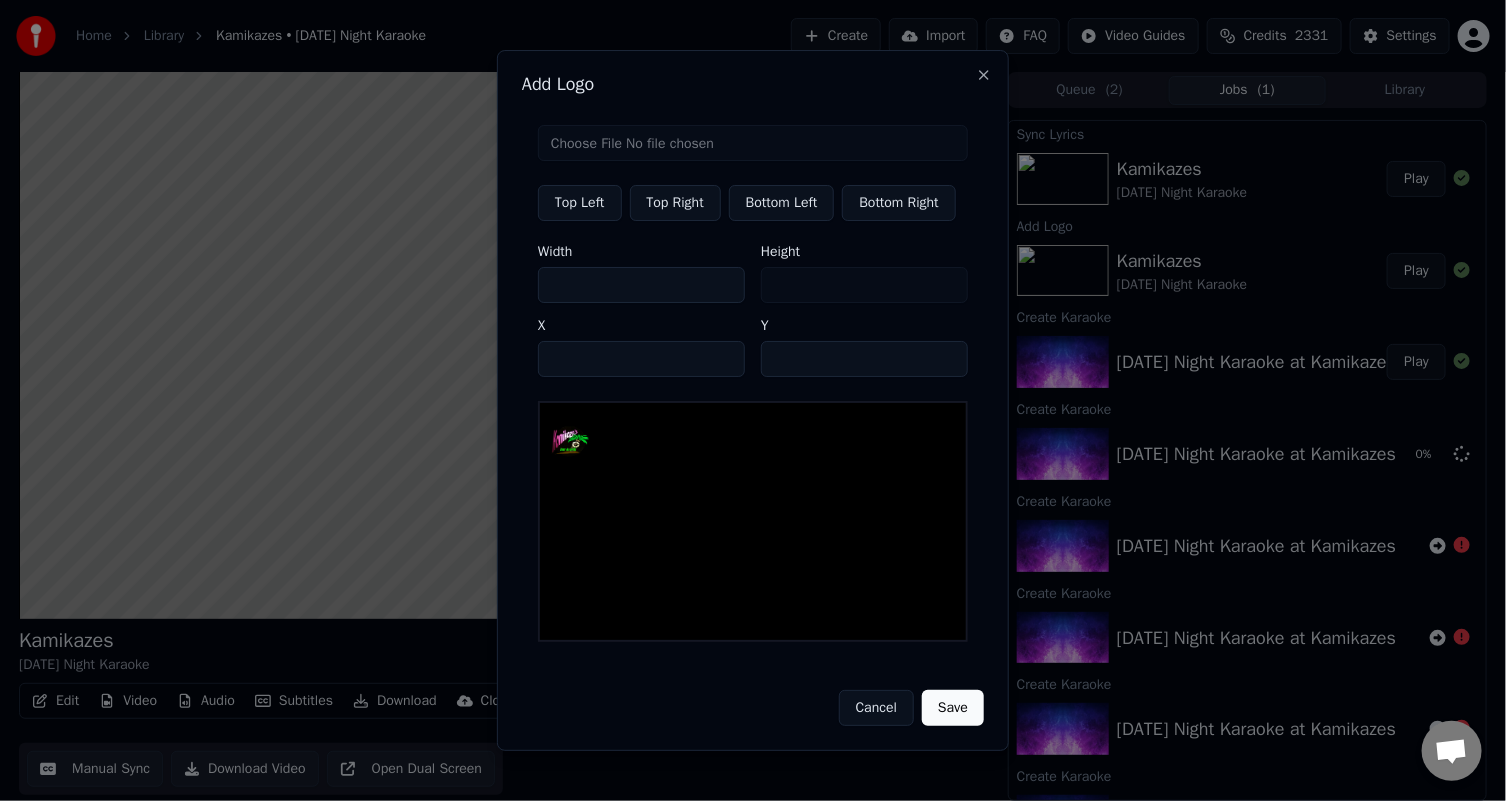 click on "Save" at bounding box center (953, 708) 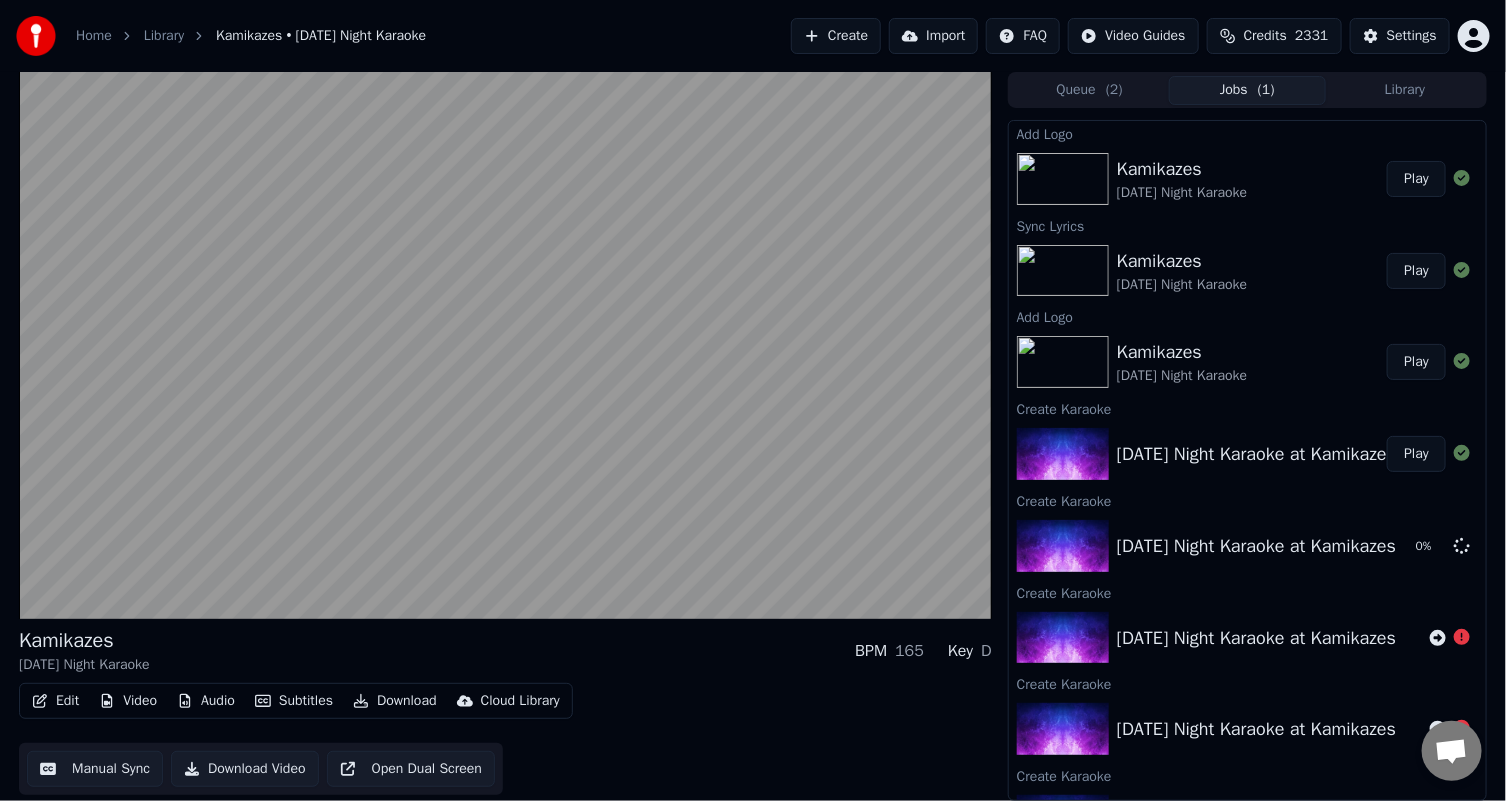 click on "Play" at bounding box center (1416, 179) 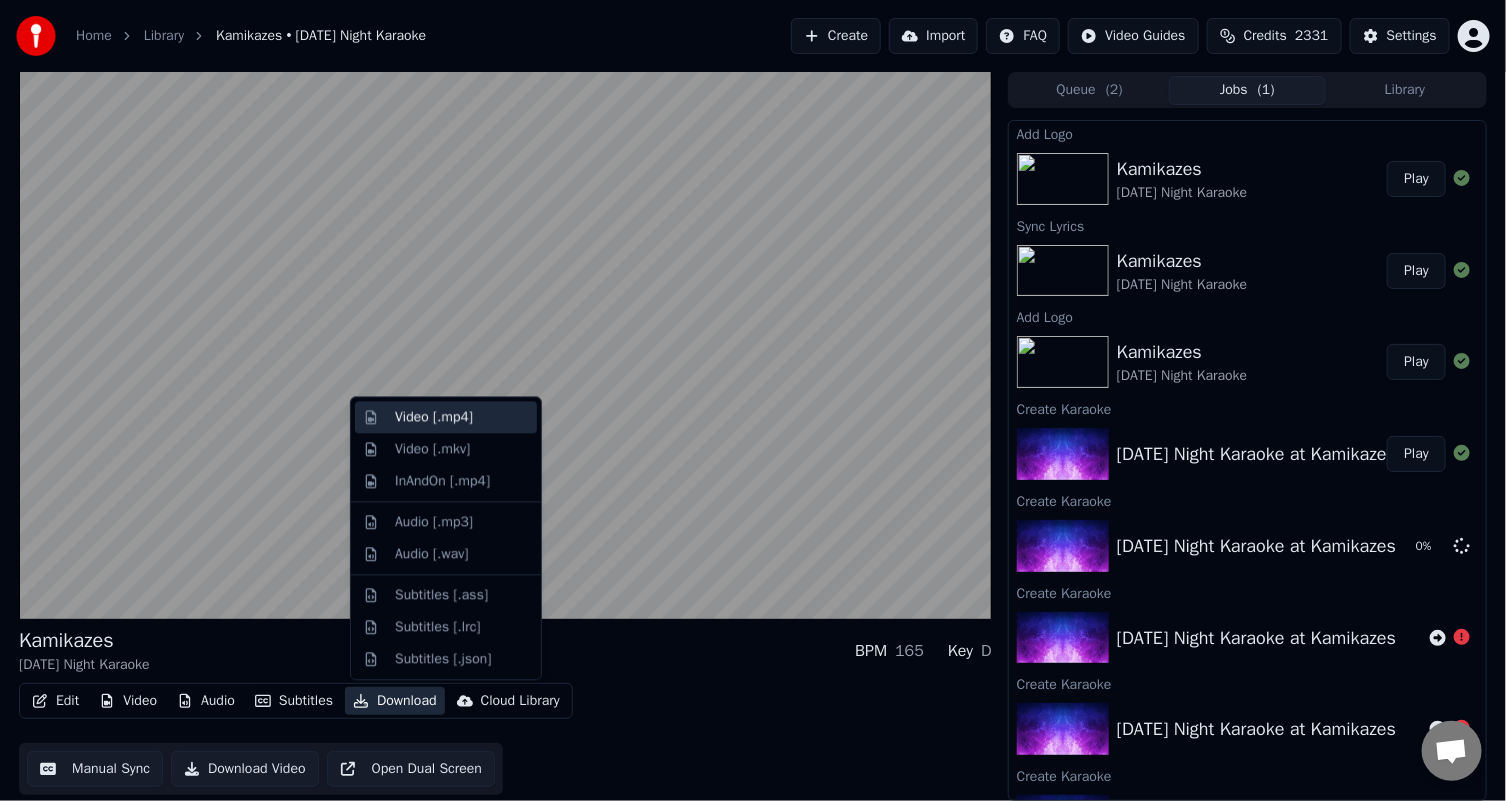 click on "Video [.mp4]" at bounding box center (434, 417) 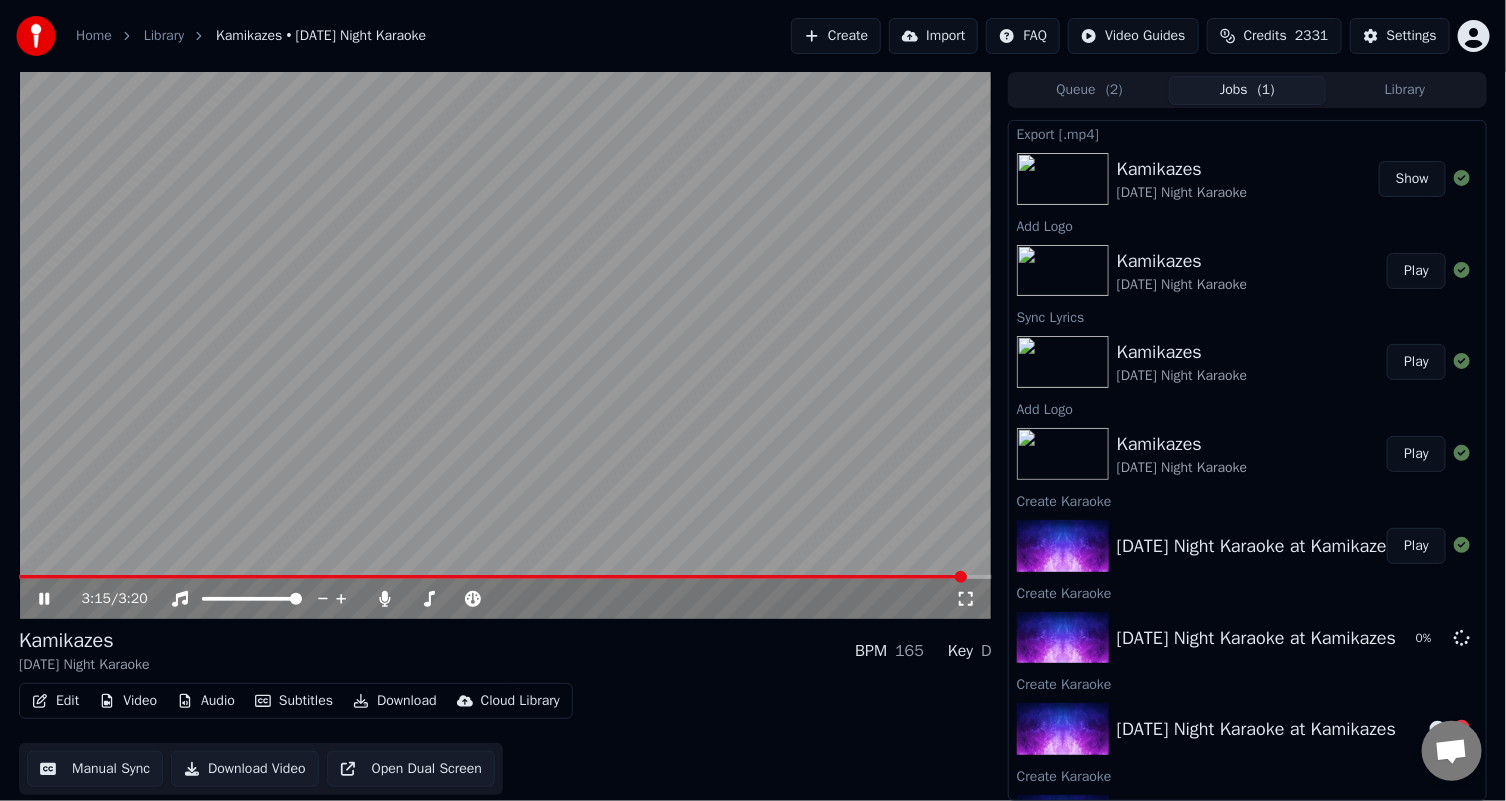 click at bounding box center [505, 345] 